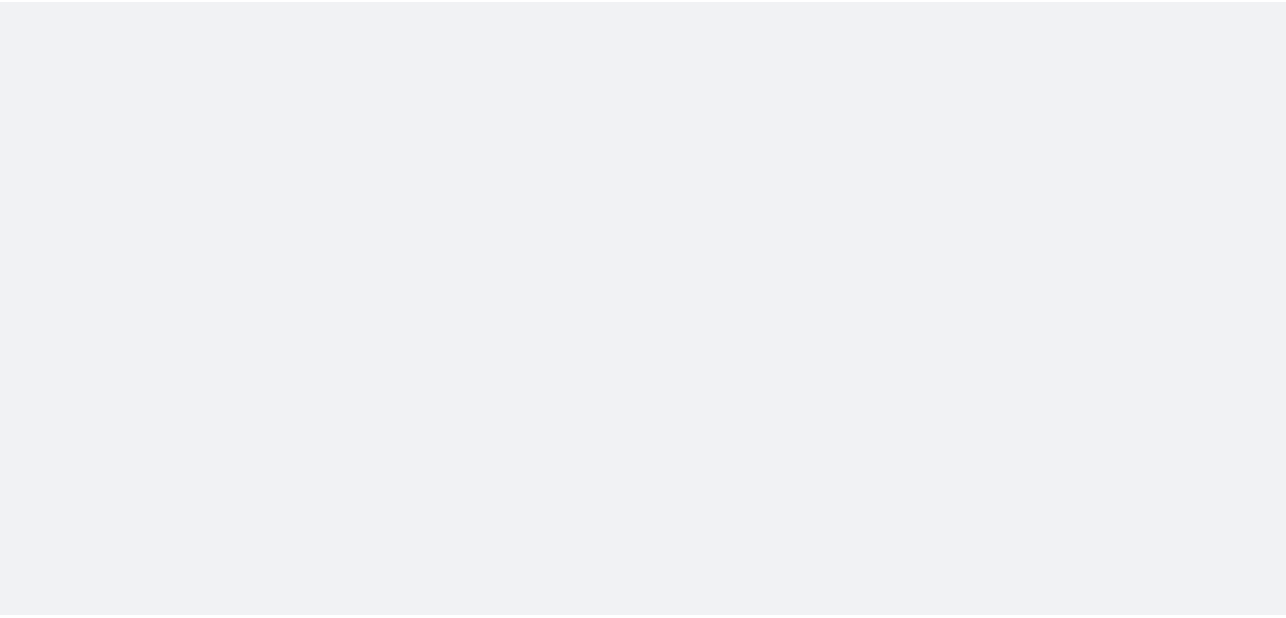 scroll, scrollTop: 0, scrollLeft: 0, axis: both 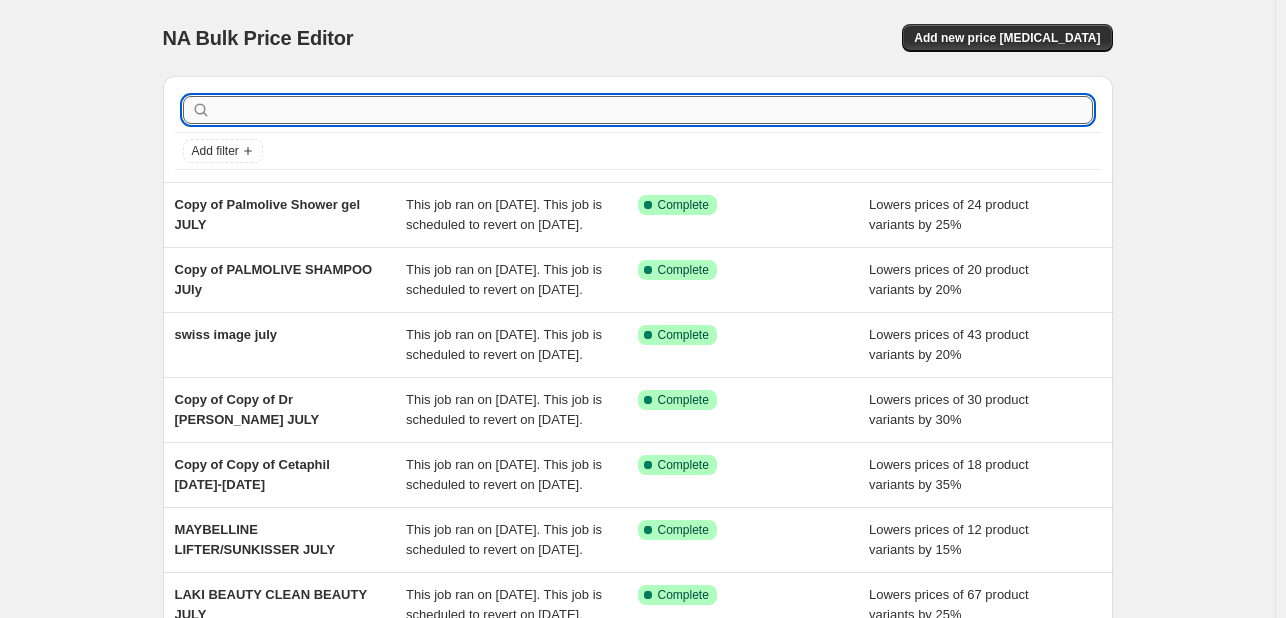 click at bounding box center [654, 110] 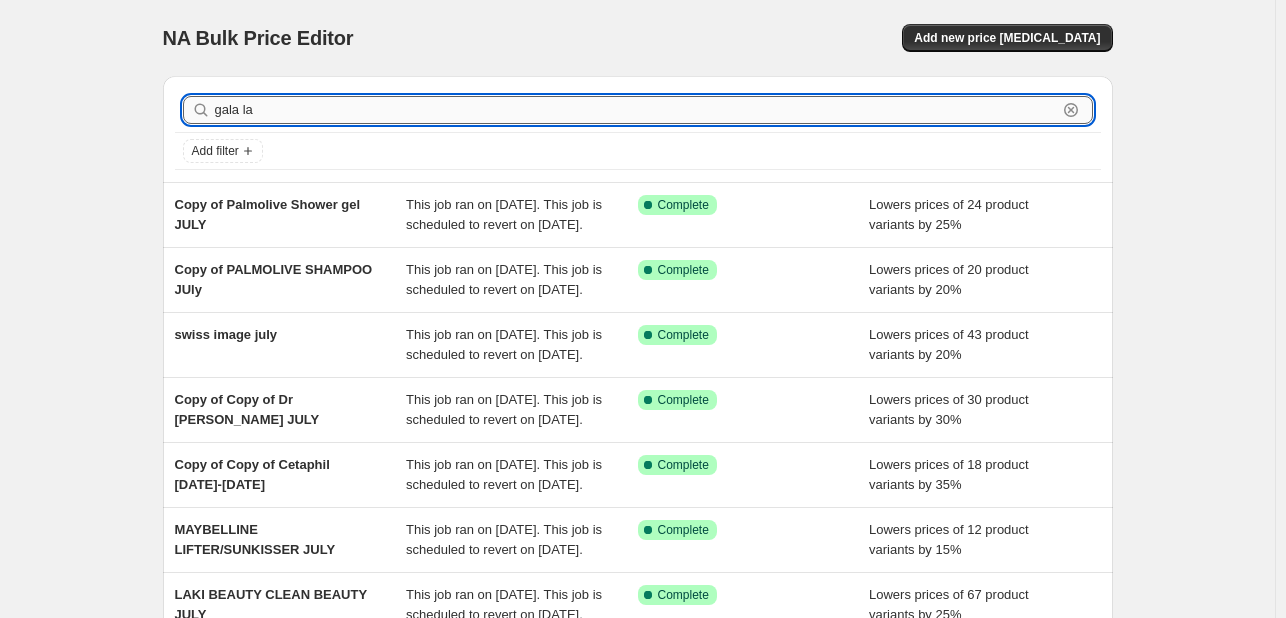 type on "gala lab" 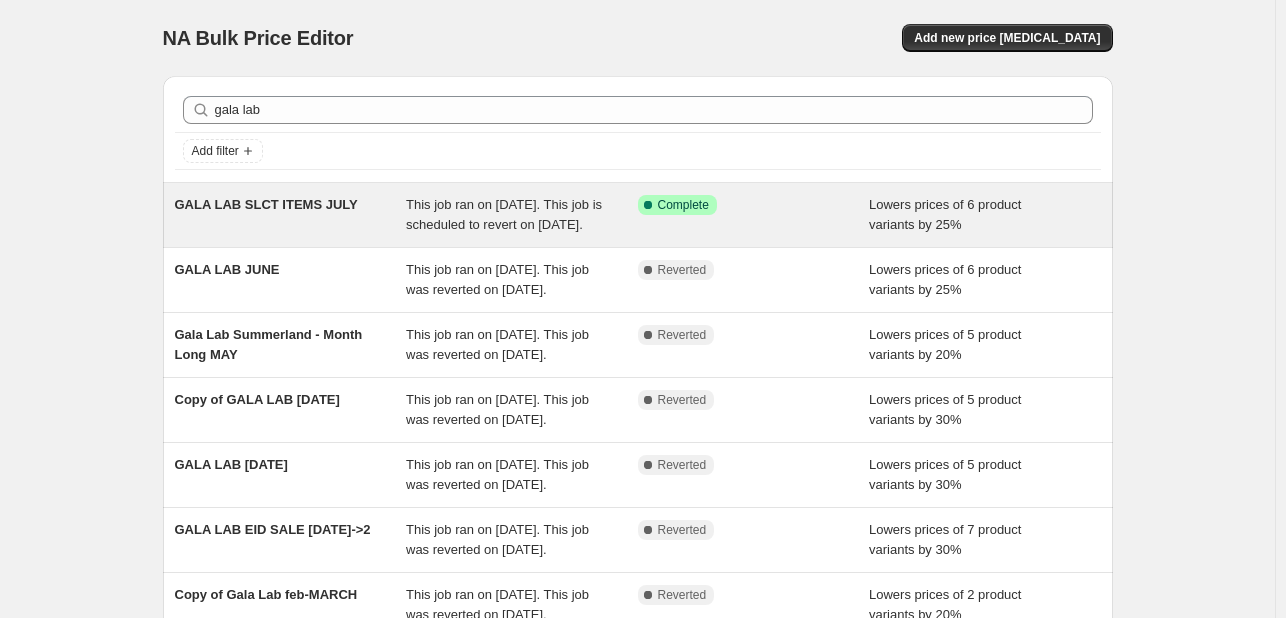 click on "This job ran on [DATE]. This job is scheduled to revert on [DATE]." at bounding box center [504, 214] 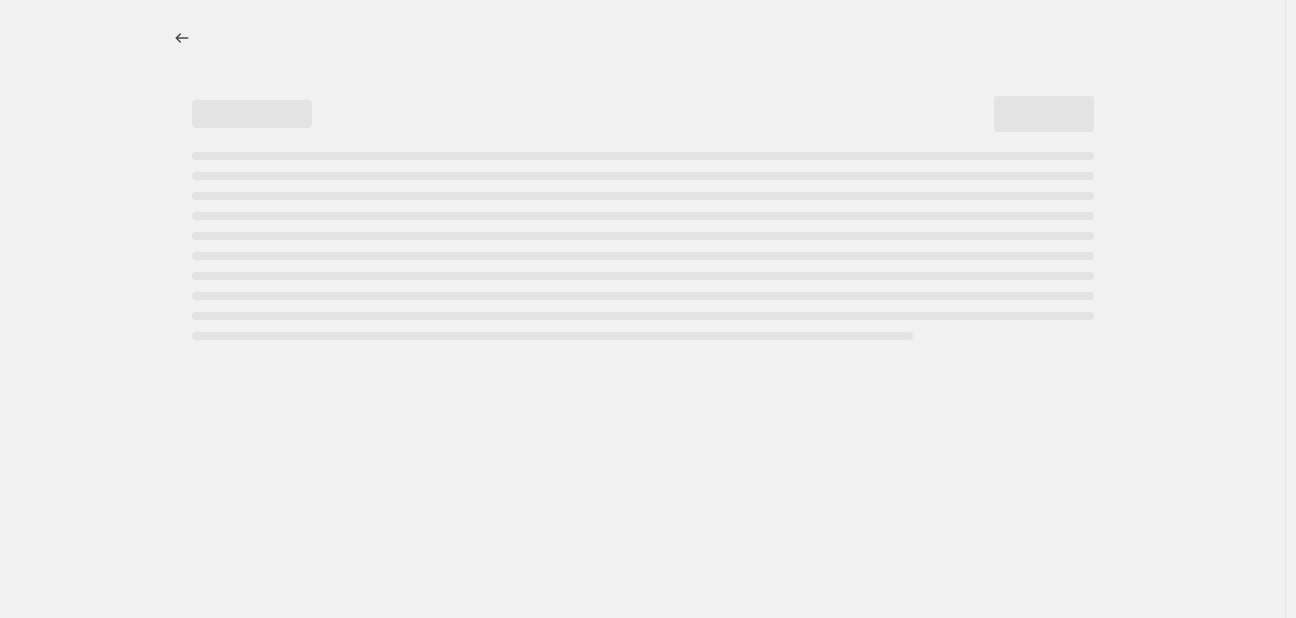 select on "percentage" 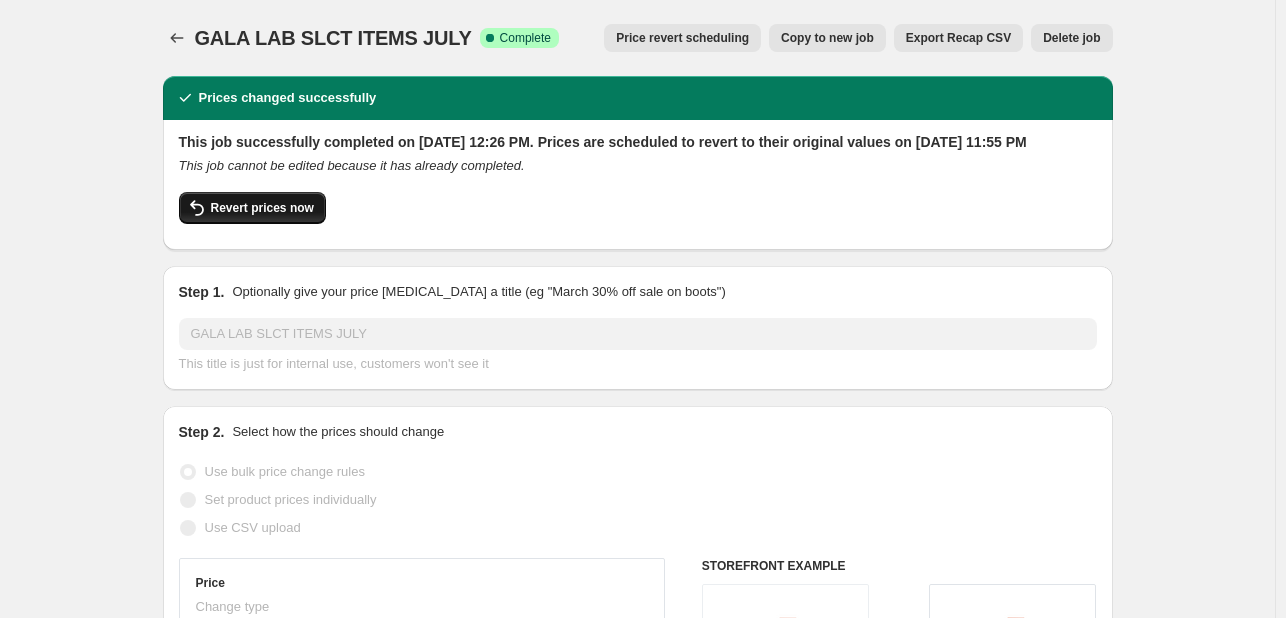 click on "Revert prices now" at bounding box center (252, 208) 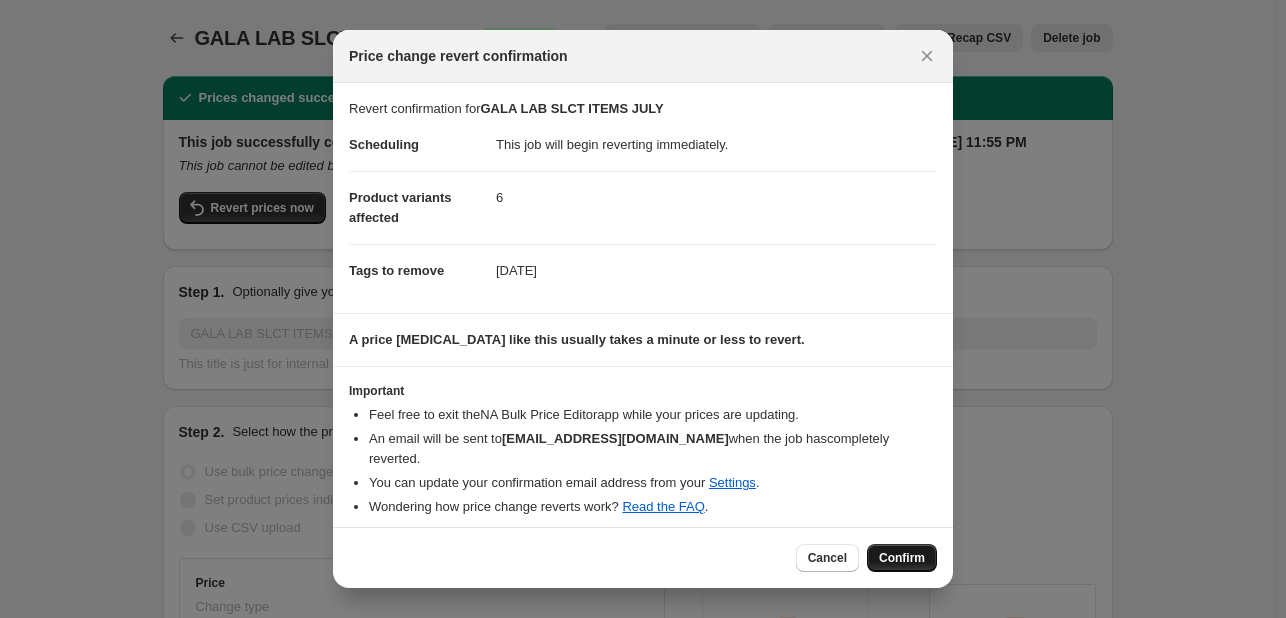 click on "Confirm" at bounding box center (902, 558) 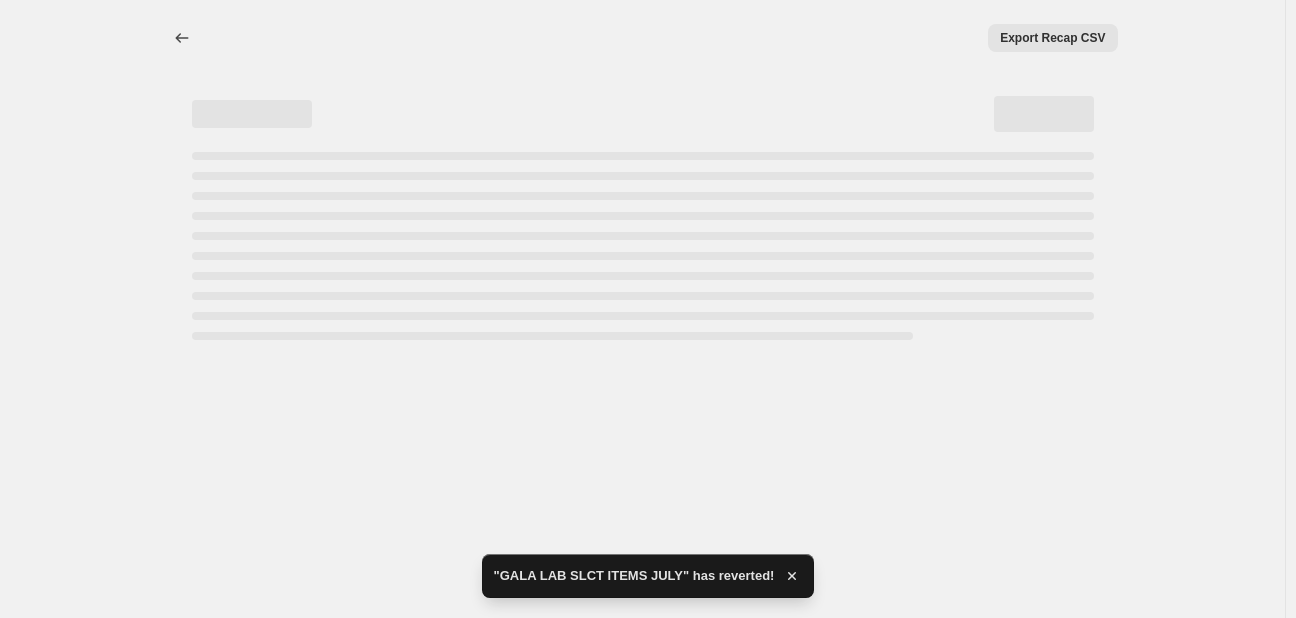 select on "percentage" 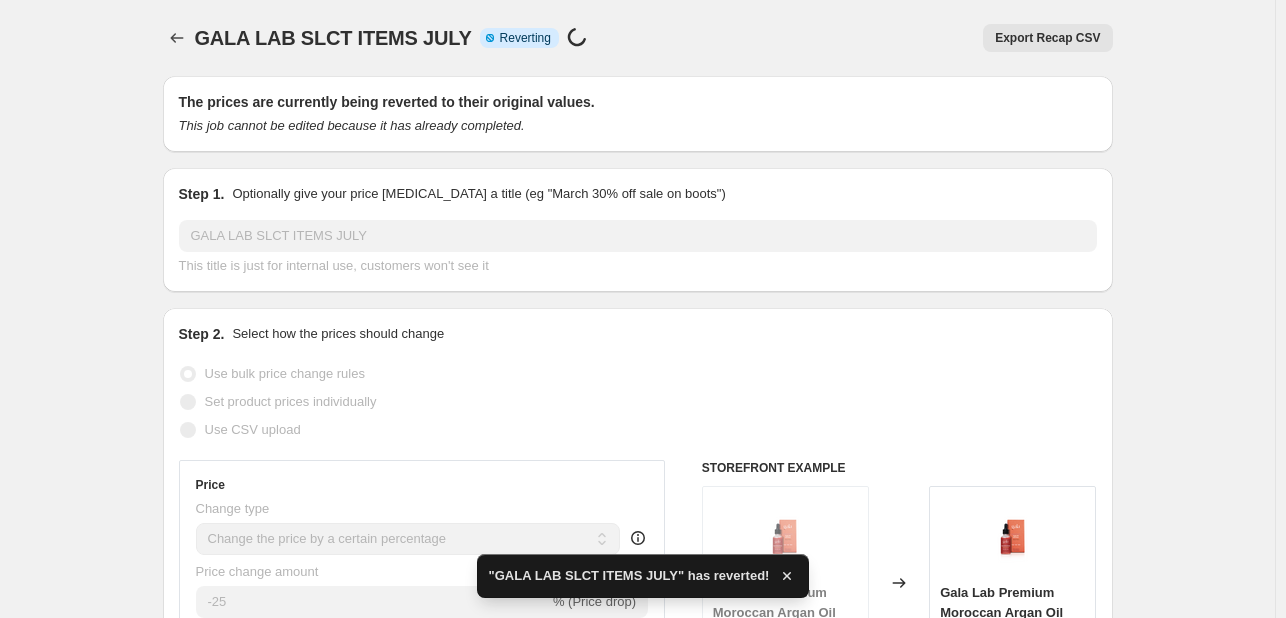 checkbox on "true" 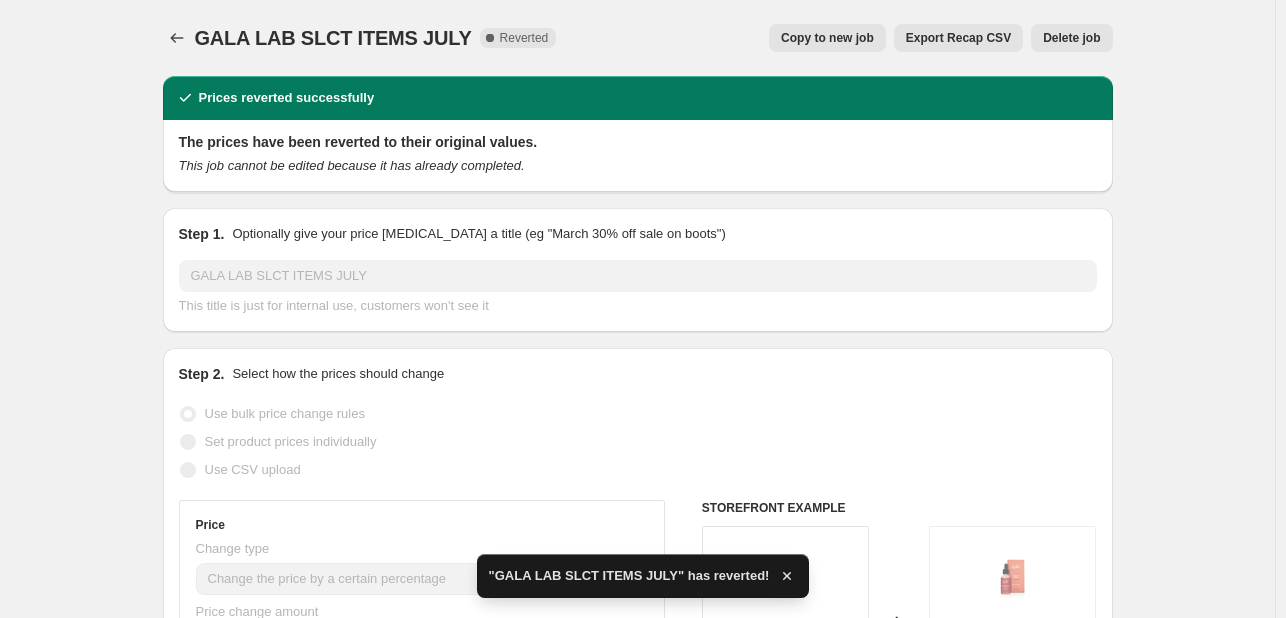 click on "Copy to new job" at bounding box center [827, 38] 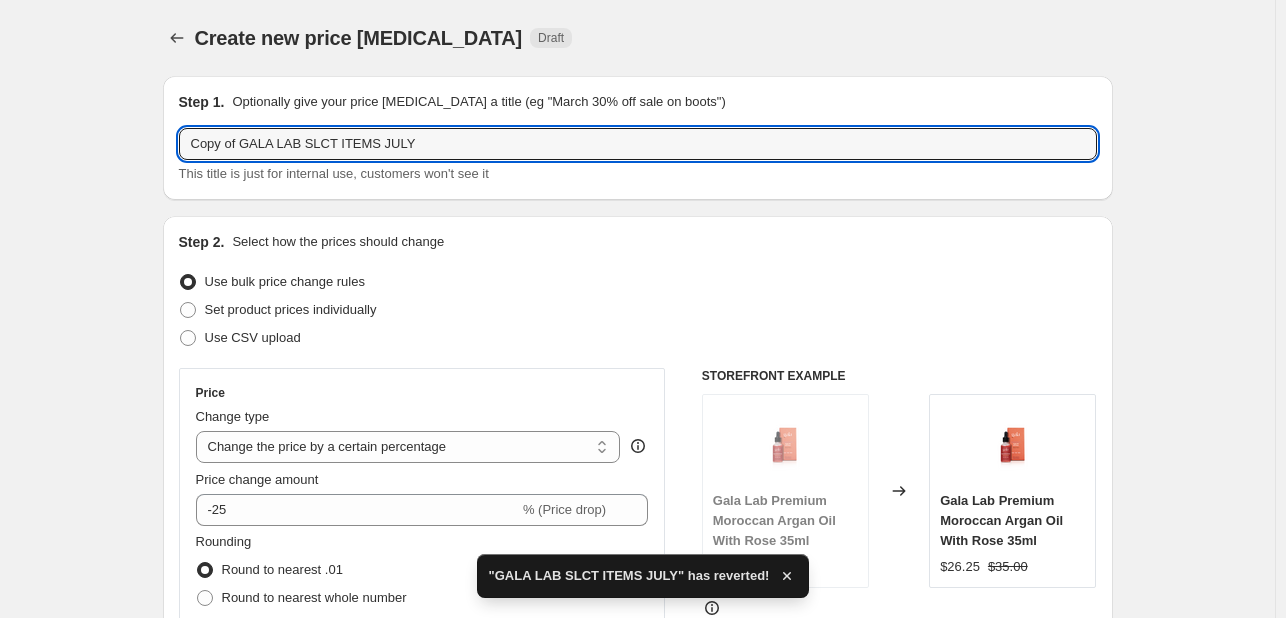 drag, startPoint x: 244, startPoint y: 145, endPoint x: 136, endPoint y: 145, distance: 108 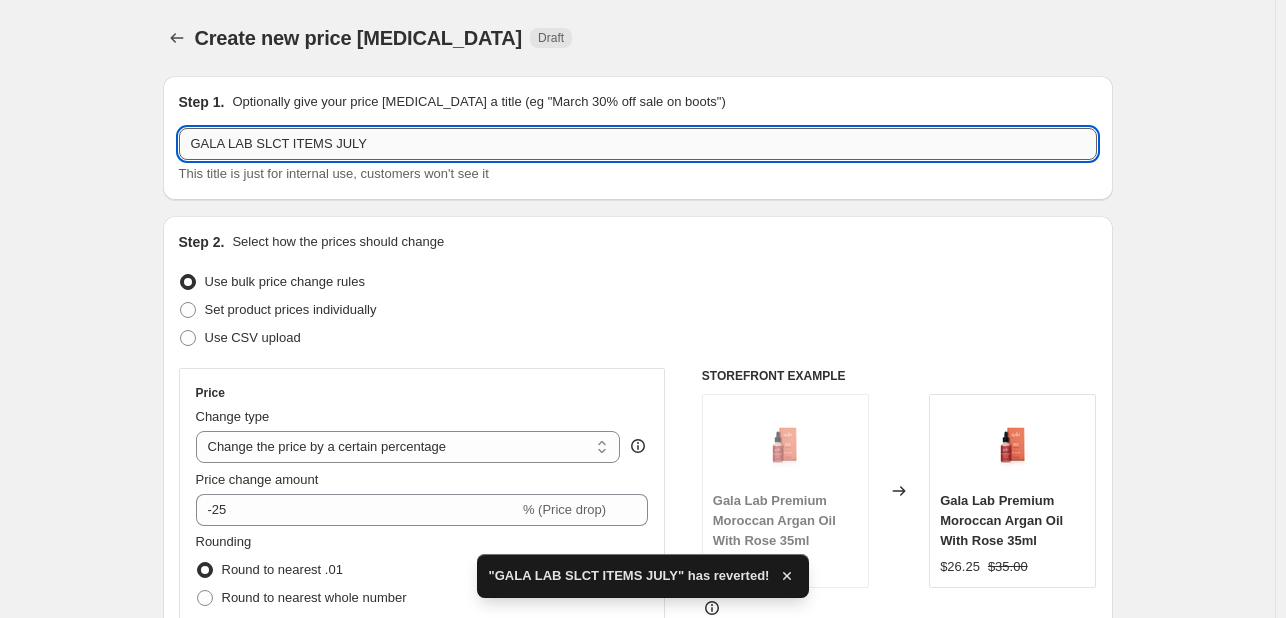 drag, startPoint x: 254, startPoint y: 143, endPoint x: 503, endPoint y: 148, distance: 249.0502 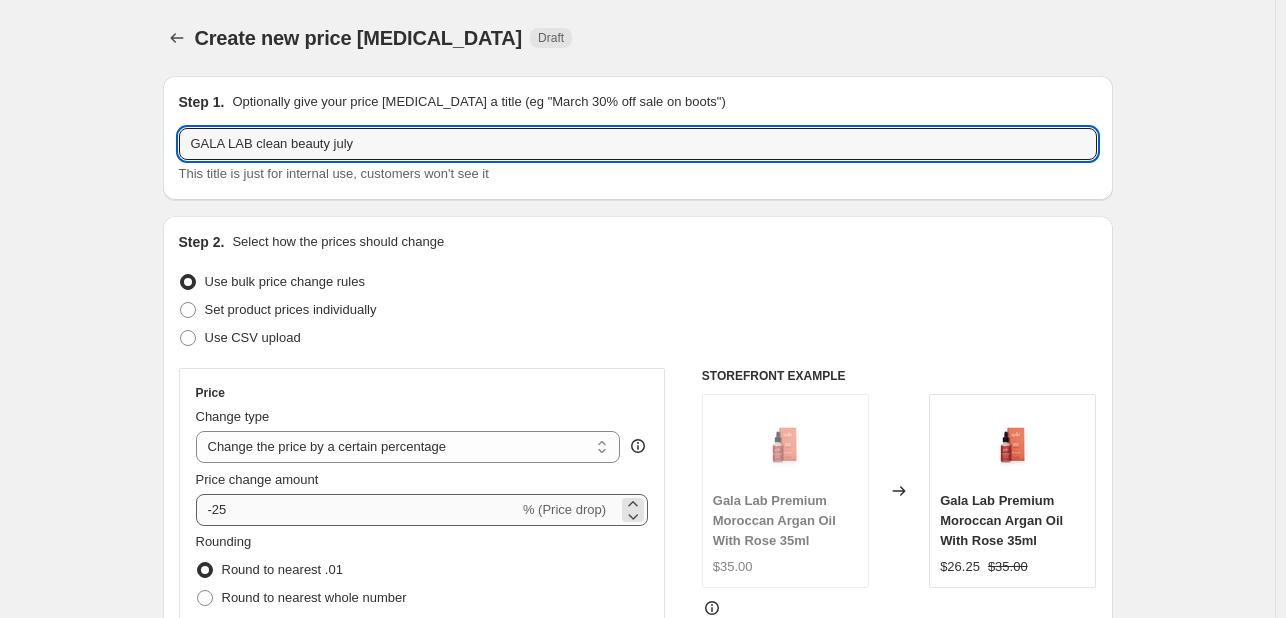 type on "GALA LAB clean beauty july" 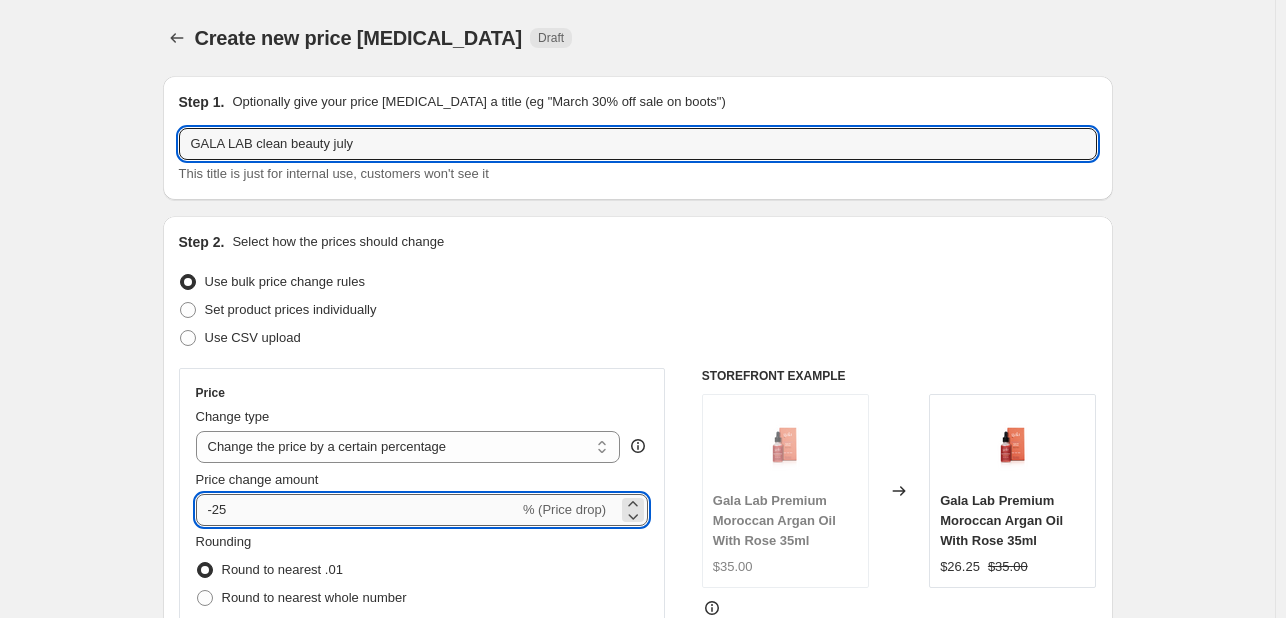 click on "-25" at bounding box center (357, 510) 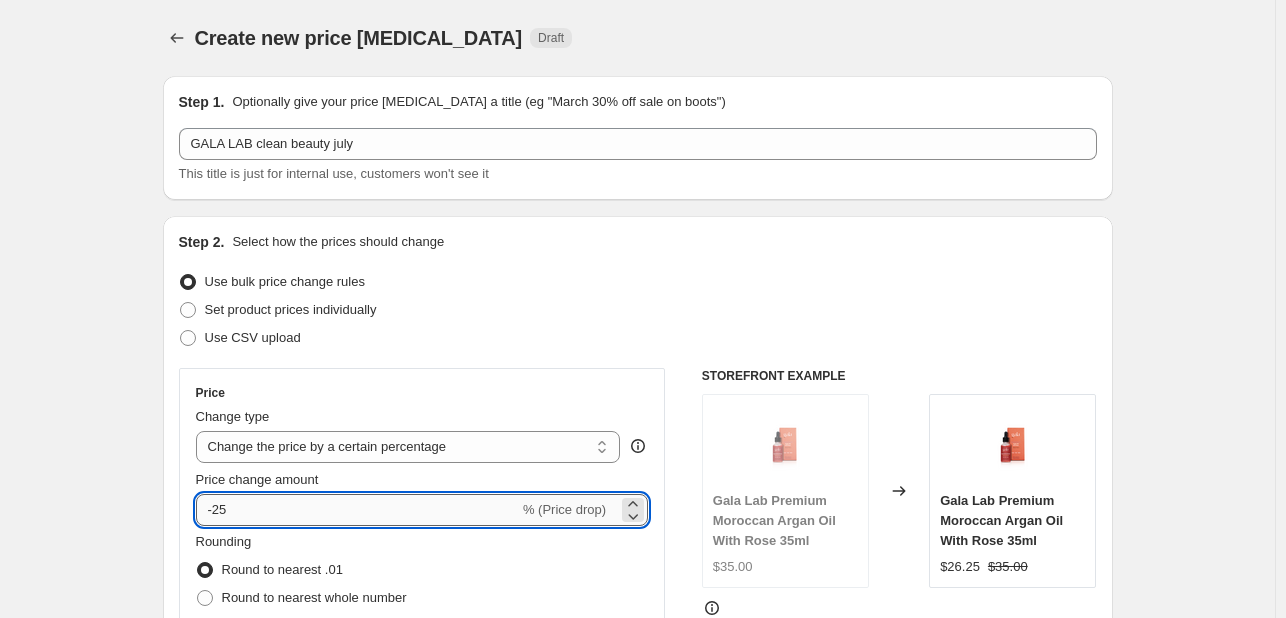 click on "-25" at bounding box center (357, 510) 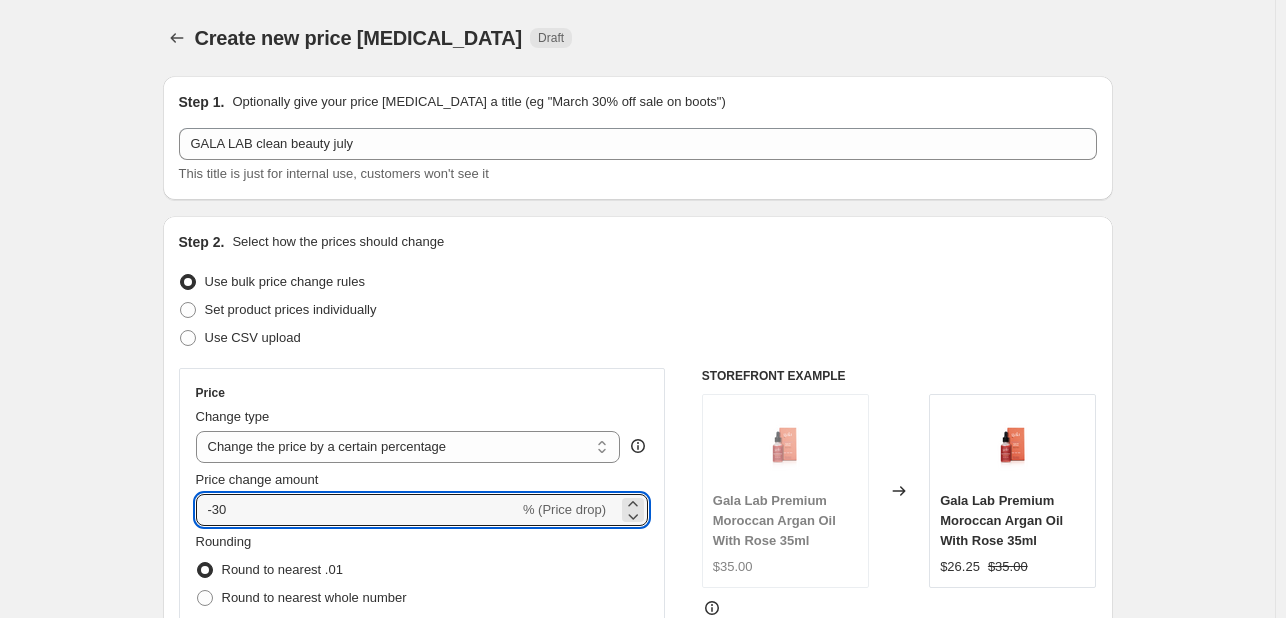 type on "-30" 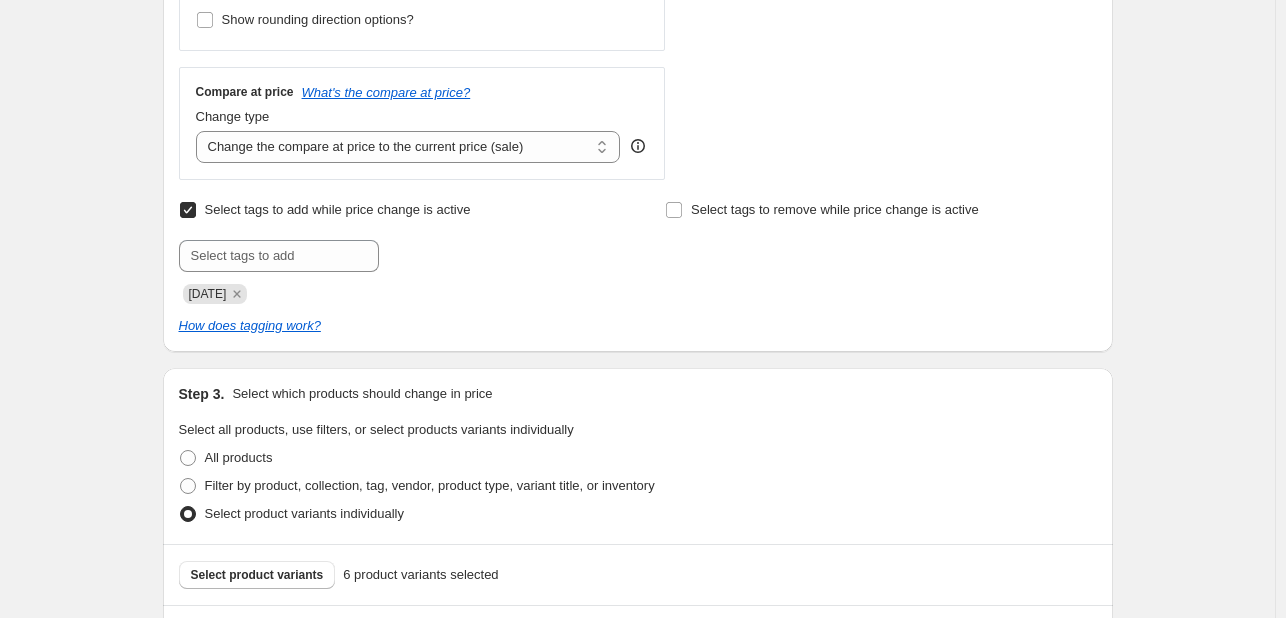 scroll, scrollTop: 700, scrollLeft: 0, axis: vertical 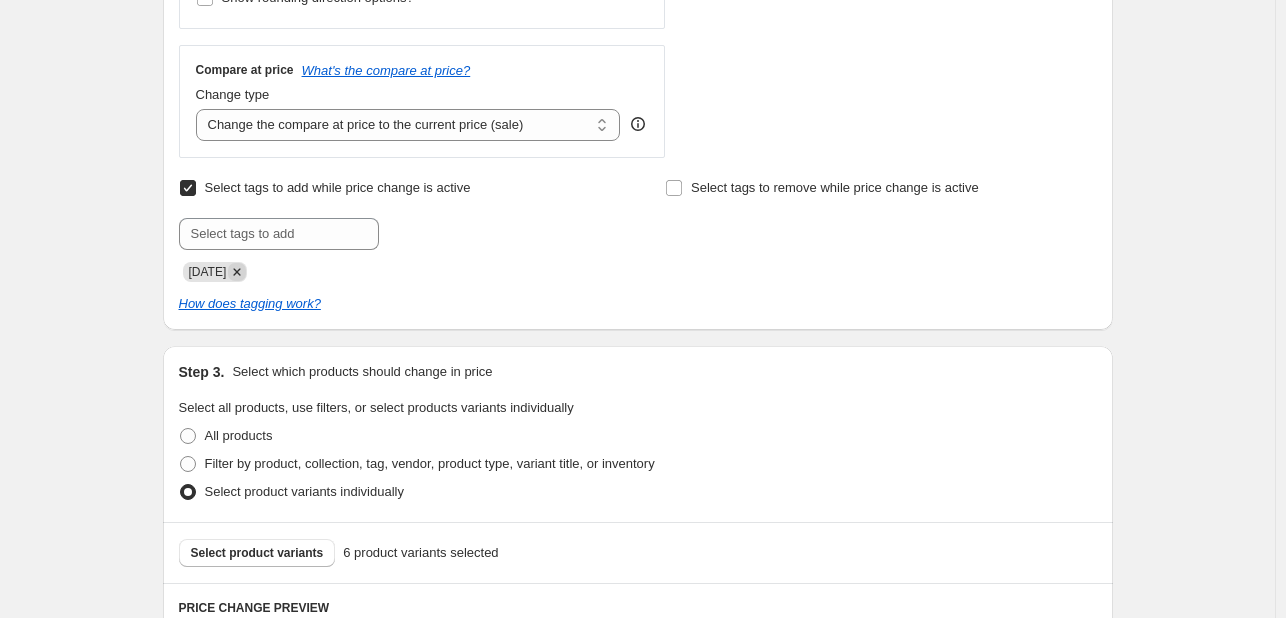 click 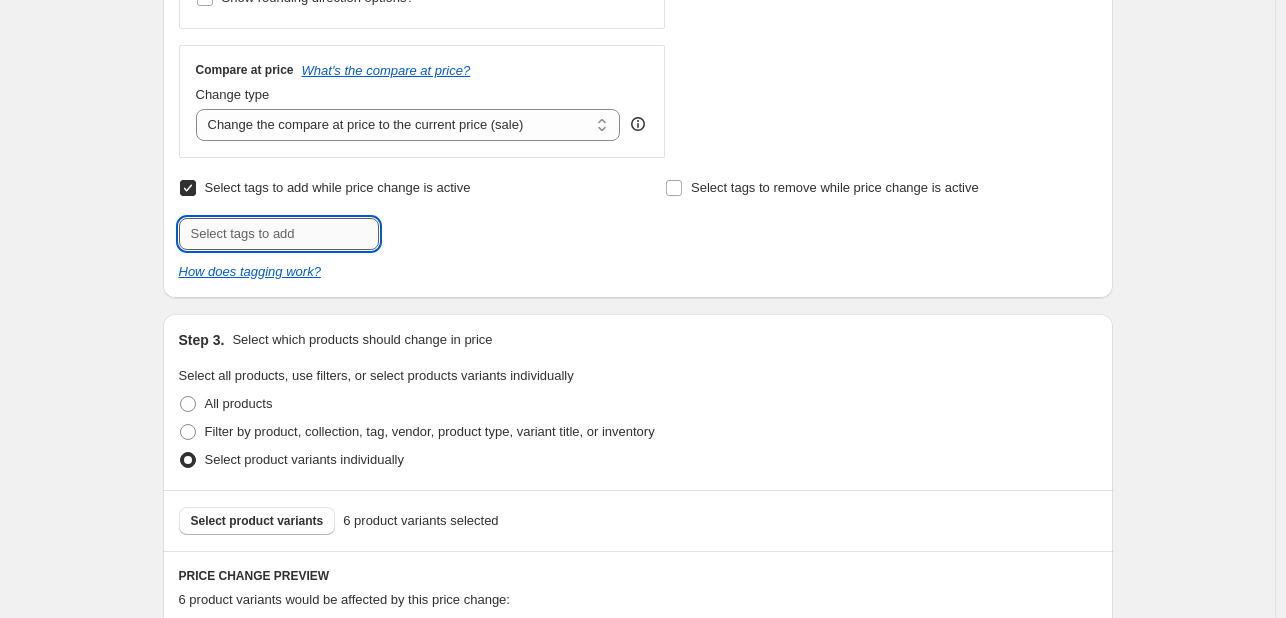 click at bounding box center (279, 234) 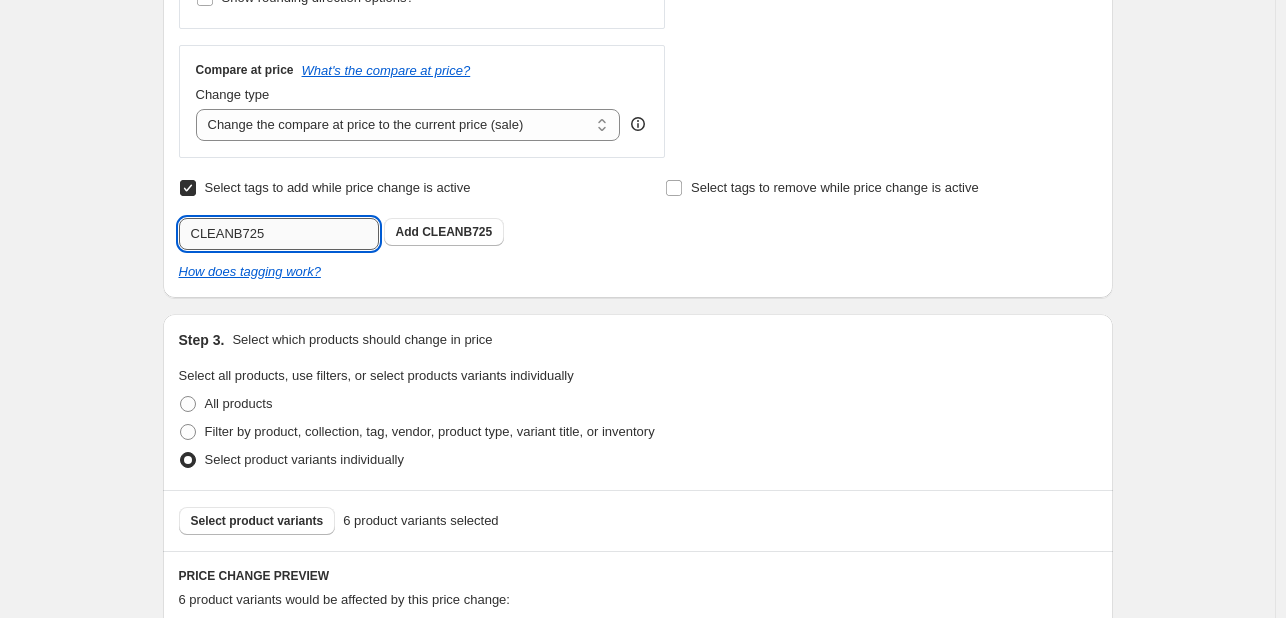 type on "CLEANB725" 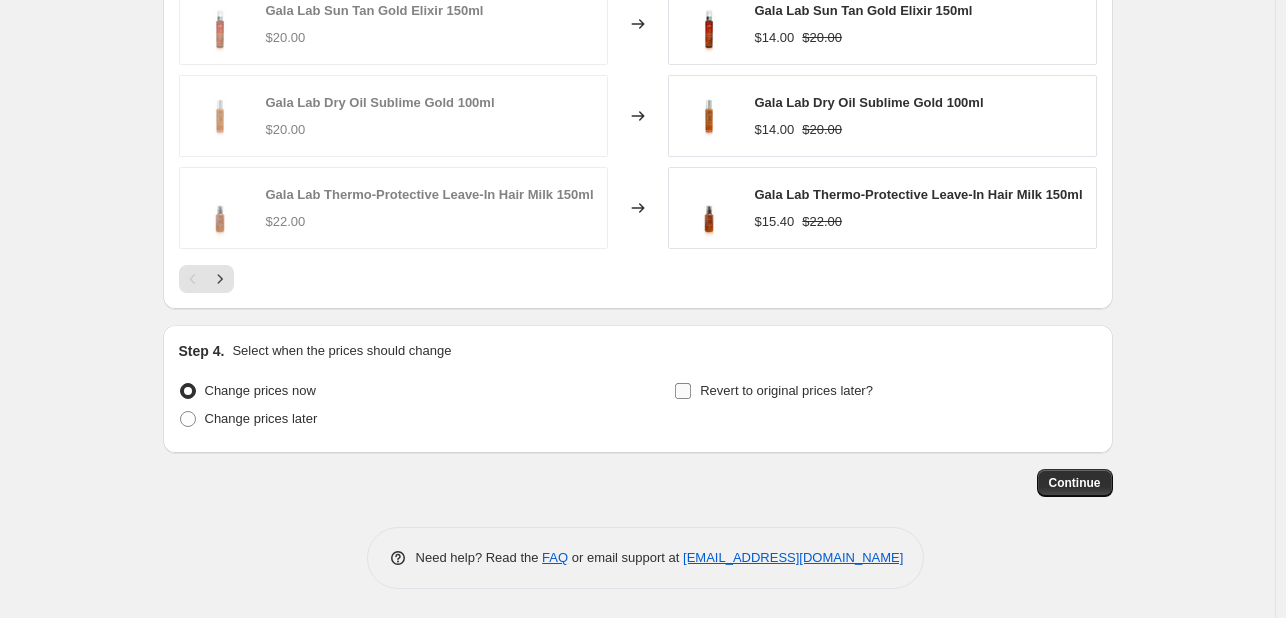 click on "Revert to original prices later?" at bounding box center (786, 390) 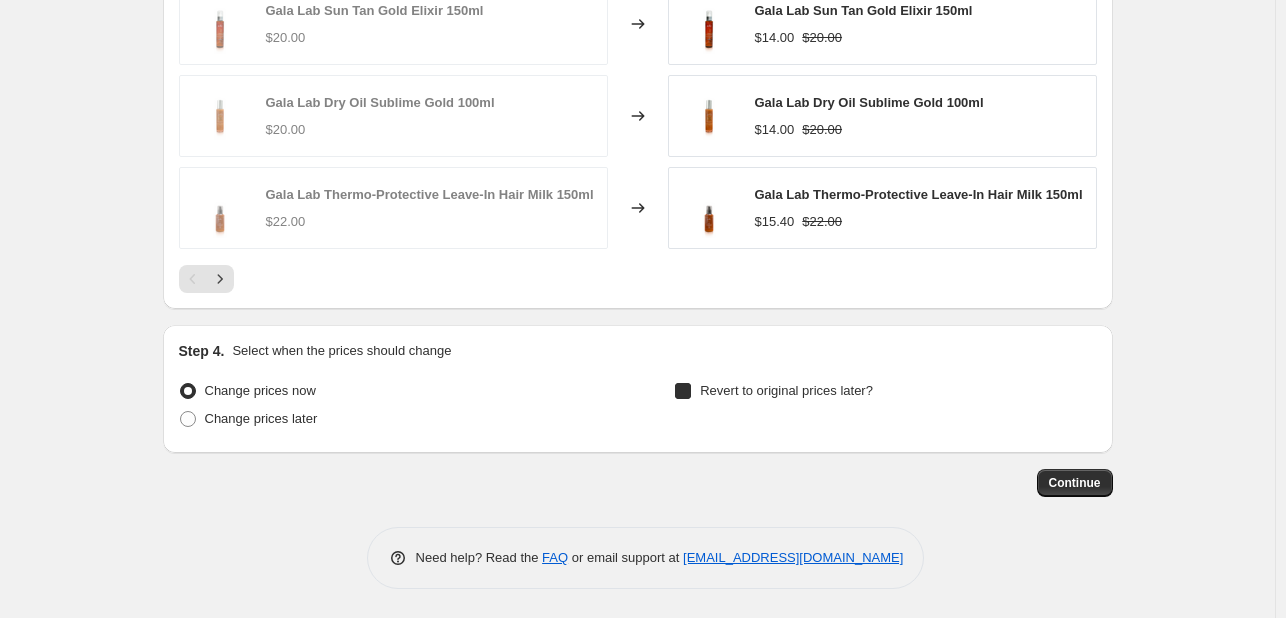 checkbox on "true" 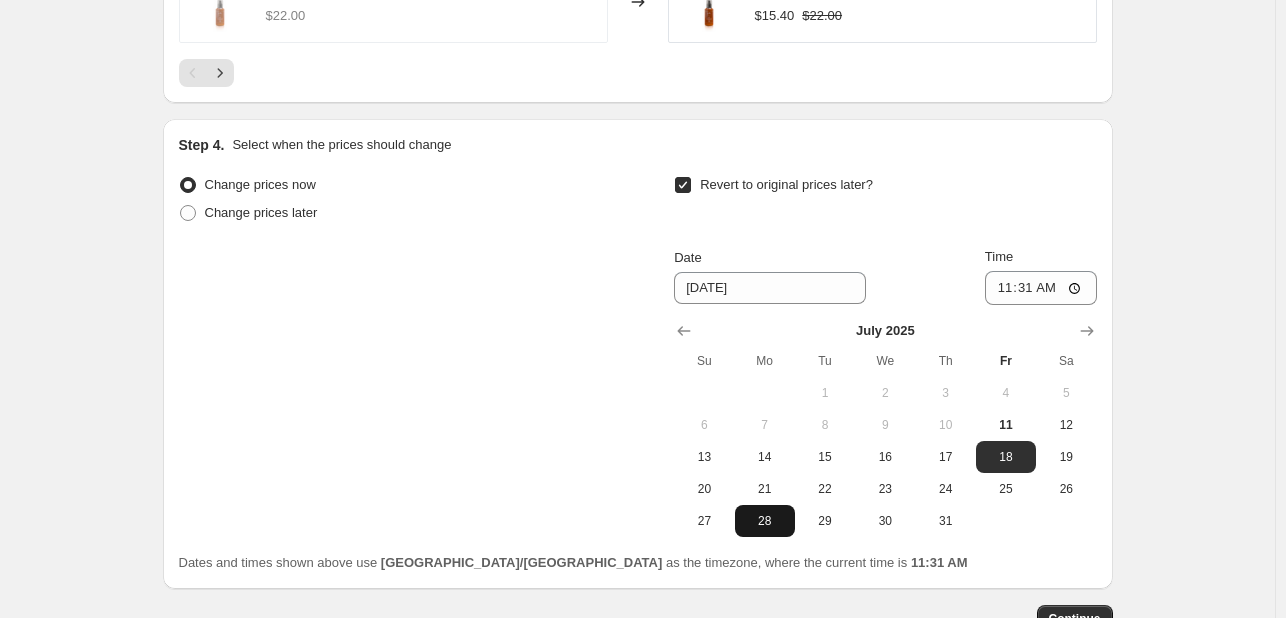 scroll, scrollTop: 1900, scrollLeft: 0, axis: vertical 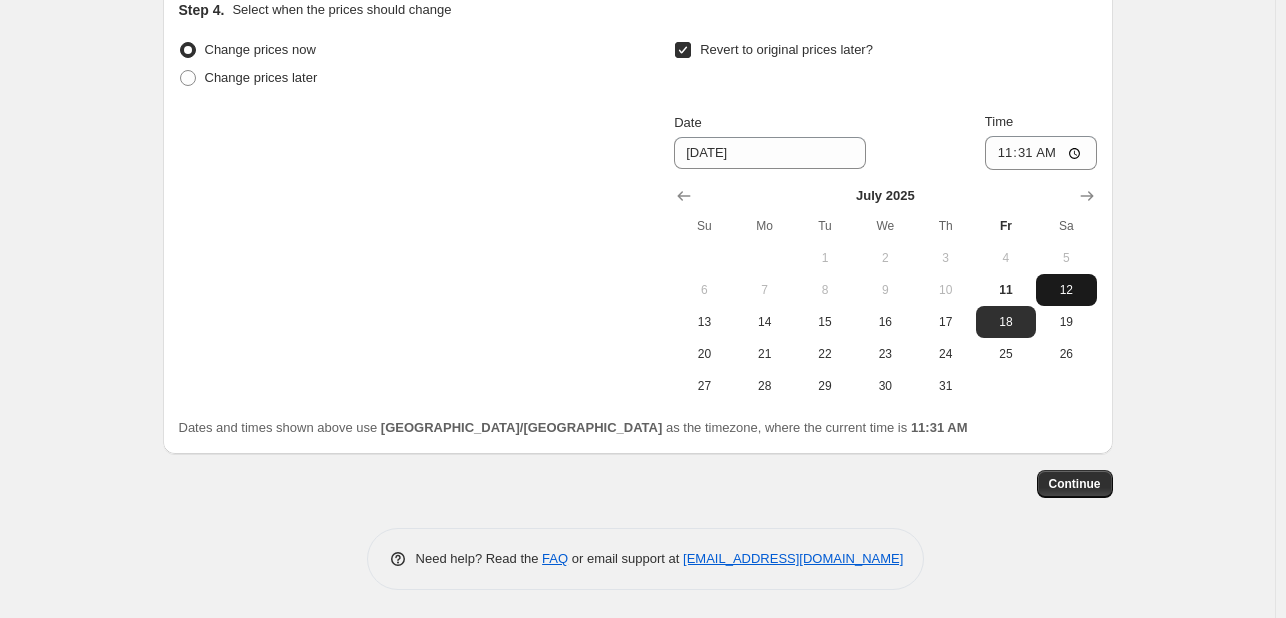 click on "12" at bounding box center (1066, 290) 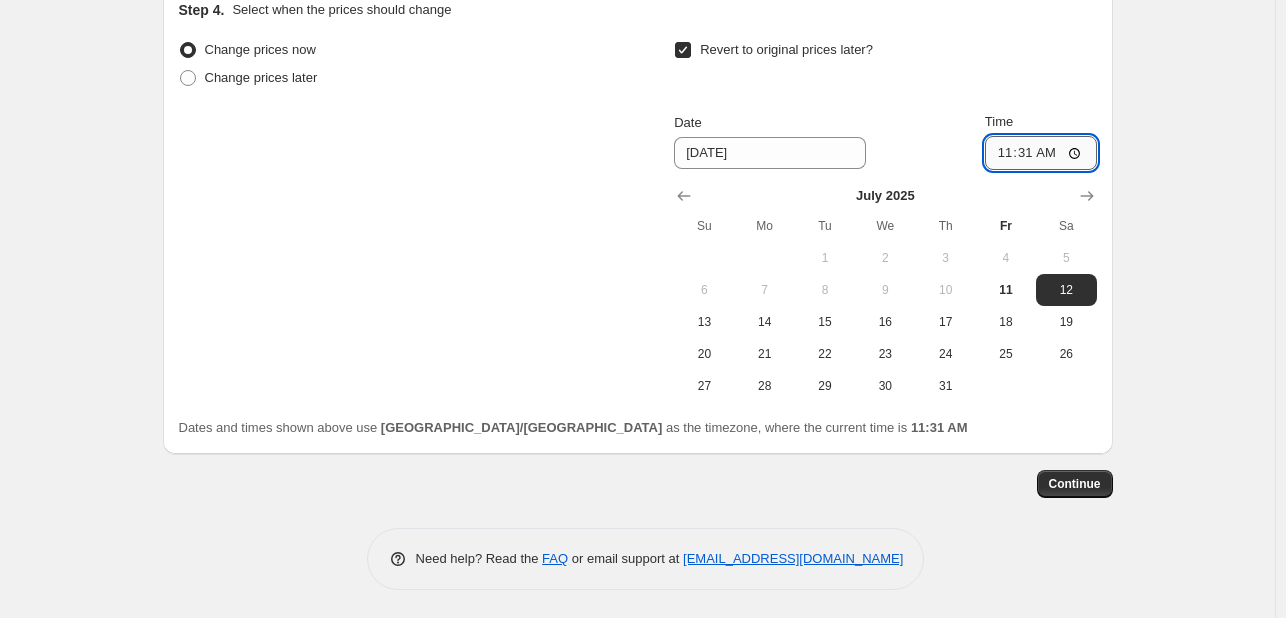 click on "11:31" at bounding box center [1041, 153] 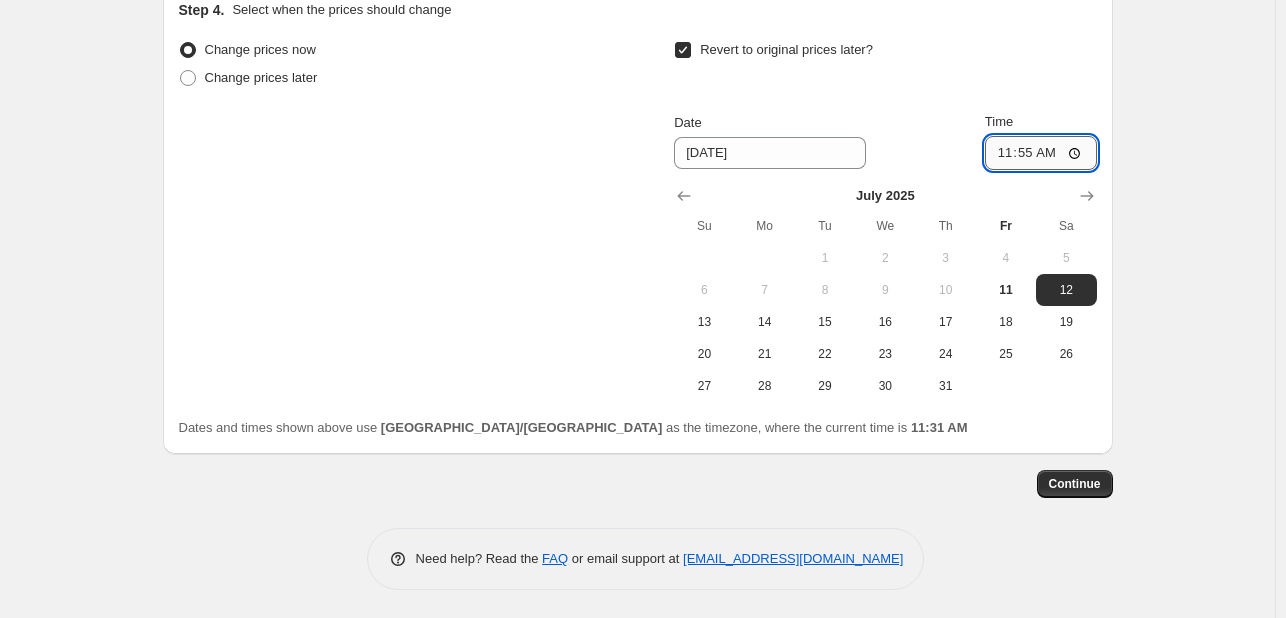 type on "23:55" 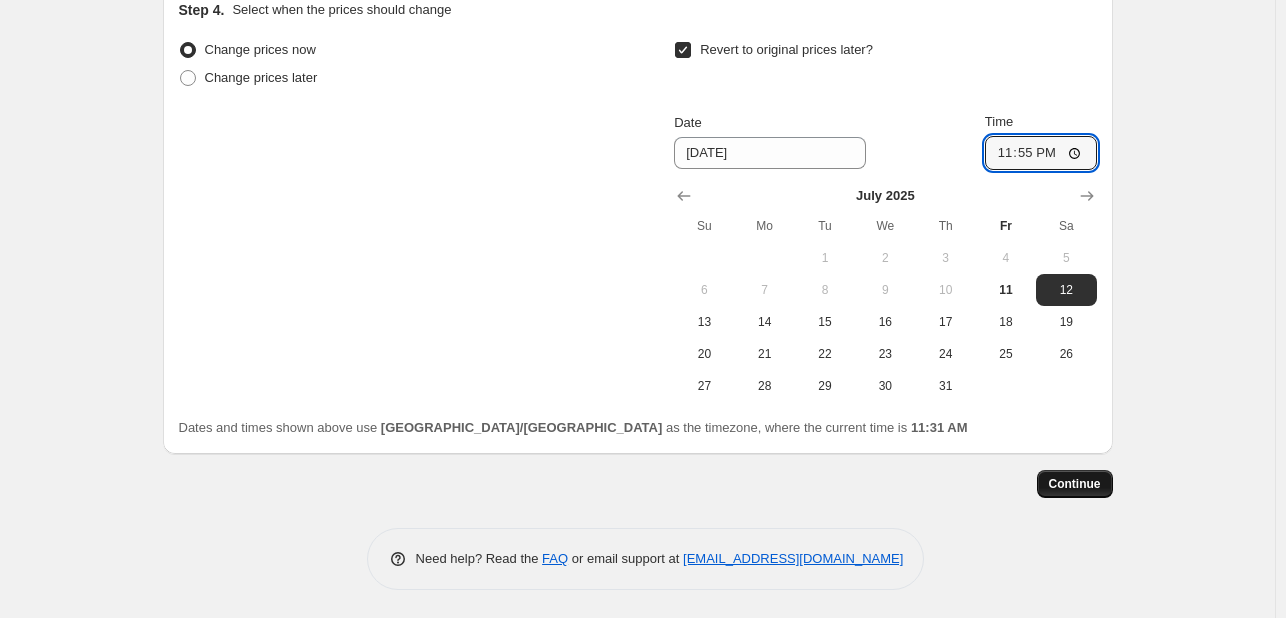 click on "Continue" at bounding box center [1075, 484] 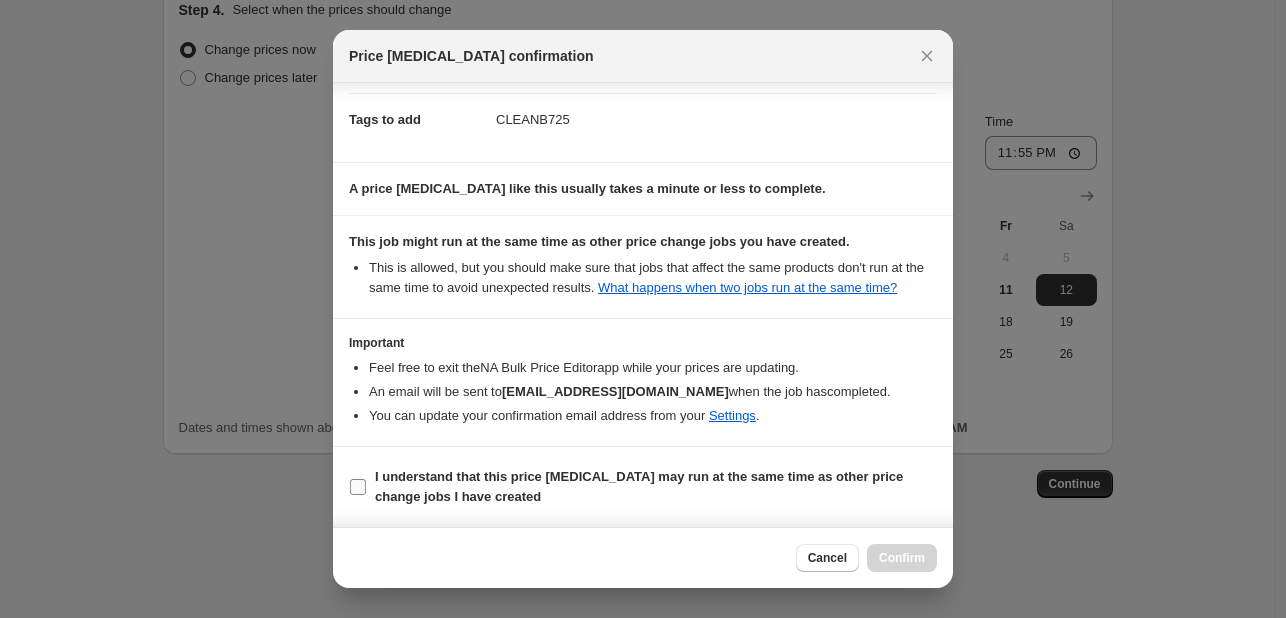 scroll, scrollTop: 295, scrollLeft: 0, axis: vertical 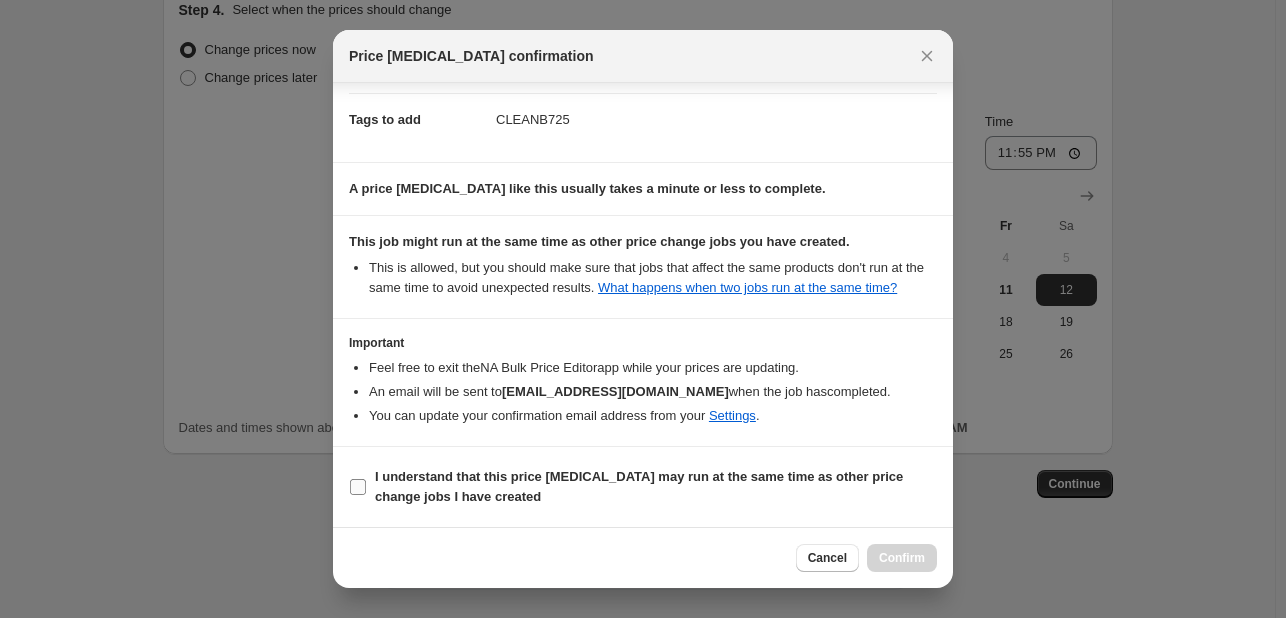 click on "I understand that this price [MEDICAL_DATA] may run at the same time as other price change jobs I have created" at bounding box center (656, 487) 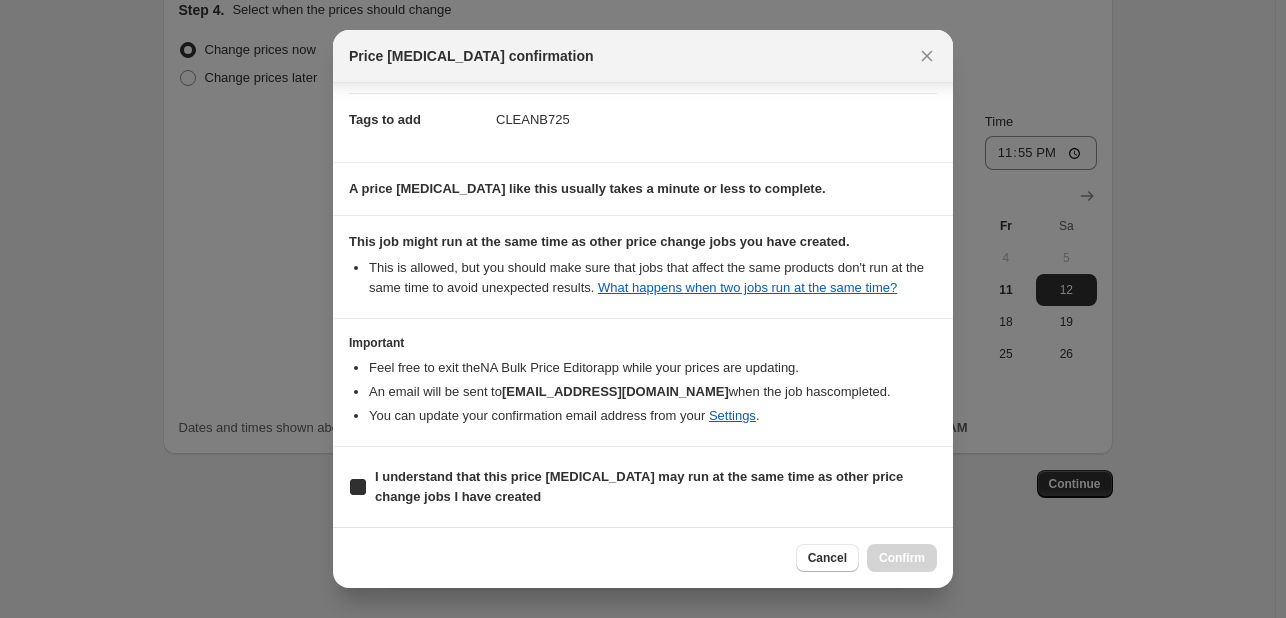 checkbox on "true" 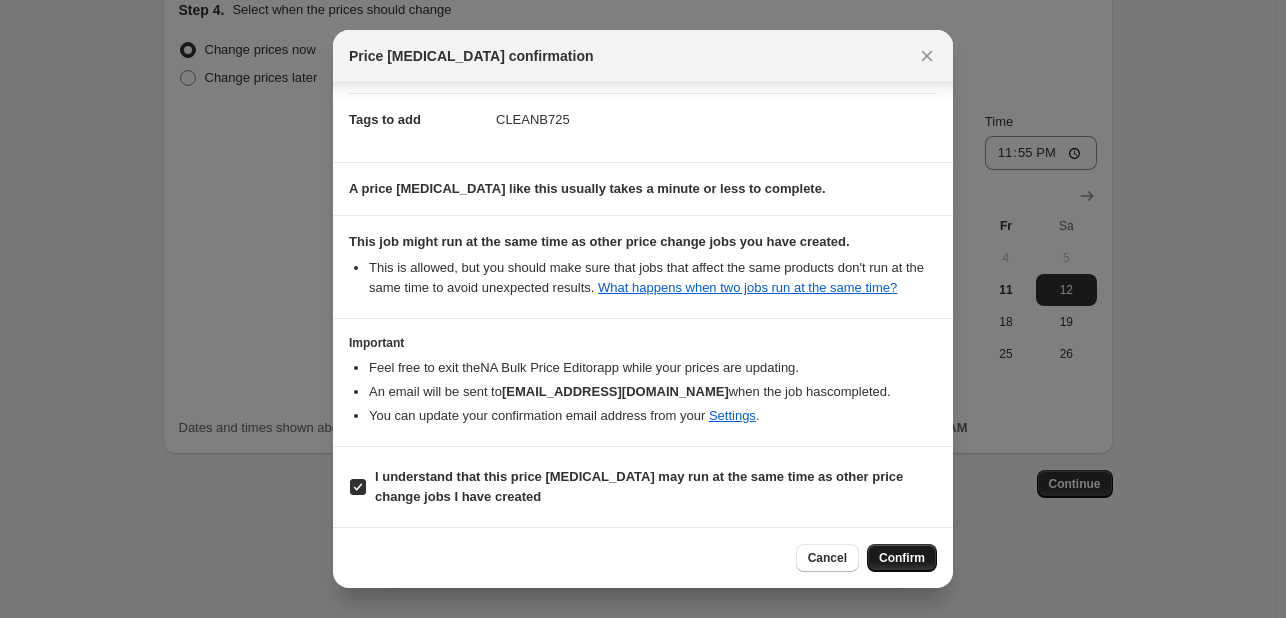 click on "Confirm" at bounding box center [902, 558] 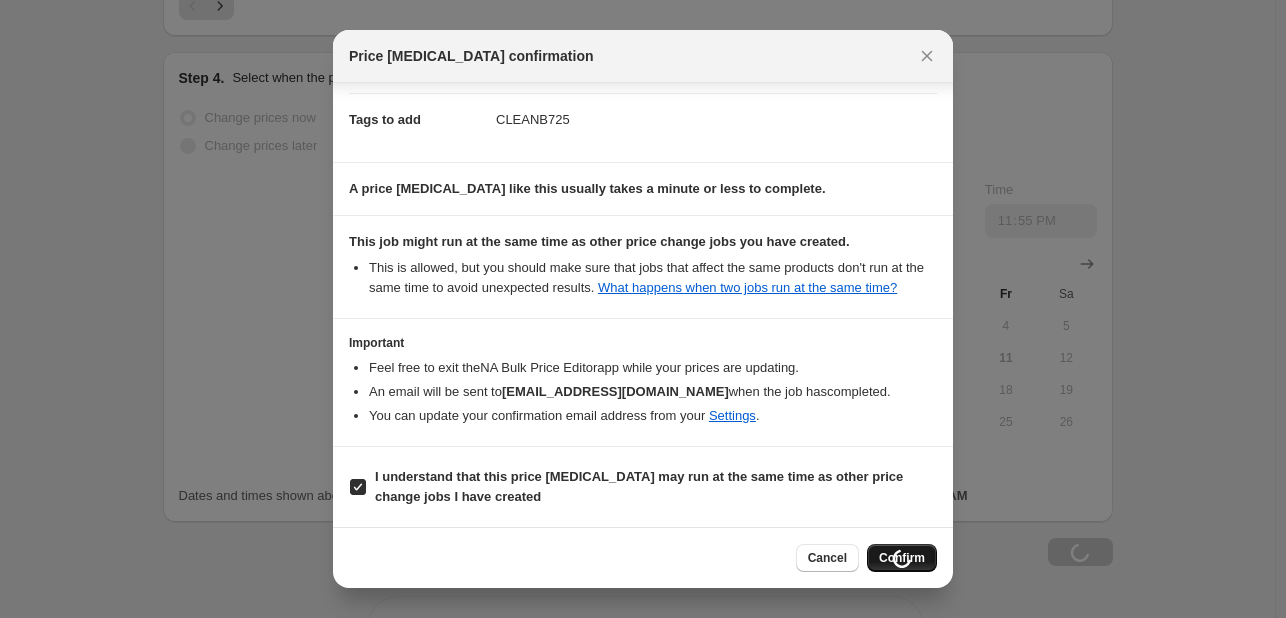 scroll, scrollTop: 1968, scrollLeft: 0, axis: vertical 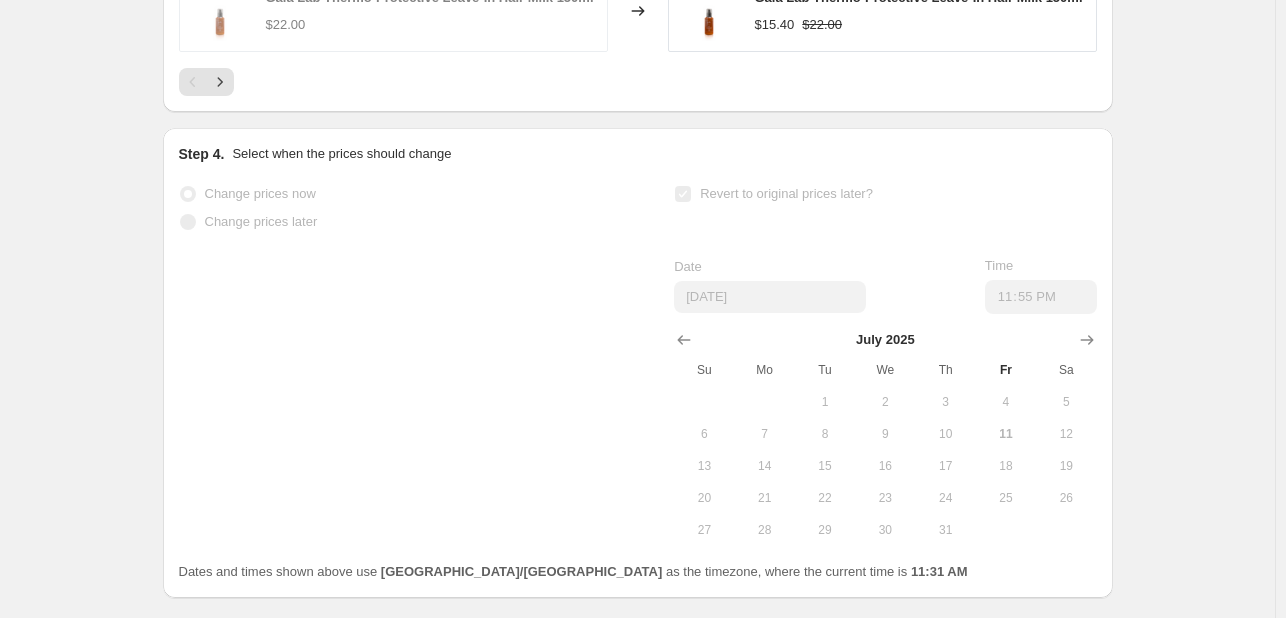 select on "percentage" 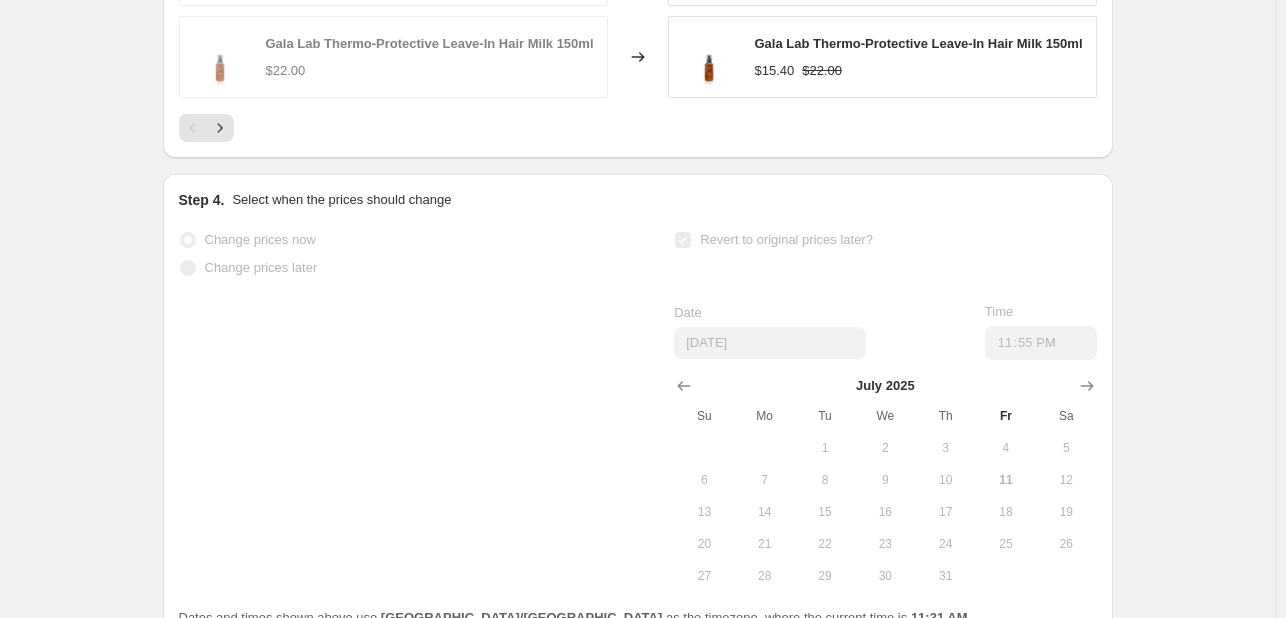 scroll, scrollTop: 0, scrollLeft: 0, axis: both 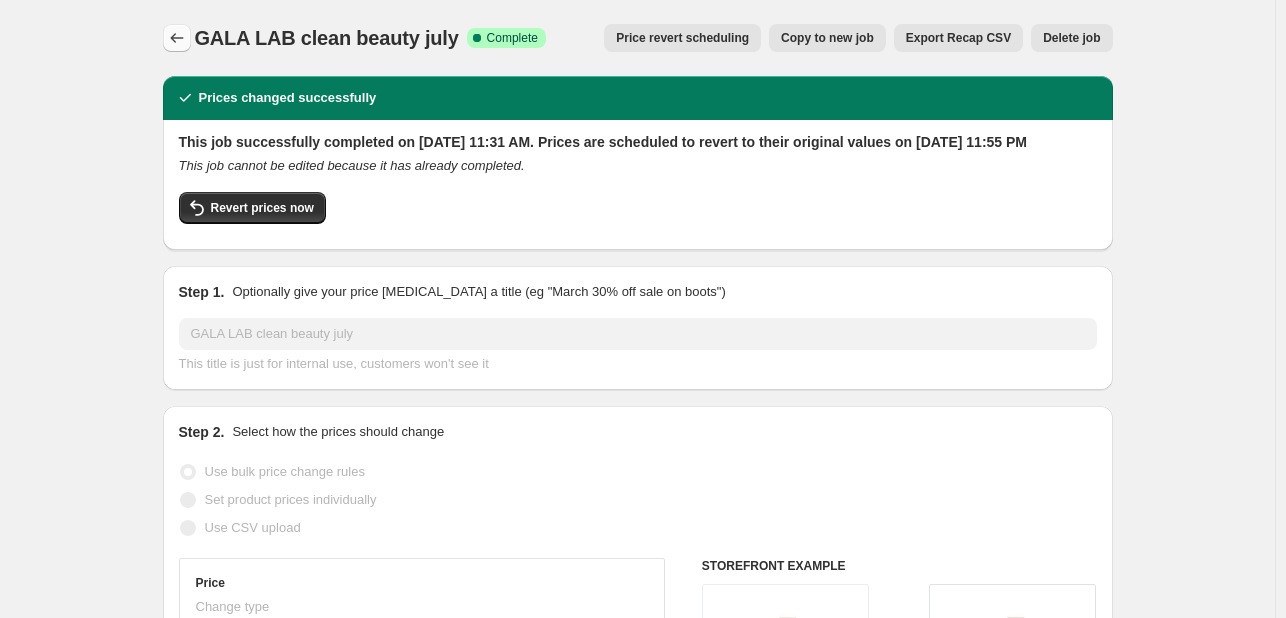 click at bounding box center (177, 38) 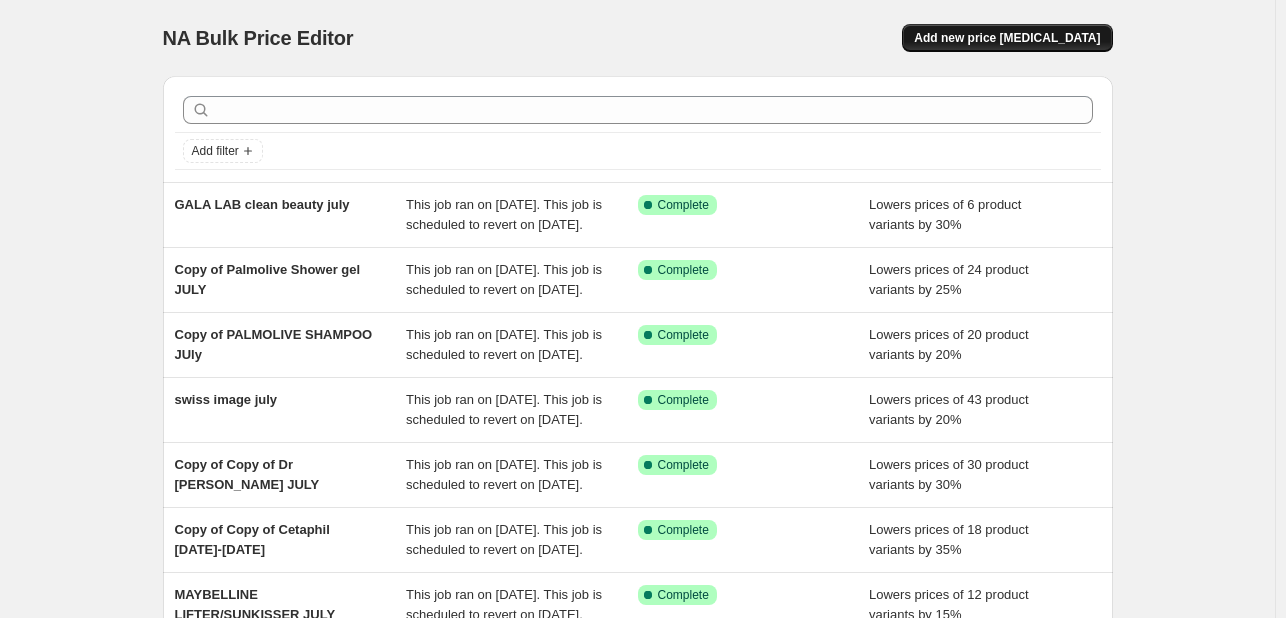 click on "Add new price [MEDICAL_DATA]" at bounding box center (1007, 38) 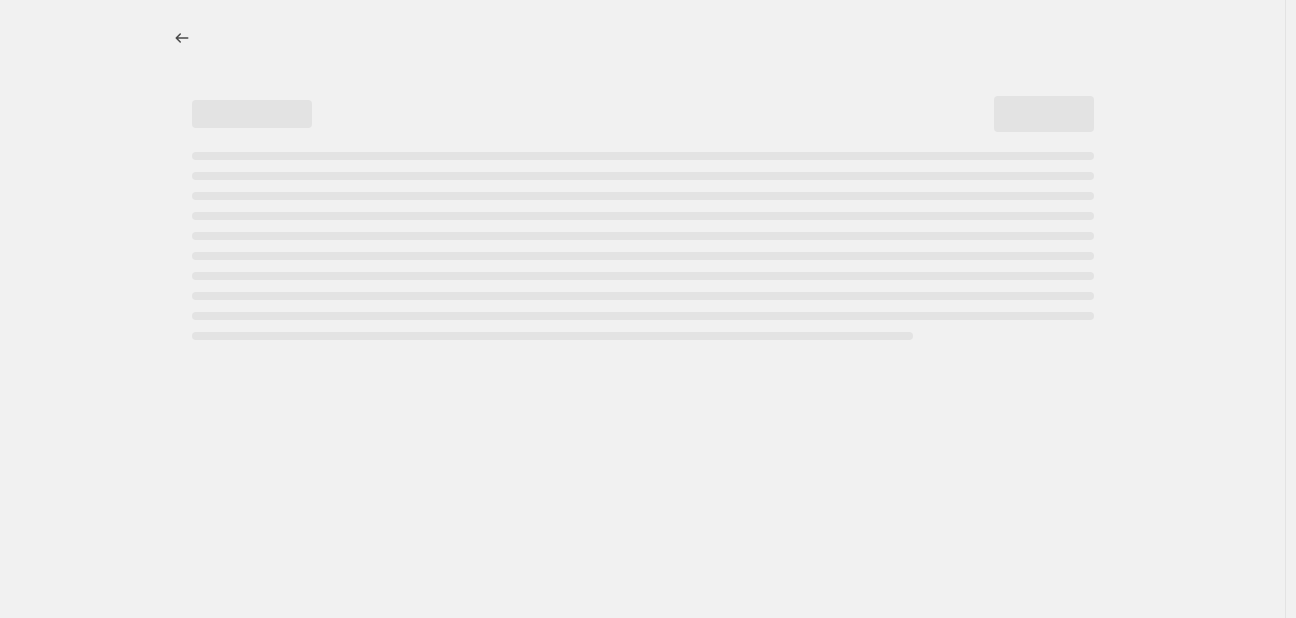 select on "percentage" 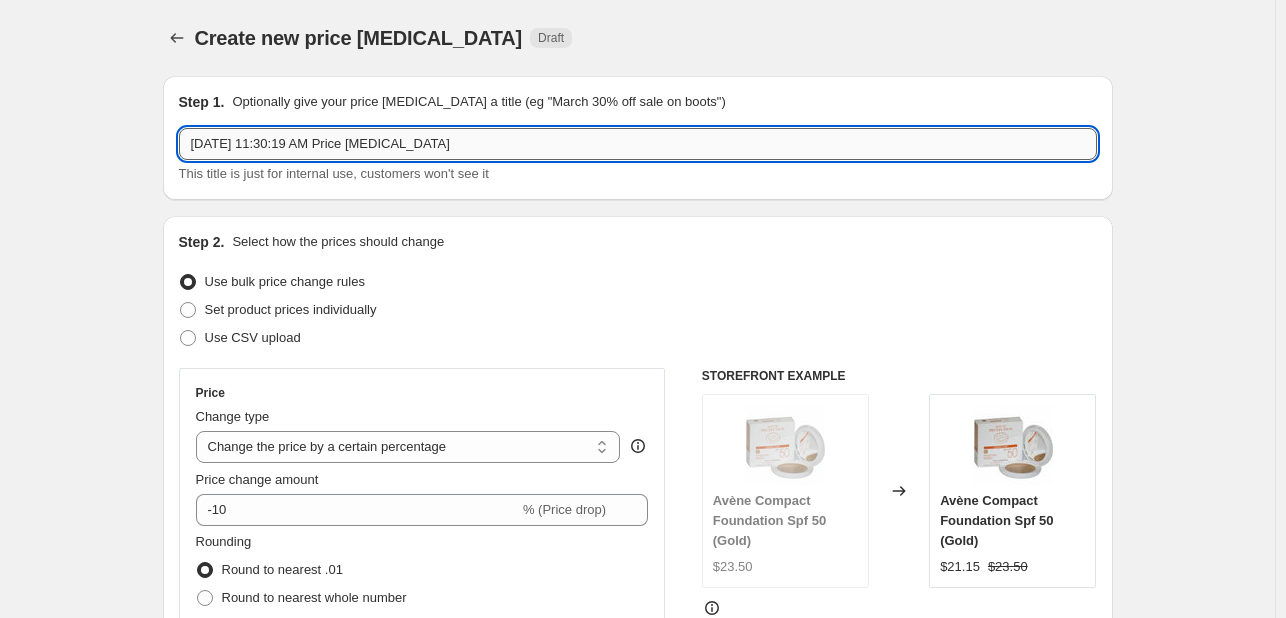 click on "[DATE] 11:30:19 AM Price [MEDICAL_DATA]" at bounding box center (638, 144) 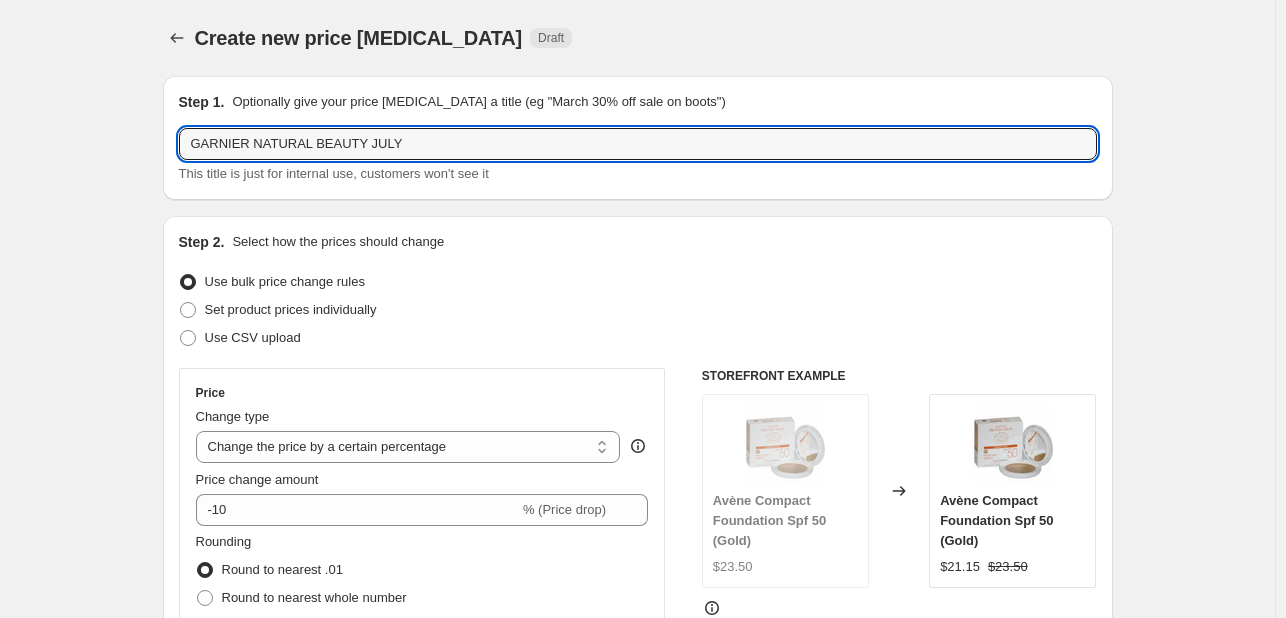 type on "GARNIER NATURAL BEAUTY JULY" 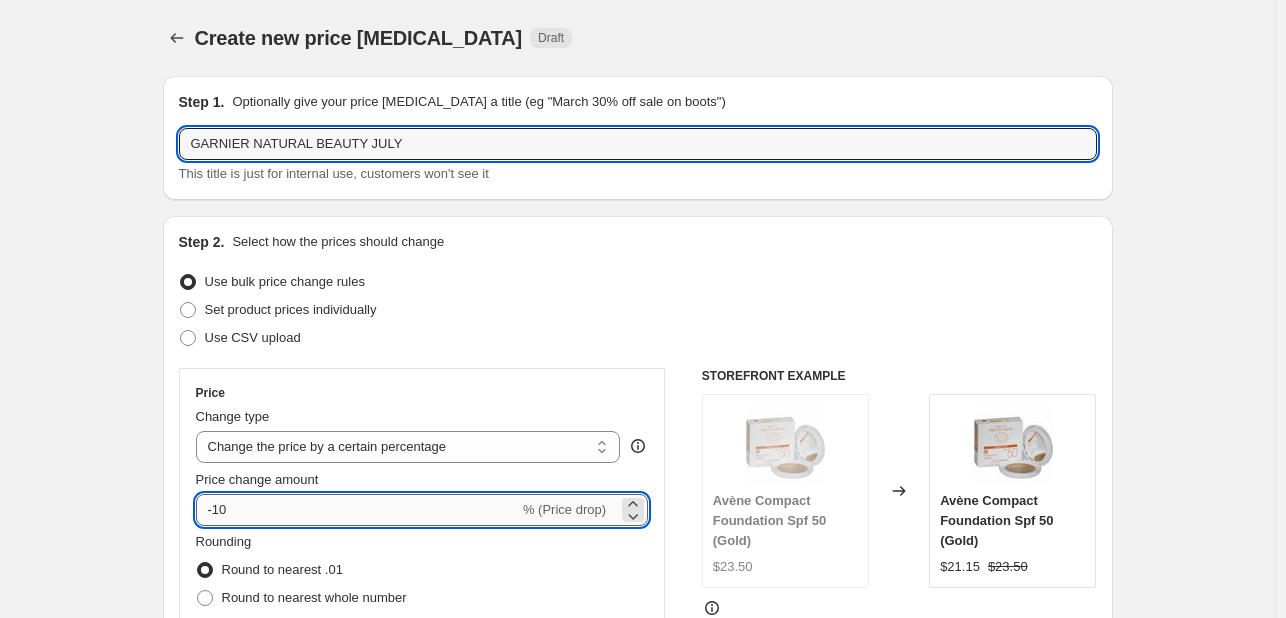 click on "-10" at bounding box center (357, 510) 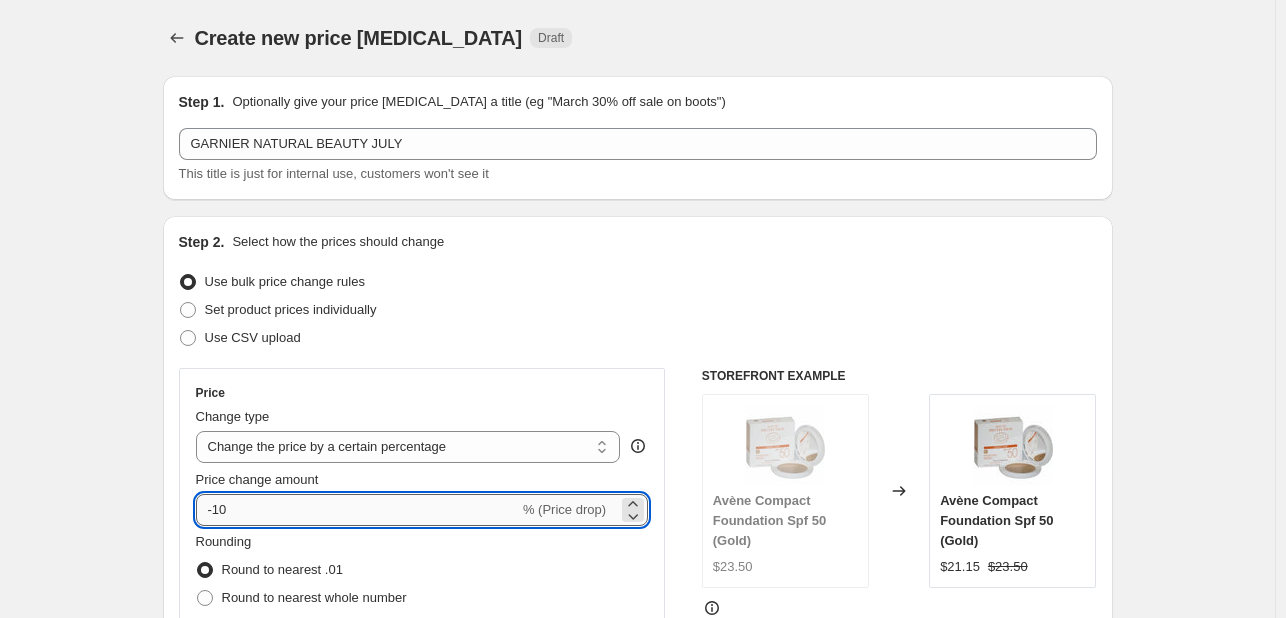 type on "-1" 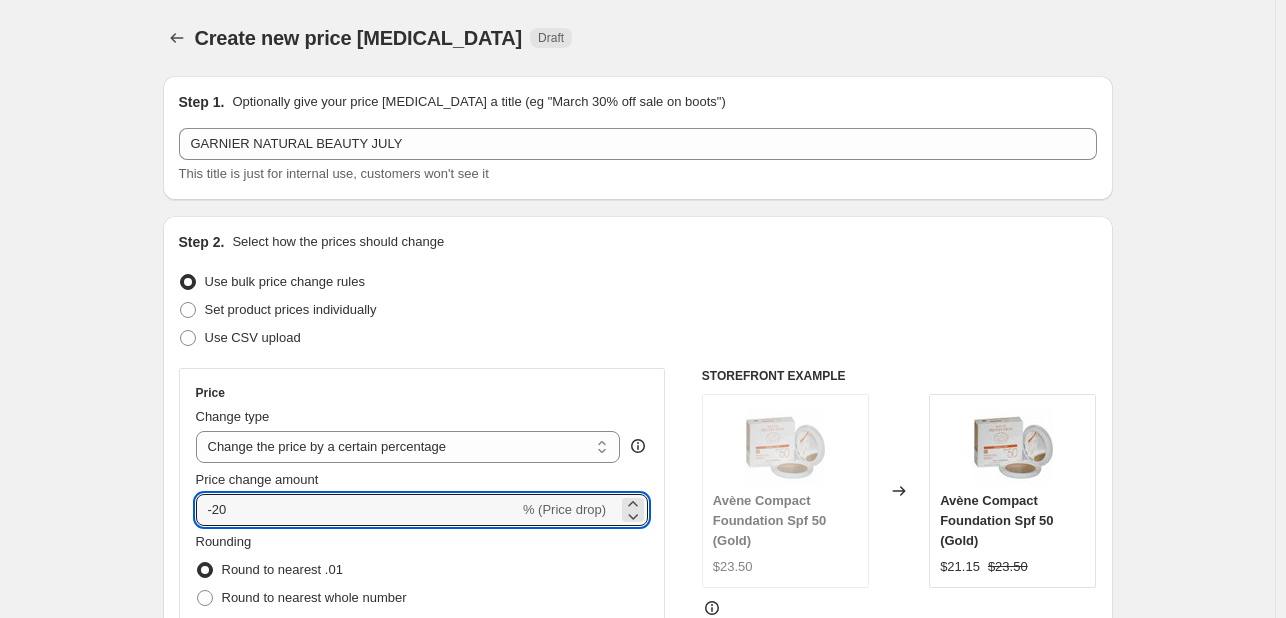 type on "-20" 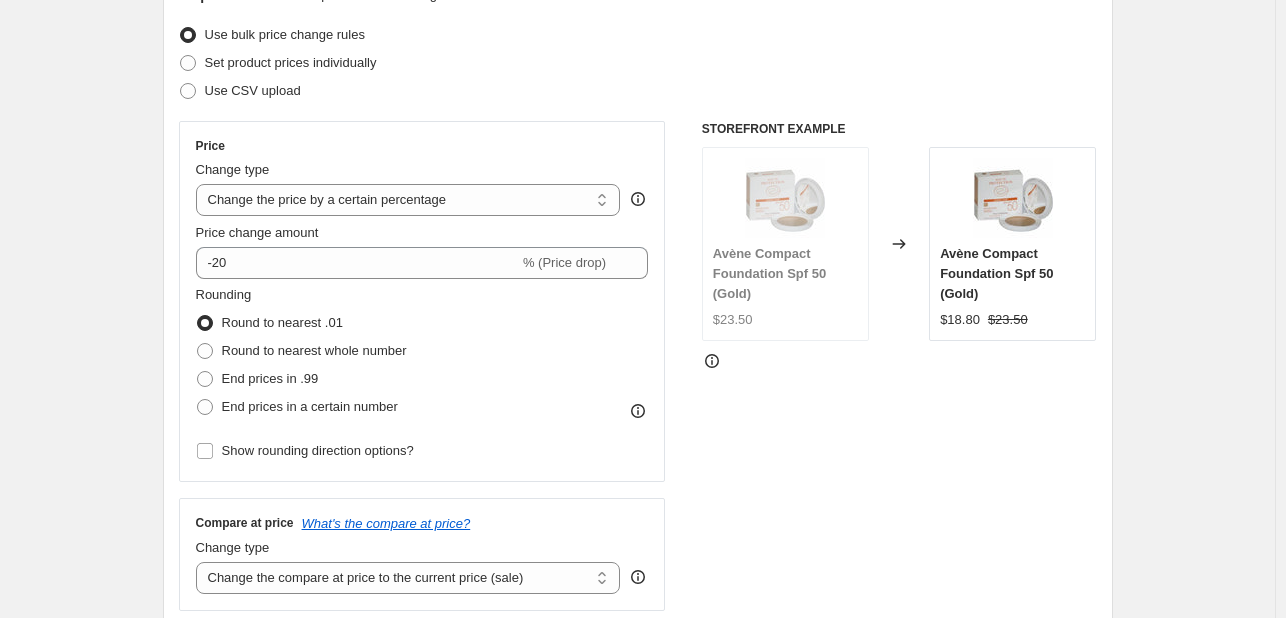 scroll, scrollTop: 500, scrollLeft: 0, axis: vertical 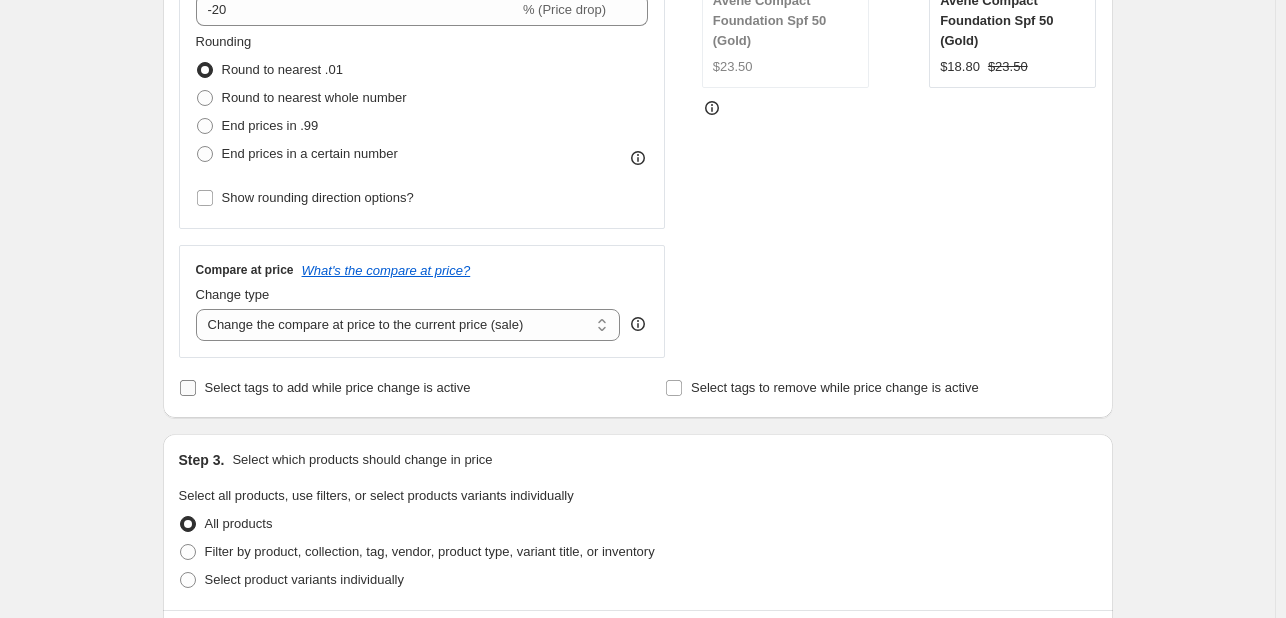 click on "Select tags to add while price change is active" at bounding box center [338, 387] 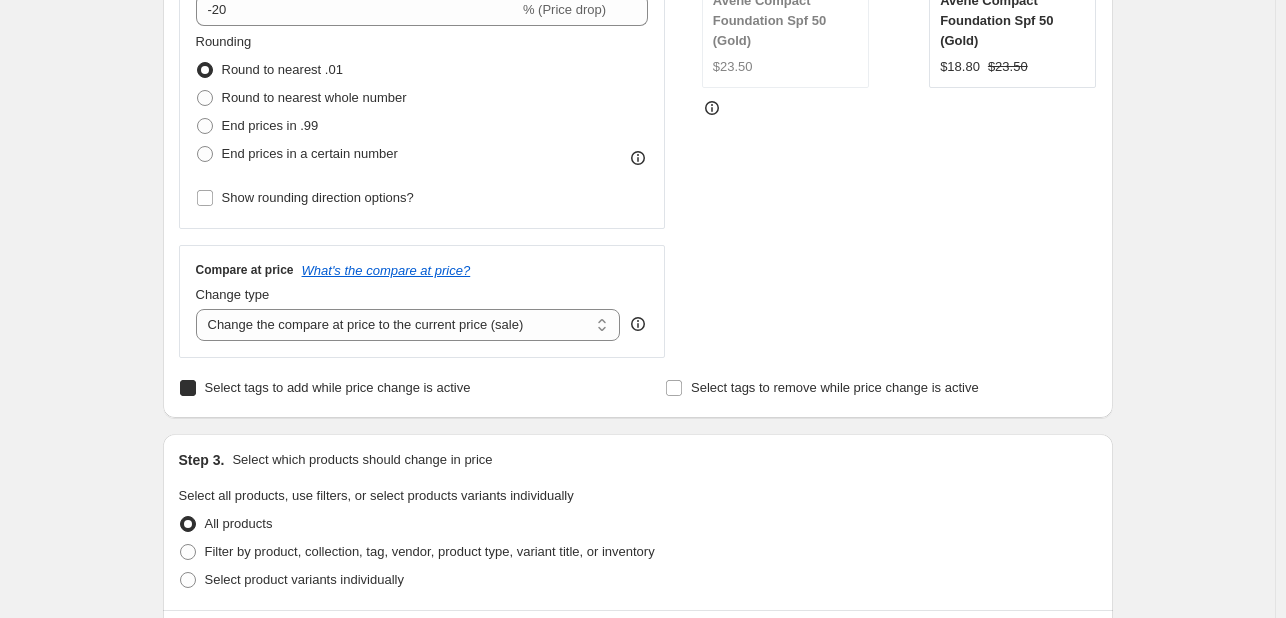 checkbox on "true" 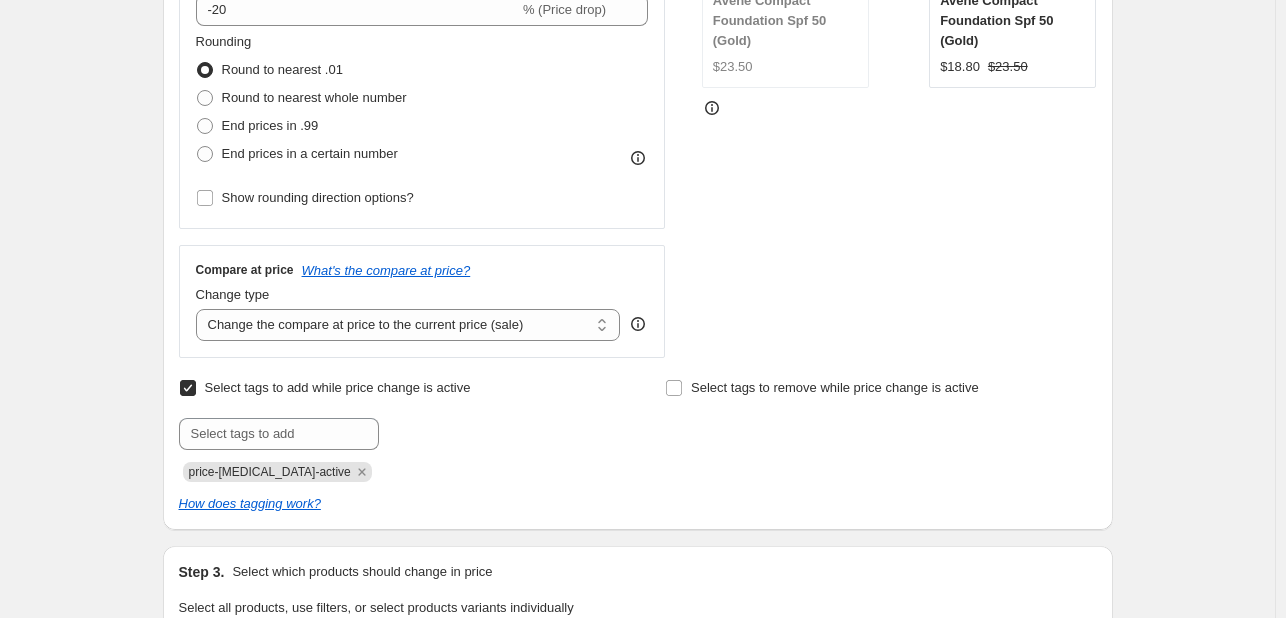 click on "Submit price-[MEDICAL_DATA]-active" at bounding box center [394, 450] 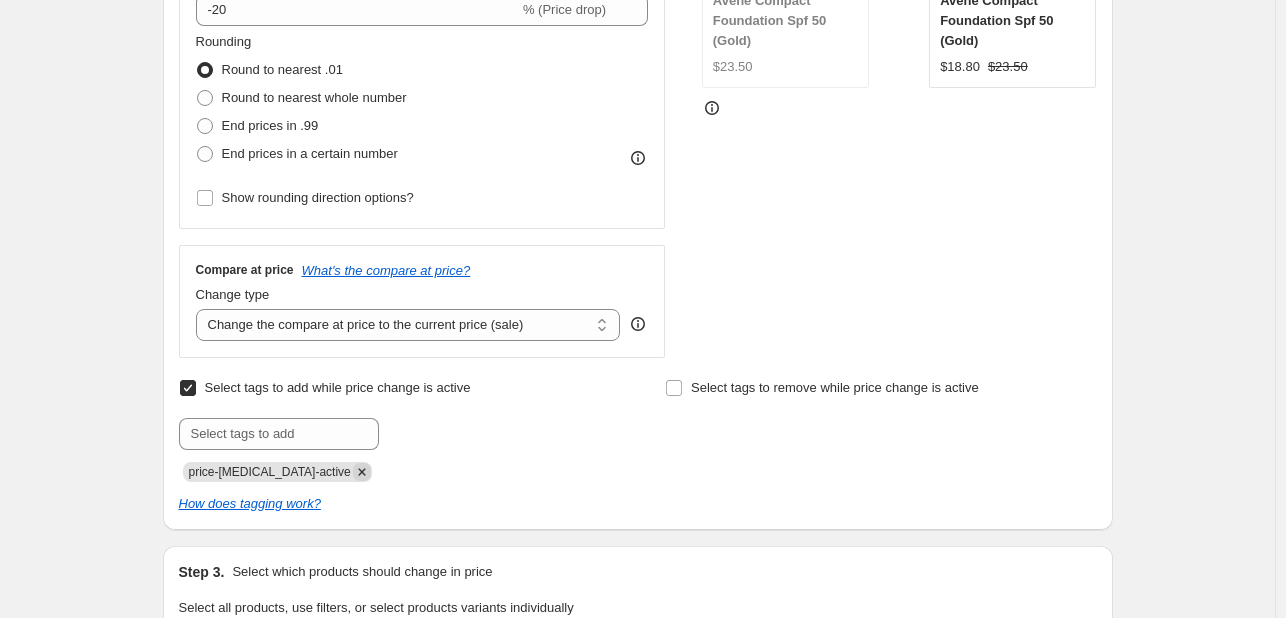 click 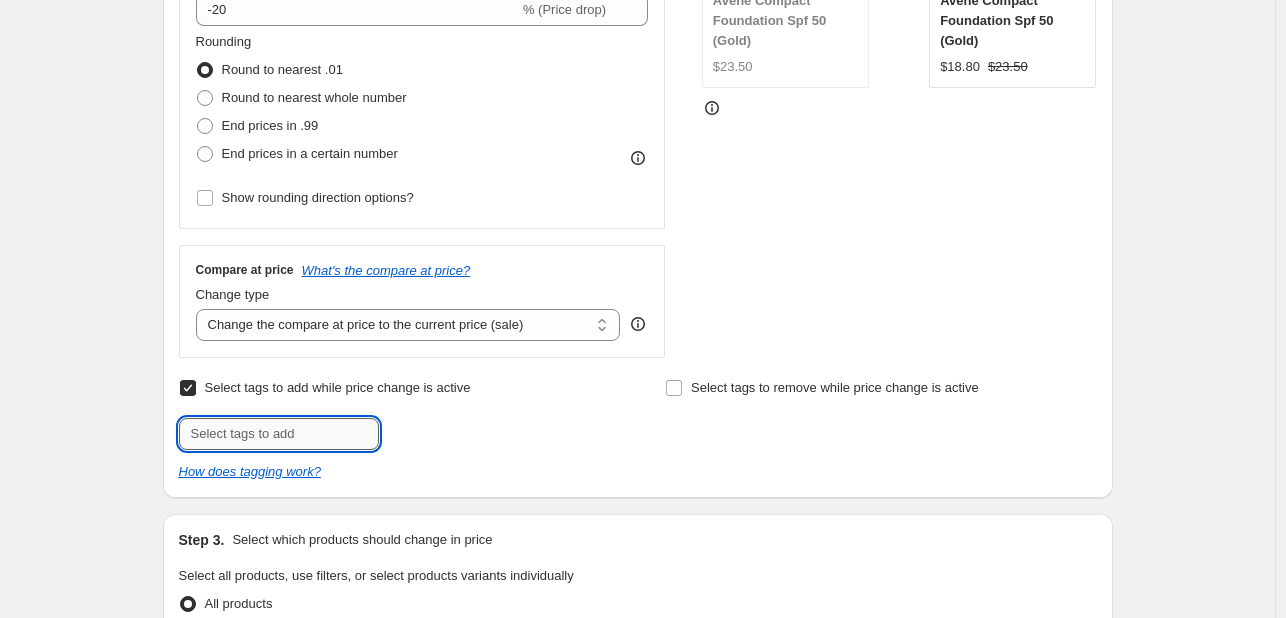 click at bounding box center (279, 434) 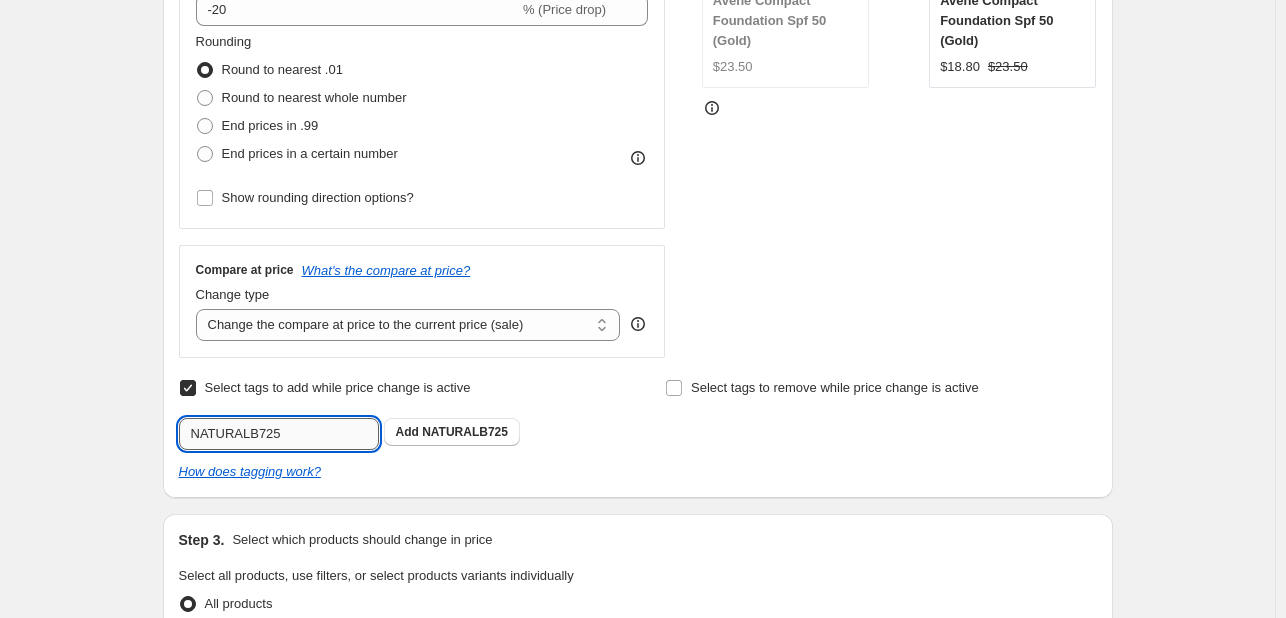 type on "NATURALB725" 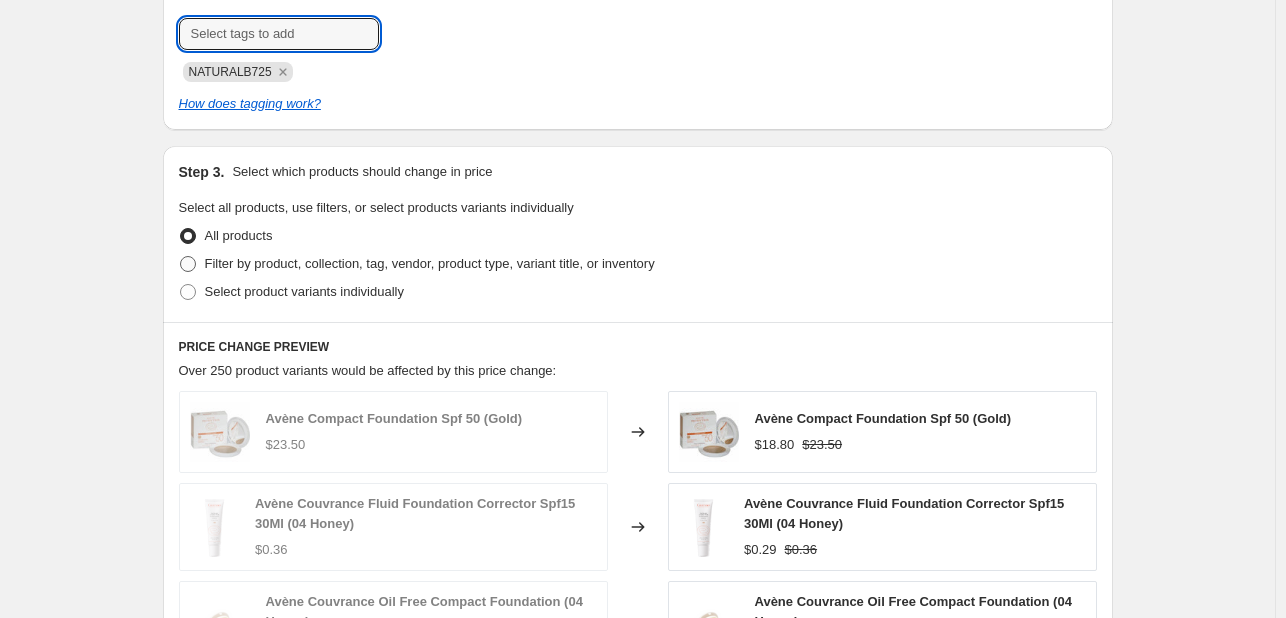 scroll, scrollTop: 900, scrollLeft: 0, axis: vertical 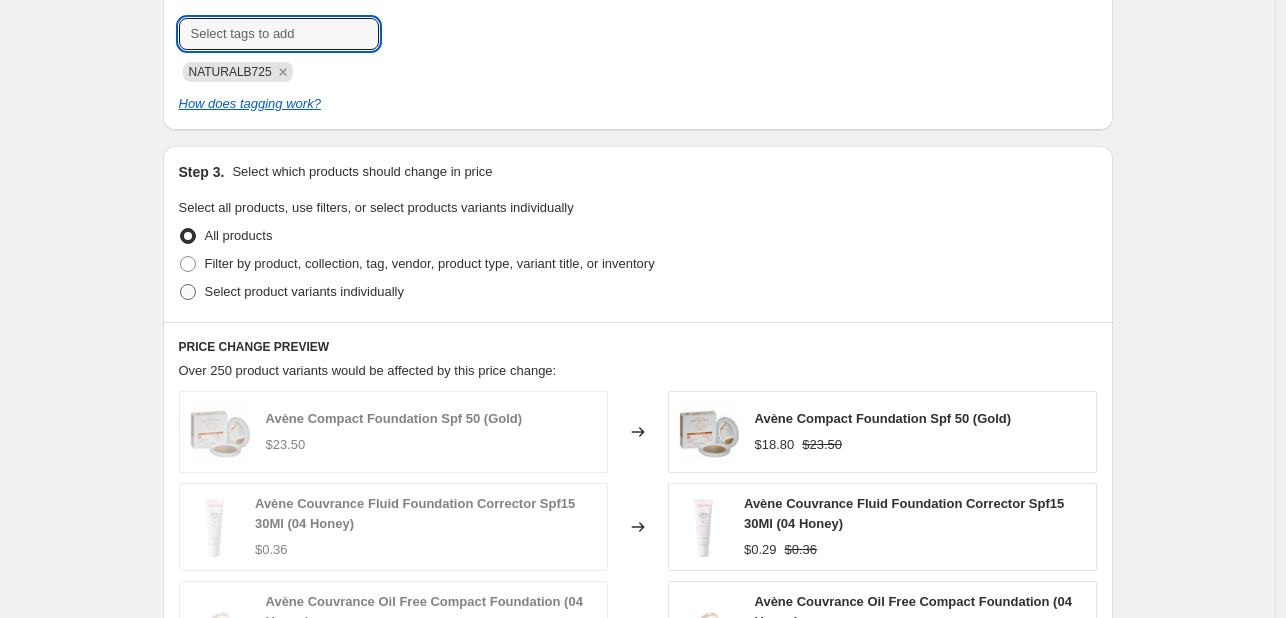 click on "Select product variants individually" at bounding box center [304, 291] 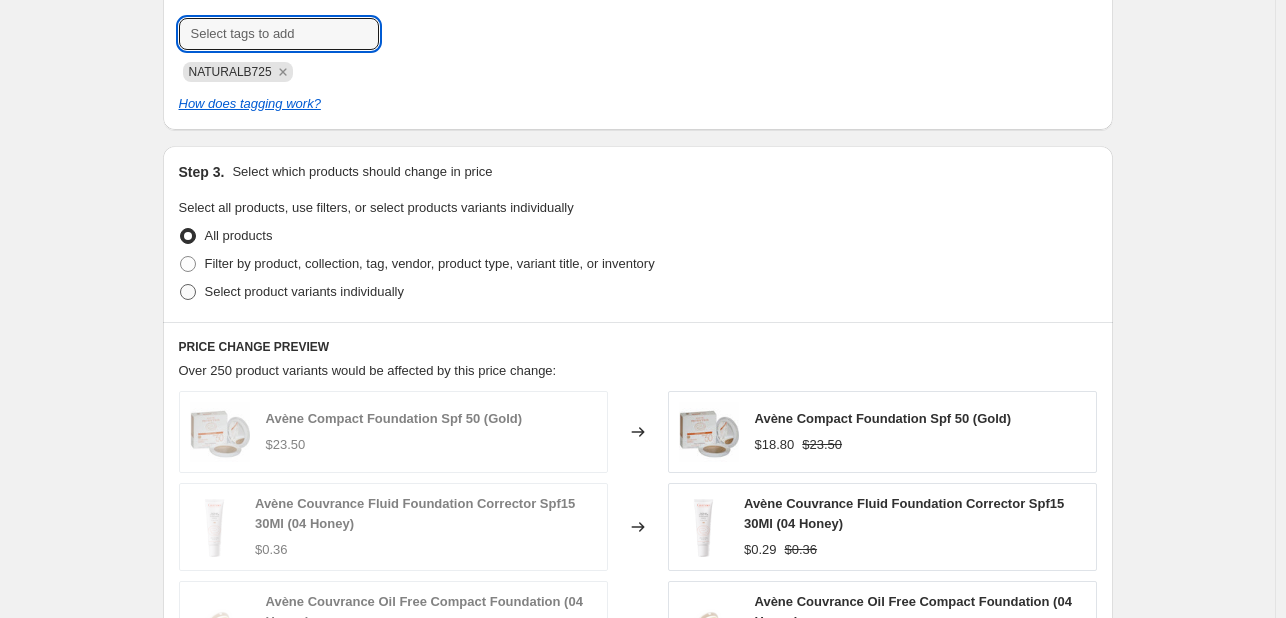 radio on "true" 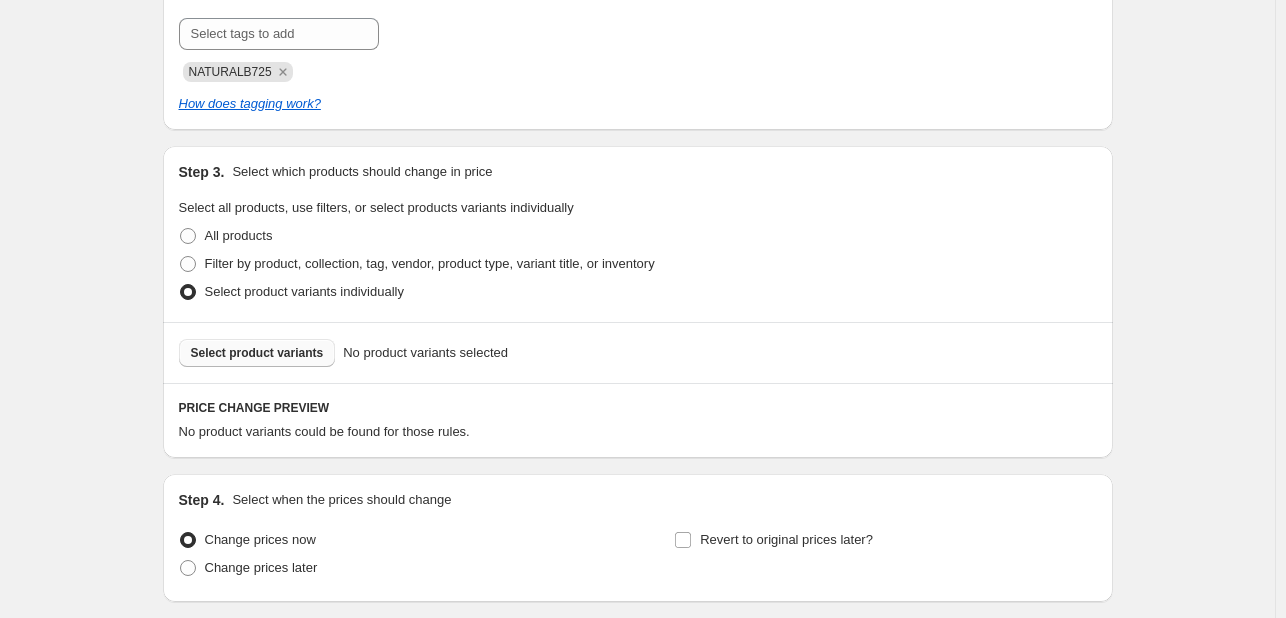 click on "Select product variants" at bounding box center [257, 353] 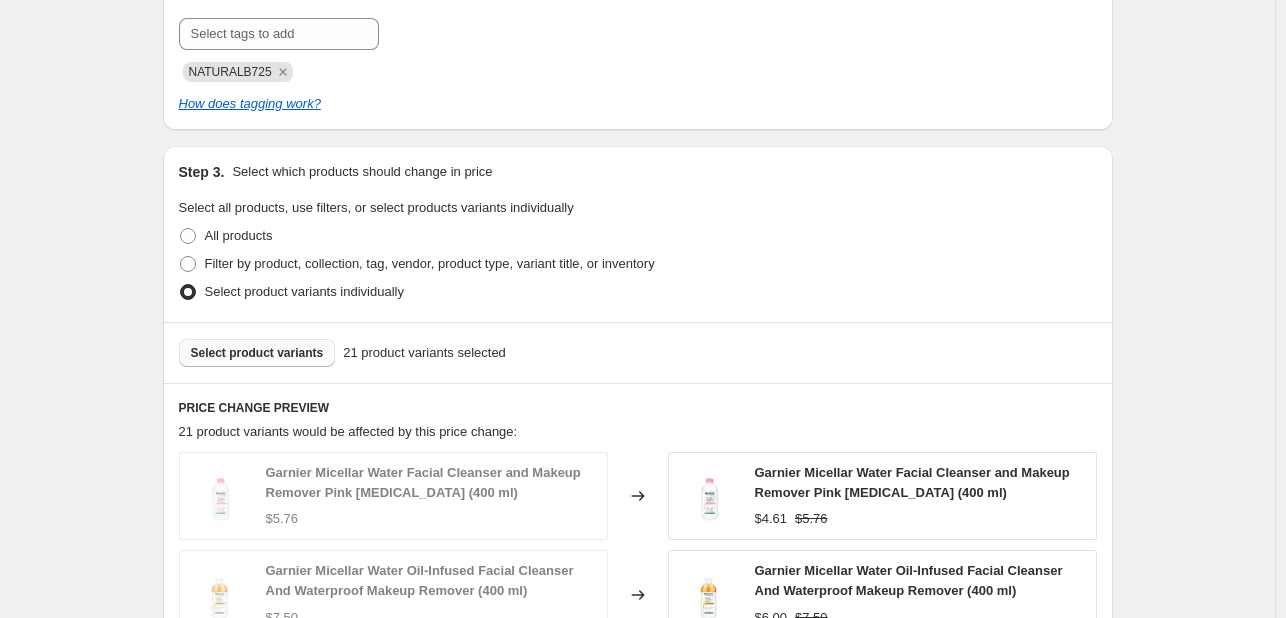 scroll, scrollTop: 1300, scrollLeft: 0, axis: vertical 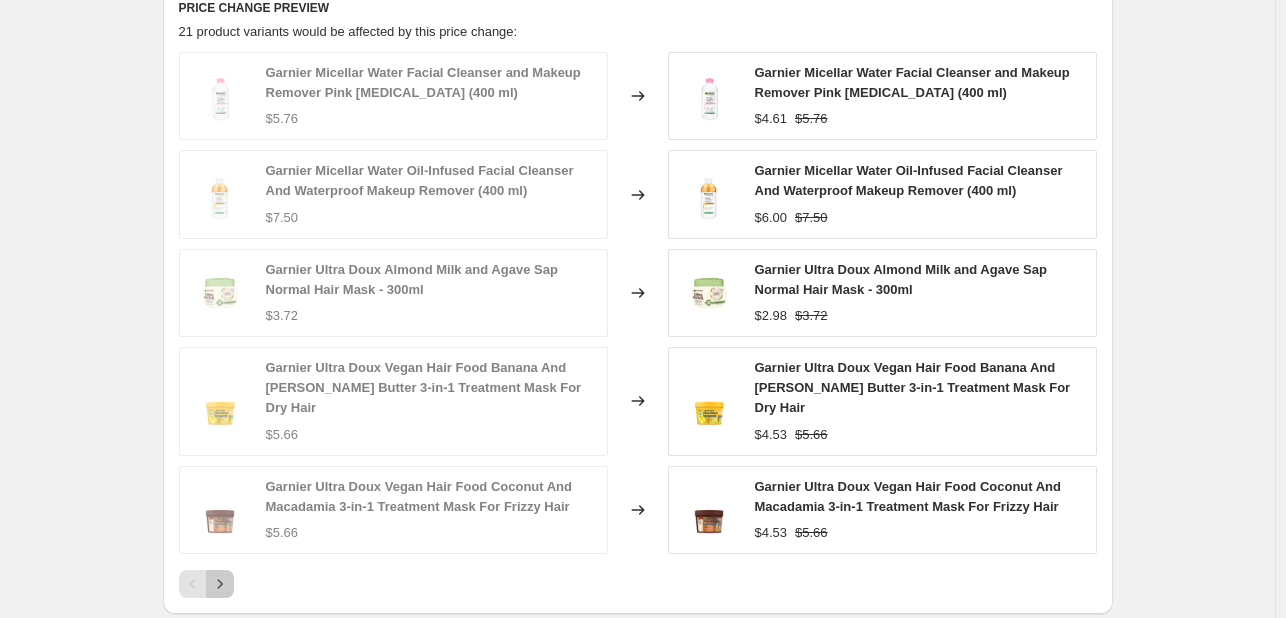 click 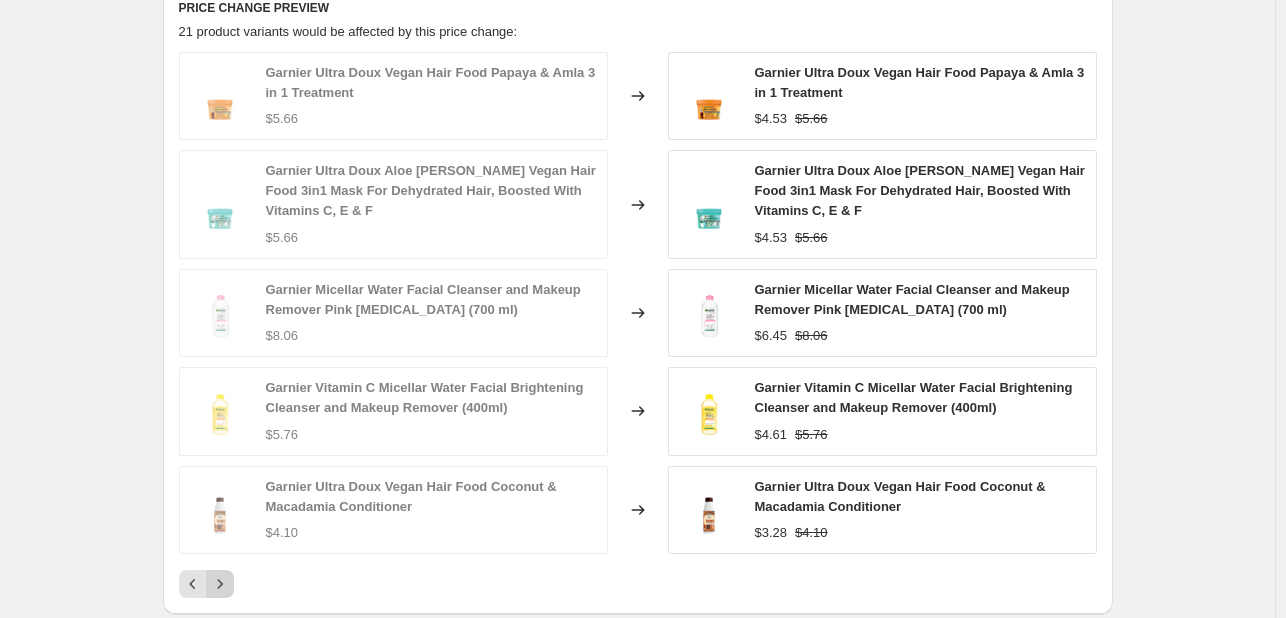 click on "Garnier Ultra Doux Vegan Hair Food Papaya & Amla 3 in 1 Treatment $5.66 Changed to Garnier Ultra Doux Vegan Hair Food Papaya & Amla 3 in 1 Treatment $4.53 $5.66 Garnier Ultra Doux Aloe [PERSON_NAME] Vegan Hair Food 3in1 Mask For Dehydrated Hair, Boosted With Vitamins C, E & F  $5.66 Changed to Garnier Ultra Doux Aloe [PERSON_NAME] Vegan Hair Food 3in1 Mask For Dehydrated Hair, Boosted With Vitamins C, E & F  $4.53 $5.66 Garnier Micellar Water Facial Cleanser and Makeup Remover Pink [MEDICAL_DATA] (700 ml) $8.06 Changed to Garnier Micellar Water Facial Cleanser and Makeup Remover Pink [MEDICAL_DATA] (700 ml) $6.45 $8.06 Garnier Vitamin C Micellar Water Facial Brightening Cleanser and Makeup Remover (400ml) $5.76 Changed to Garnier Vitamin C Micellar Water Facial Brightening Cleanser and Makeup Remover (400ml) $4.61 $5.76 Garnier Ultra Doux Vegan Hair Food Coconut & Macadamia Conditioner $4.10 Changed to Garnier Ultra Doux Vegan Hair Food Coconut & Macadamia Conditioner $3.28 $4.10" at bounding box center [638, 325] 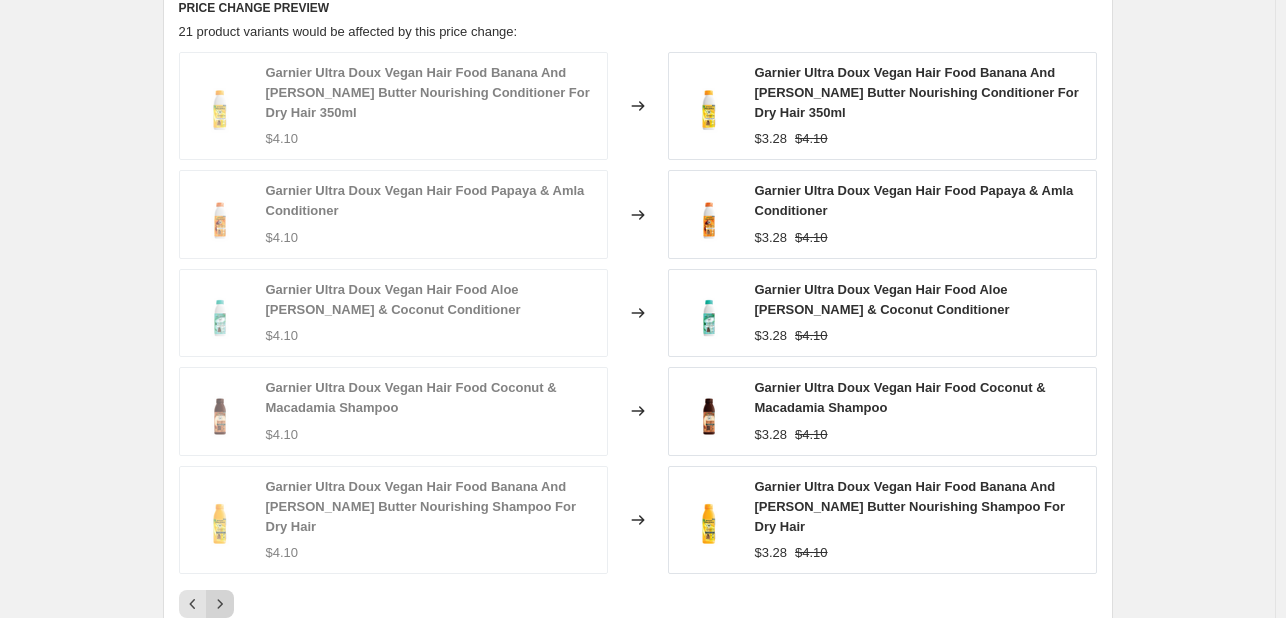click at bounding box center [220, 604] 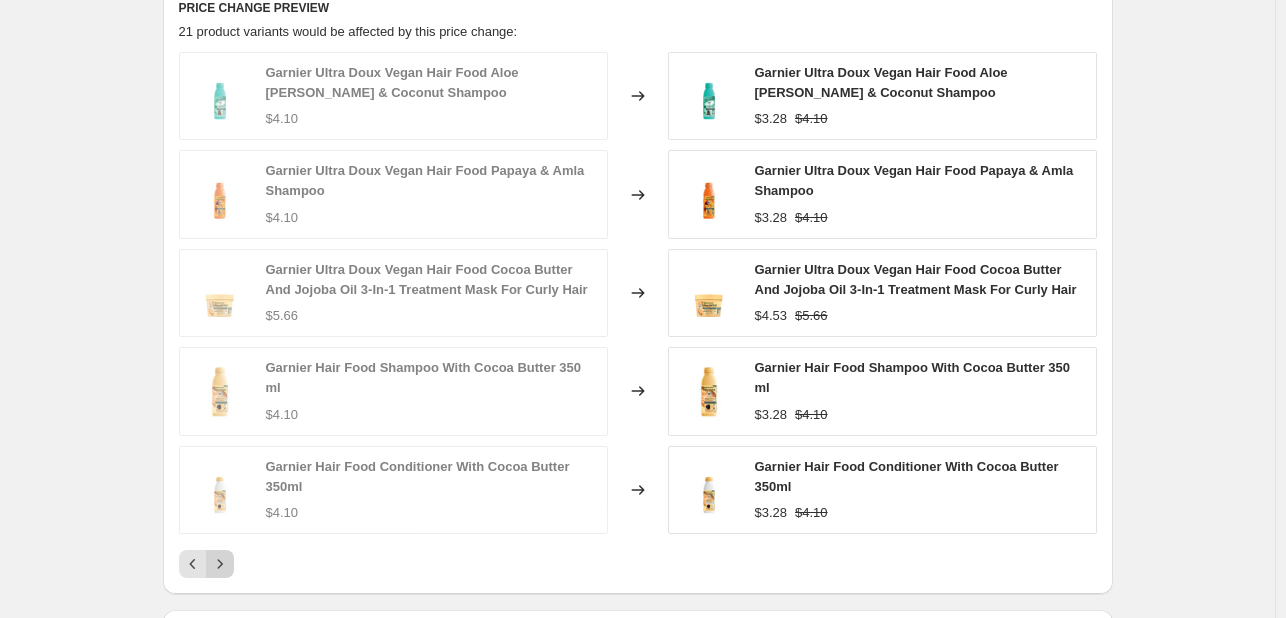 click at bounding box center [220, 564] 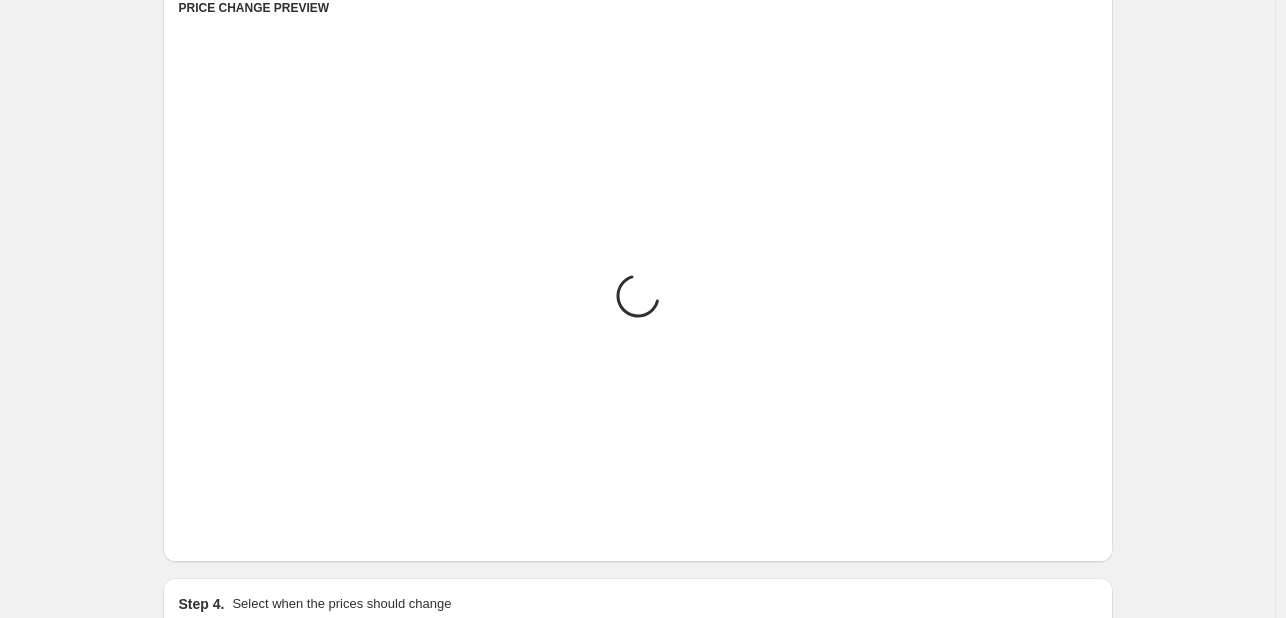 scroll, scrollTop: 1192, scrollLeft: 0, axis: vertical 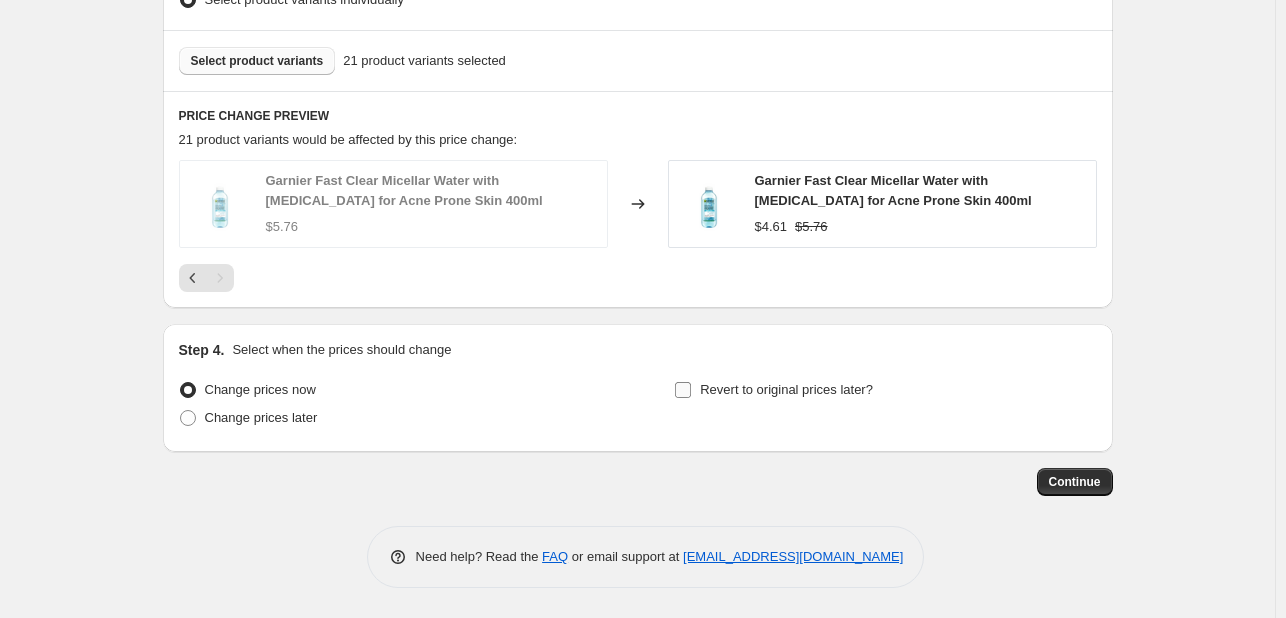 drag, startPoint x: 804, startPoint y: 338, endPoint x: 813, endPoint y: 383, distance: 45.891174 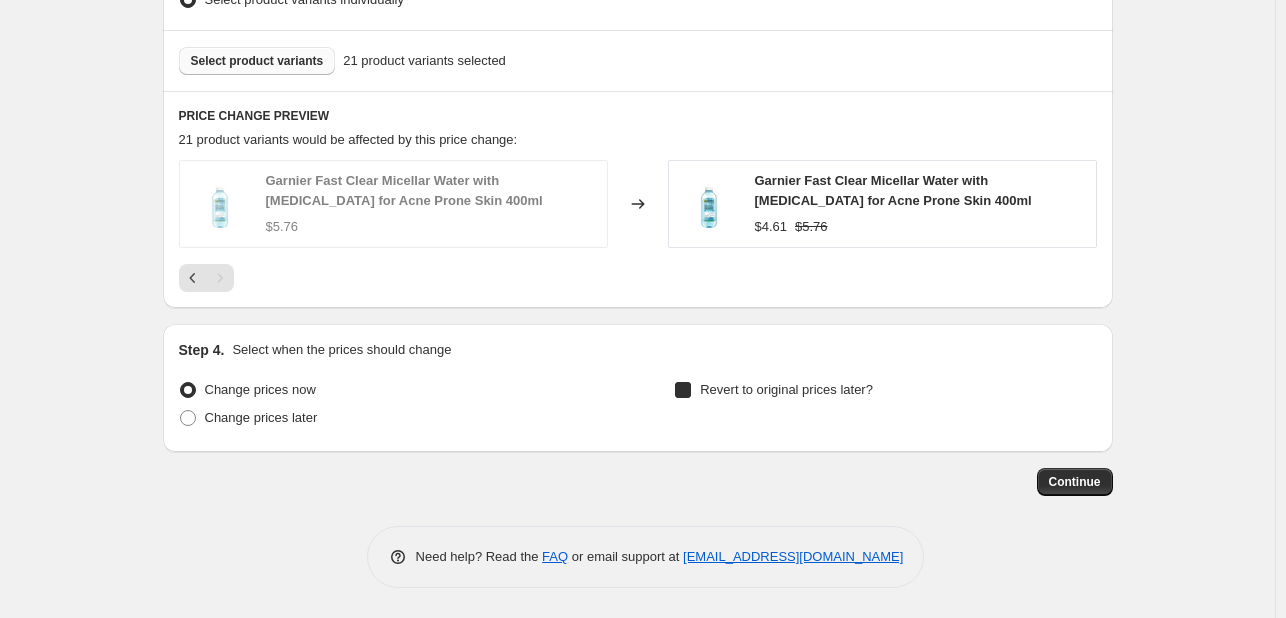 checkbox on "true" 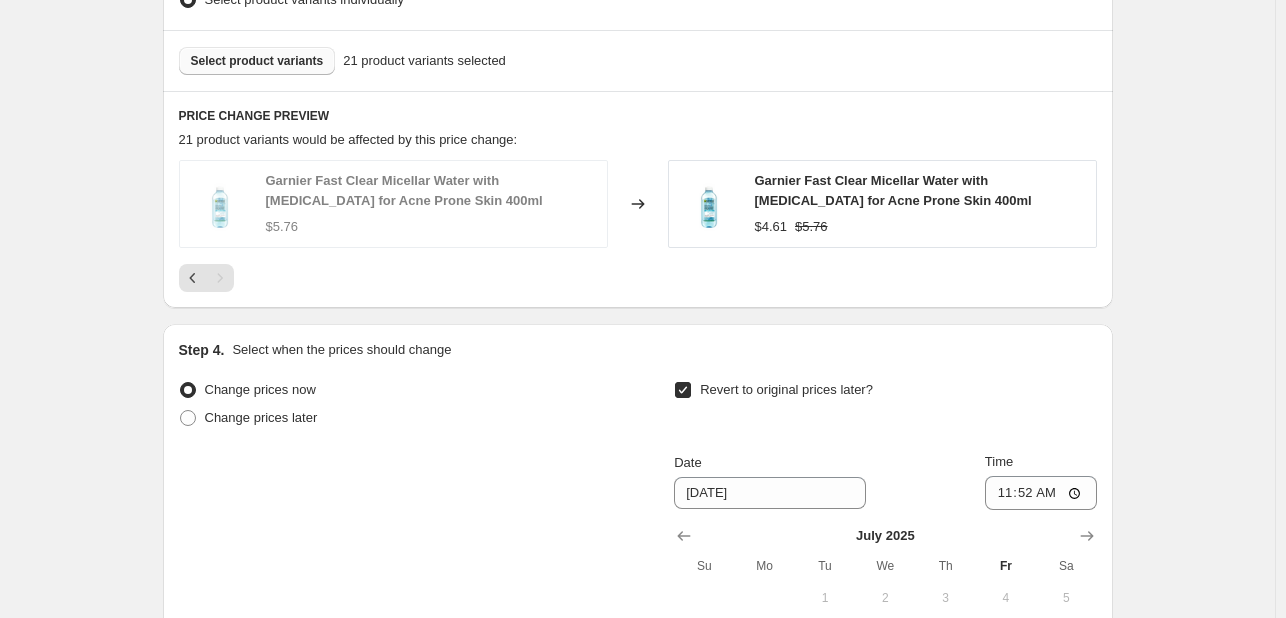 scroll, scrollTop: 1492, scrollLeft: 0, axis: vertical 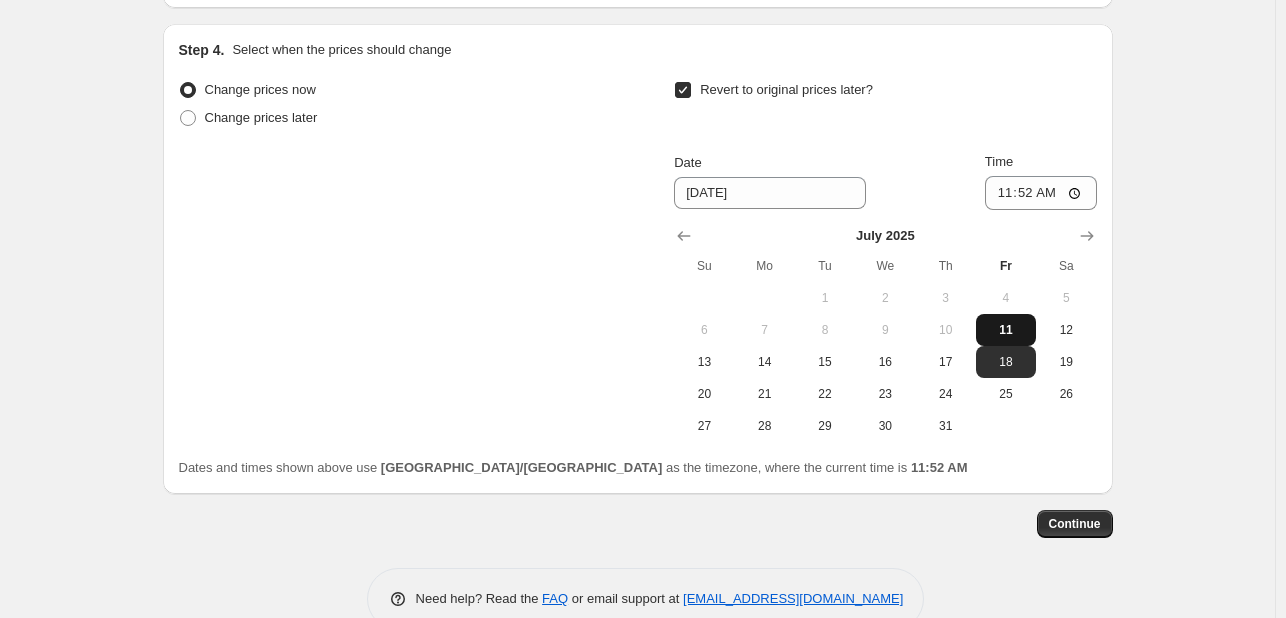 click on "11" at bounding box center (1006, 330) 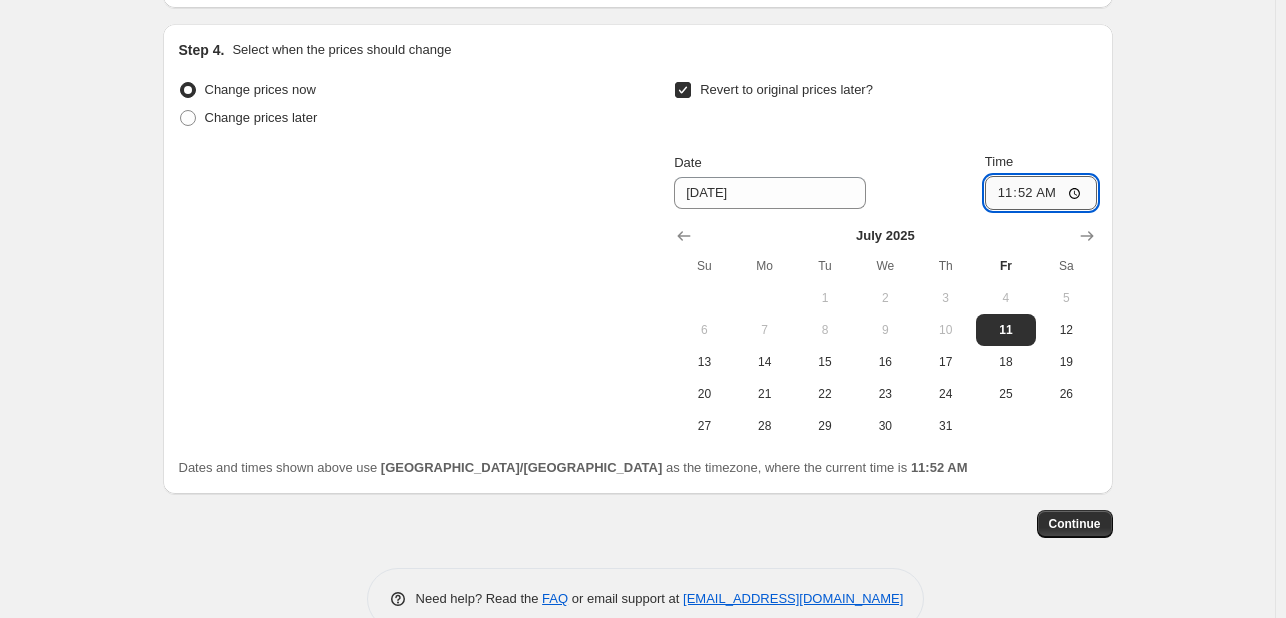 click on "11:52" at bounding box center [1041, 193] 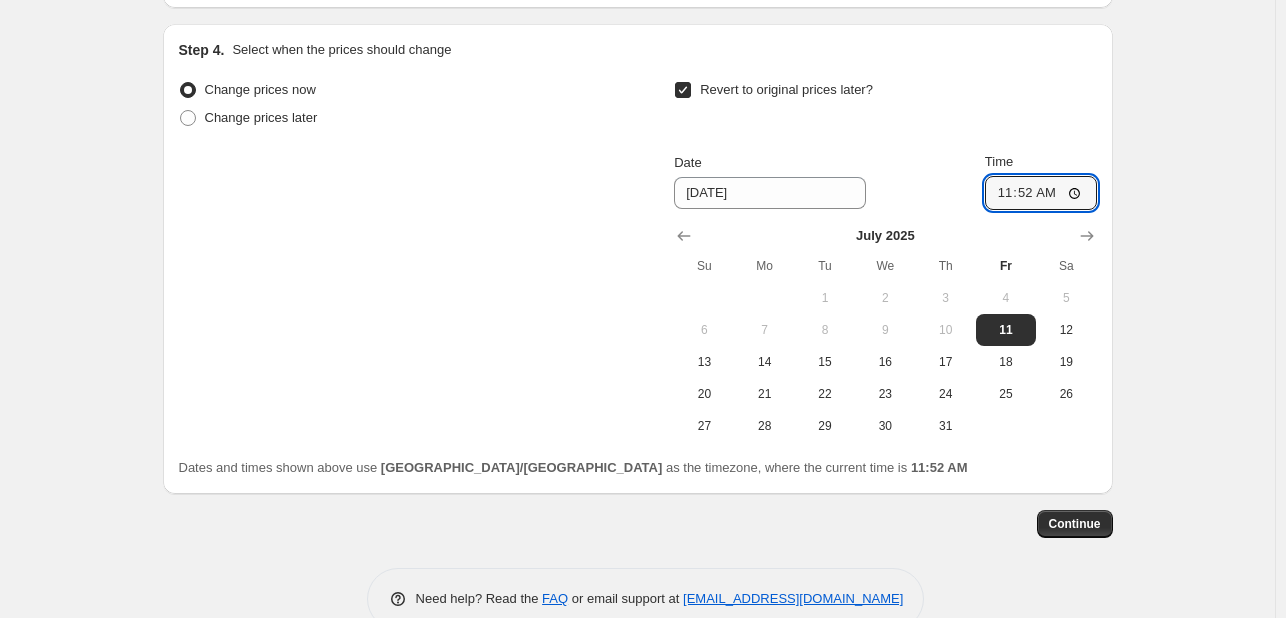 type on "23:52" 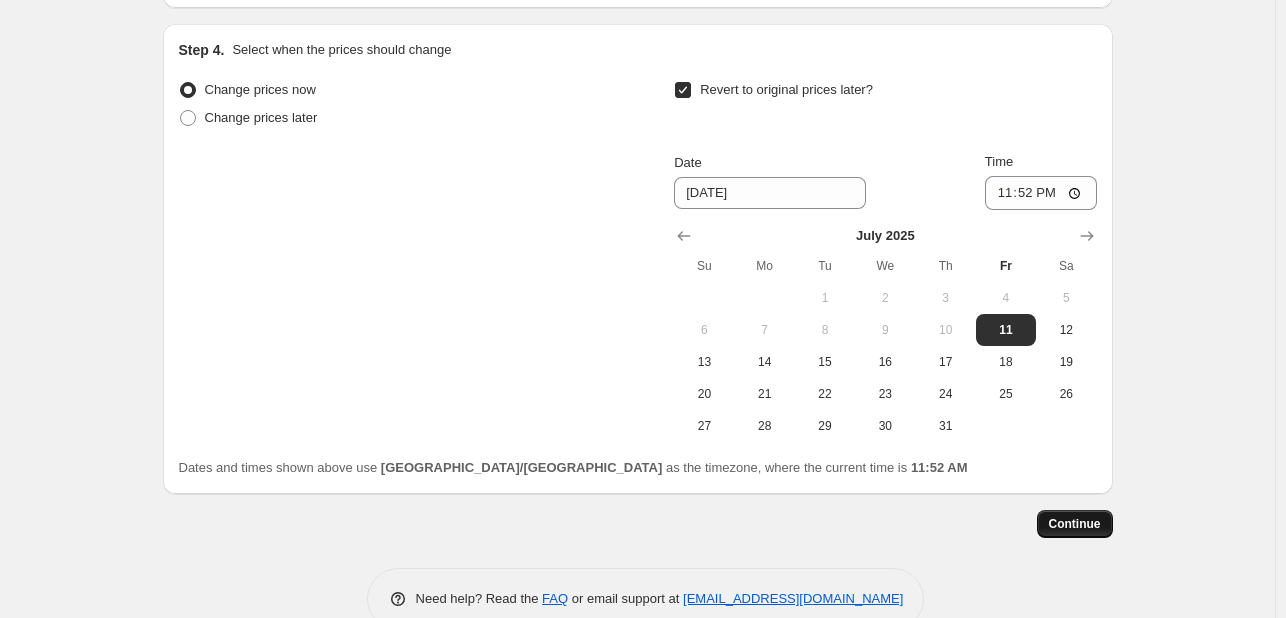 click on "Continue" at bounding box center (1075, 524) 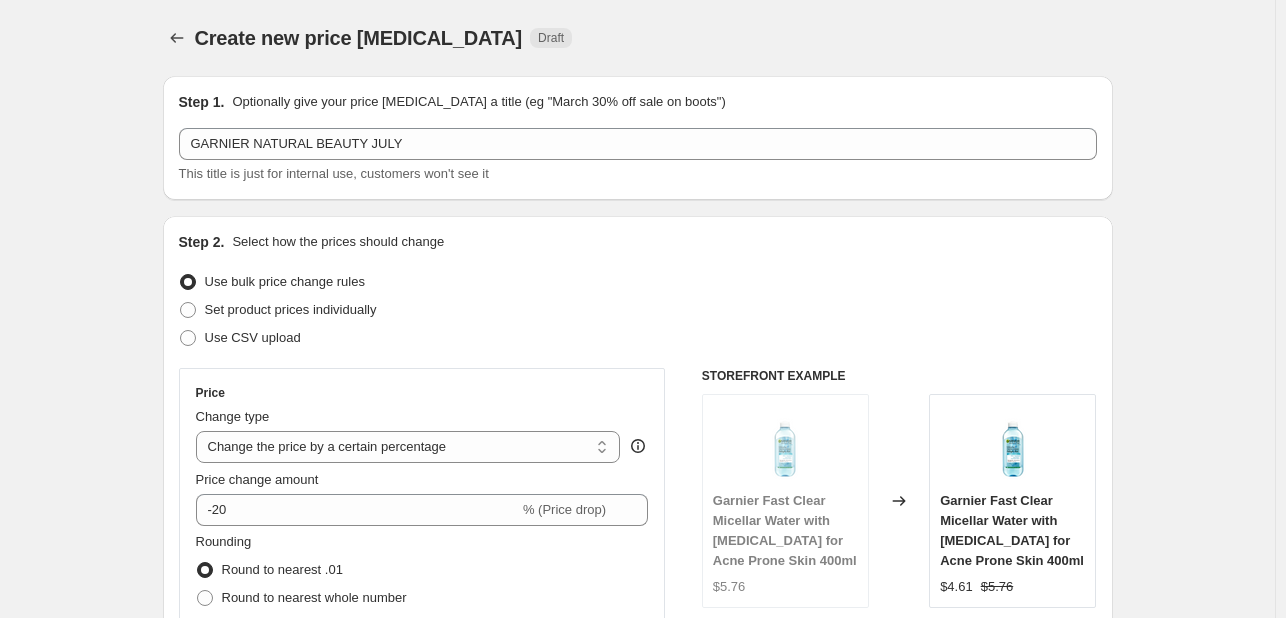 scroll, scrollTop: 1492, scrollLeft: 0, axis: vertical 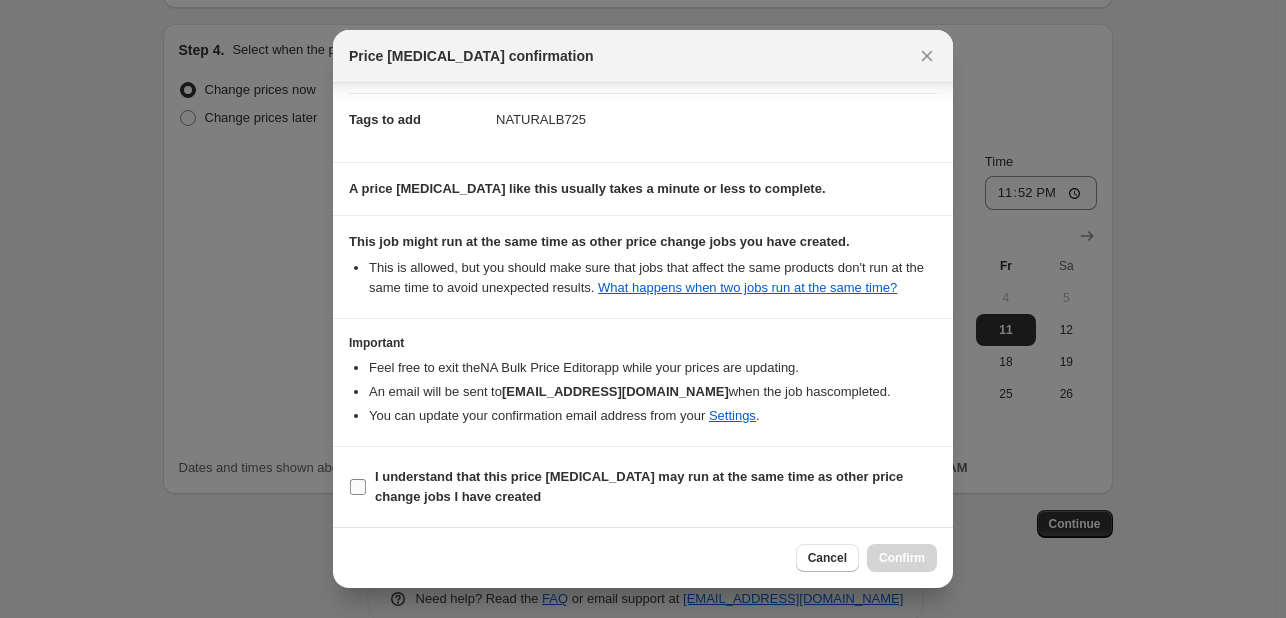 click on "I understand that this price [MEDICAL_DATA] may run at the same time as other price change jobs I have created" at bounding box center [656, 487] 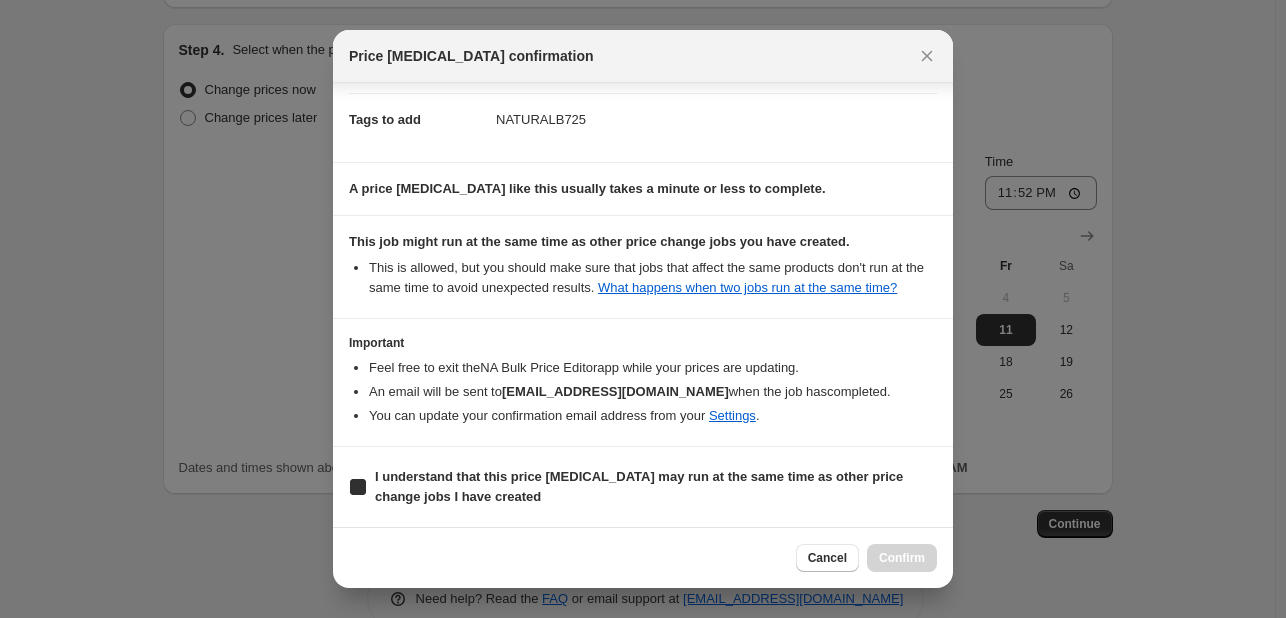 checkbox on "true" 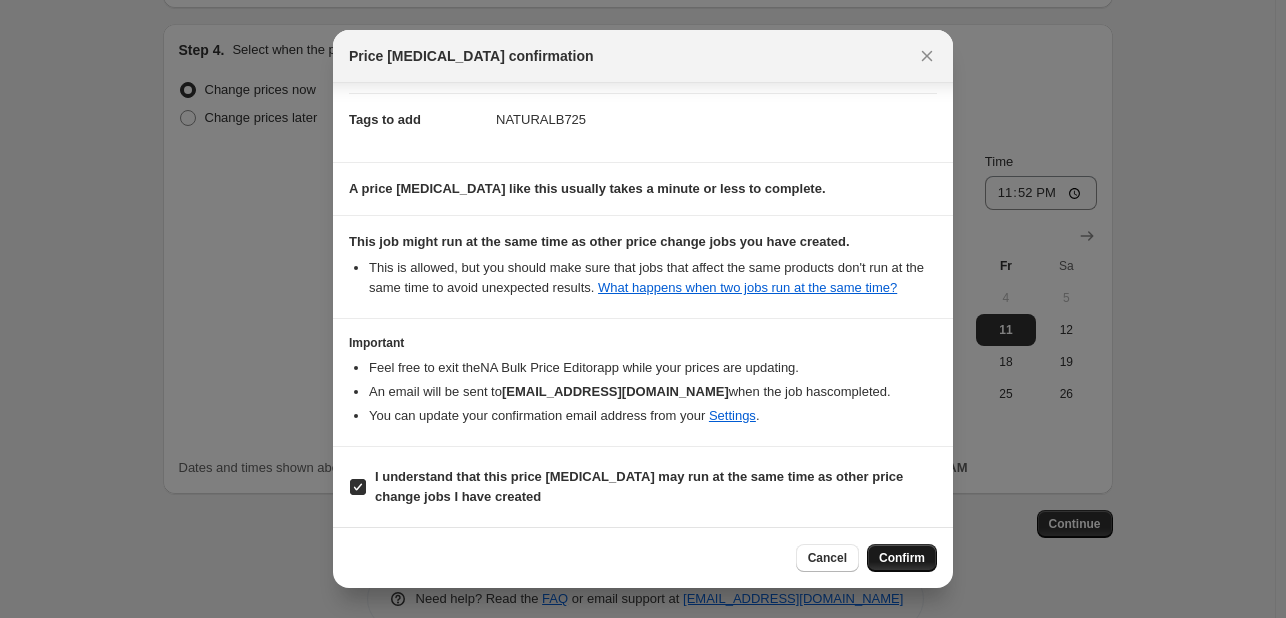 click on "Confirm" at bounding box center [902, 558] 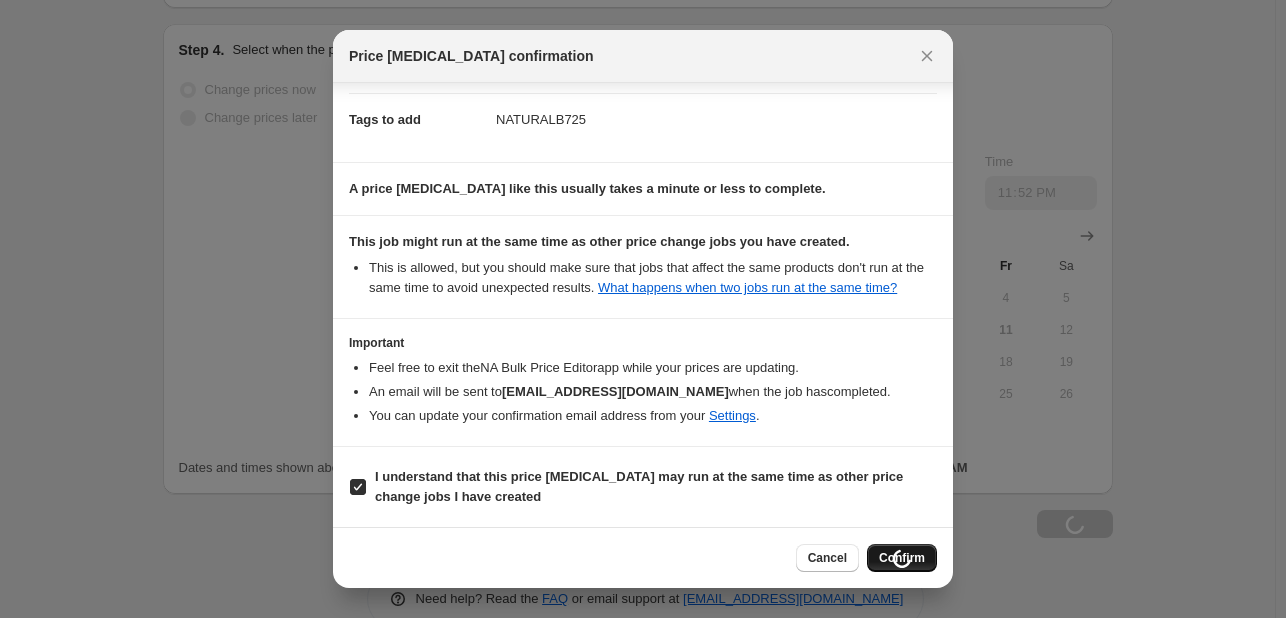 scroll, scrollTop: 1560, scrollLeft: 0, axis: vertical 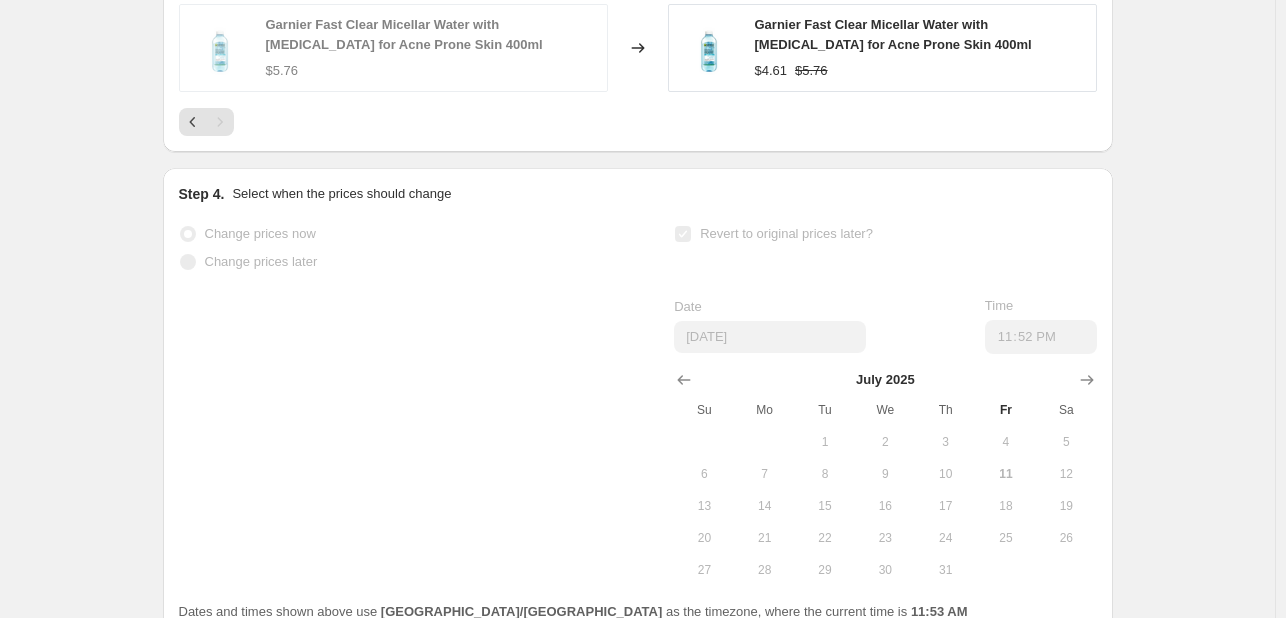 select on "percentage" 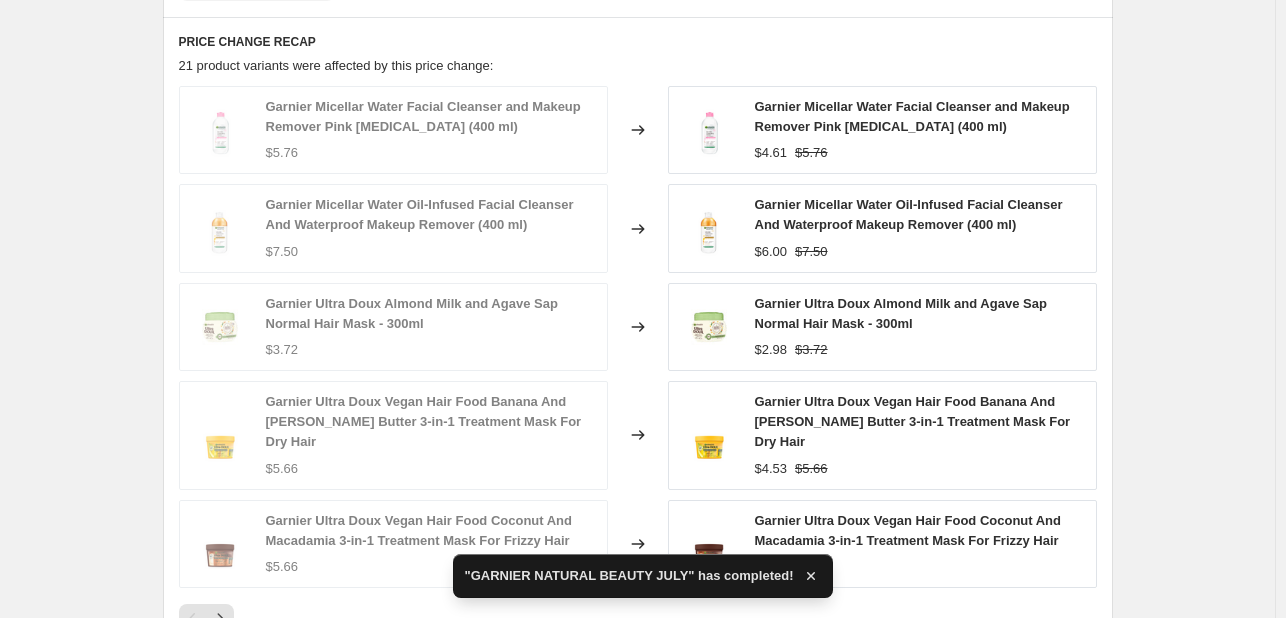 scroll, scrollTop: 0, scrollLeft: 0, axis: both 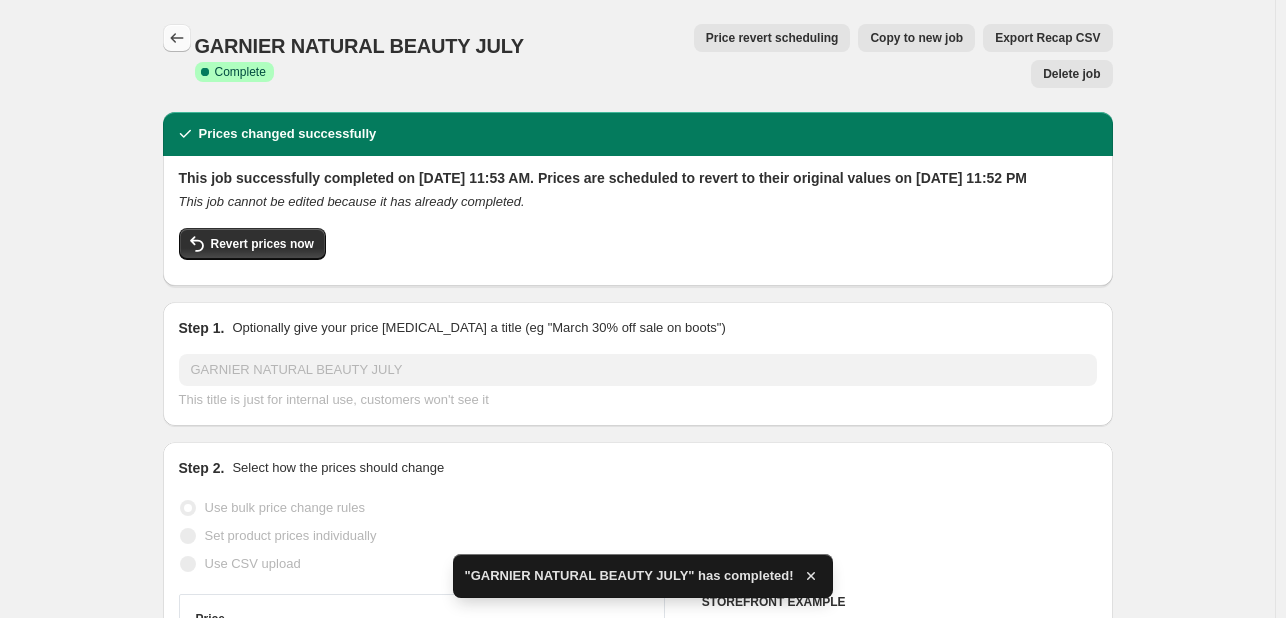 click 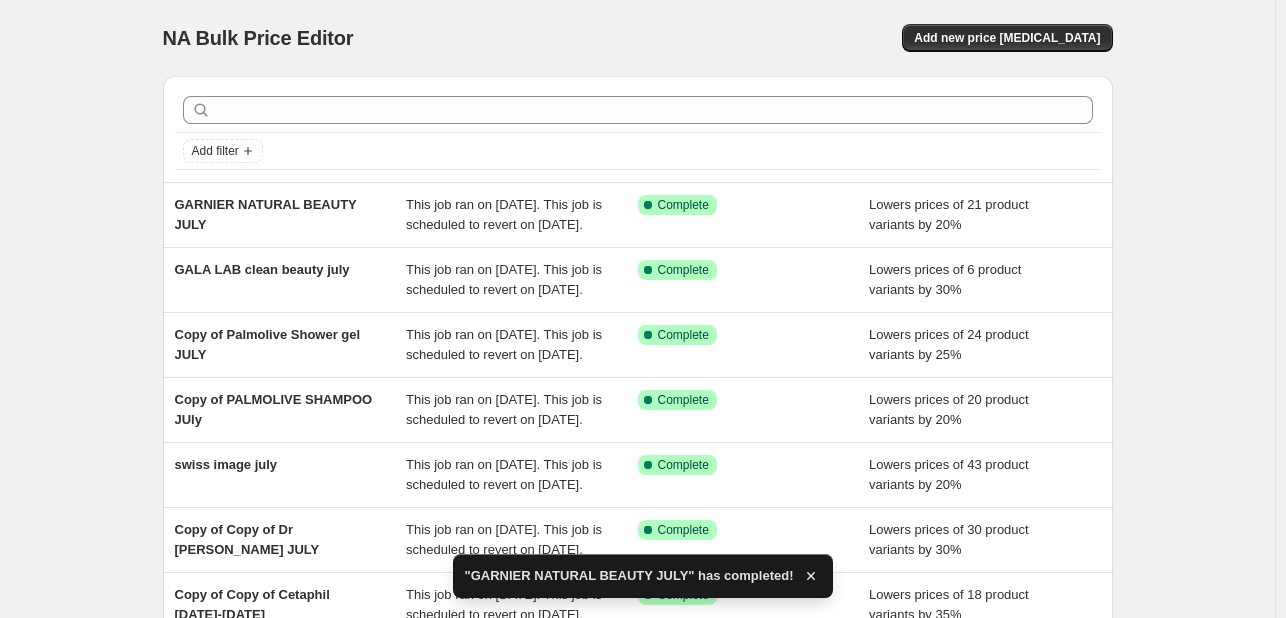 click at bounding box center (638, 110) 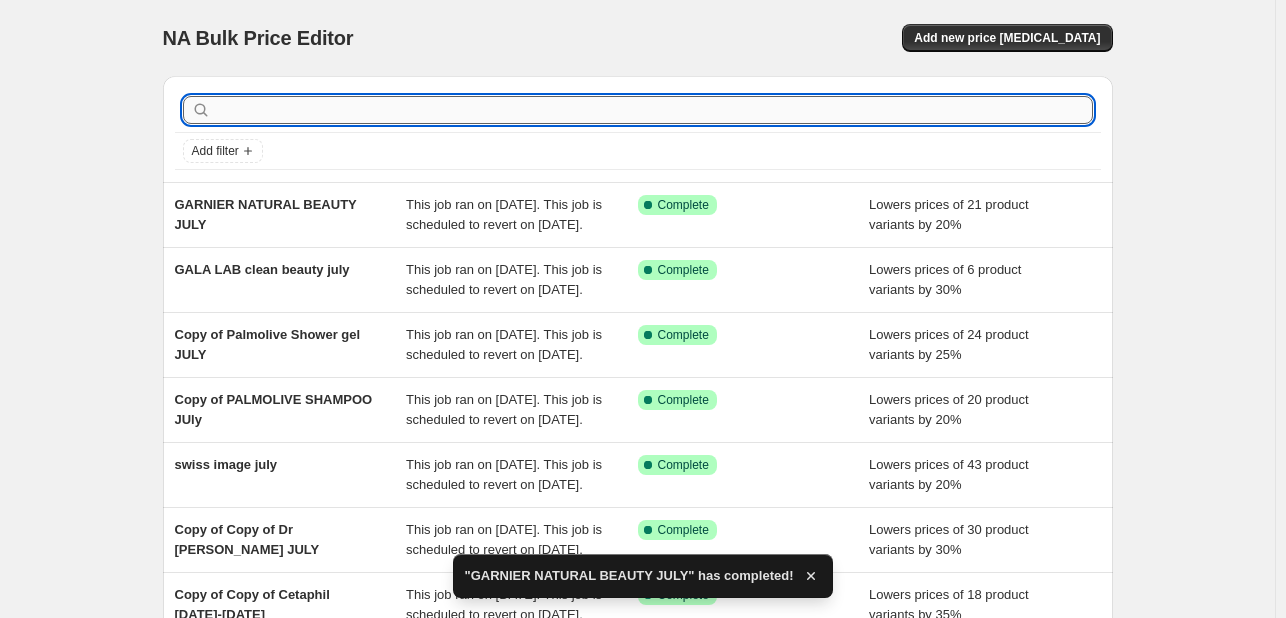 click at bounding box center (654, 110) 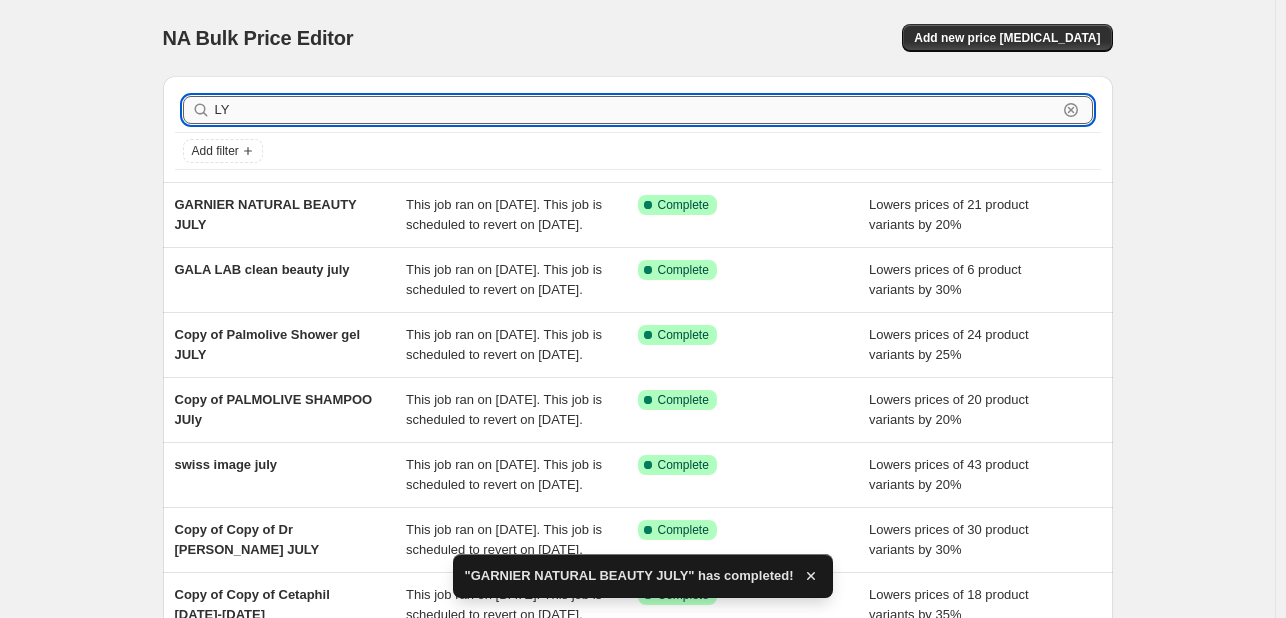 type on "LYS" 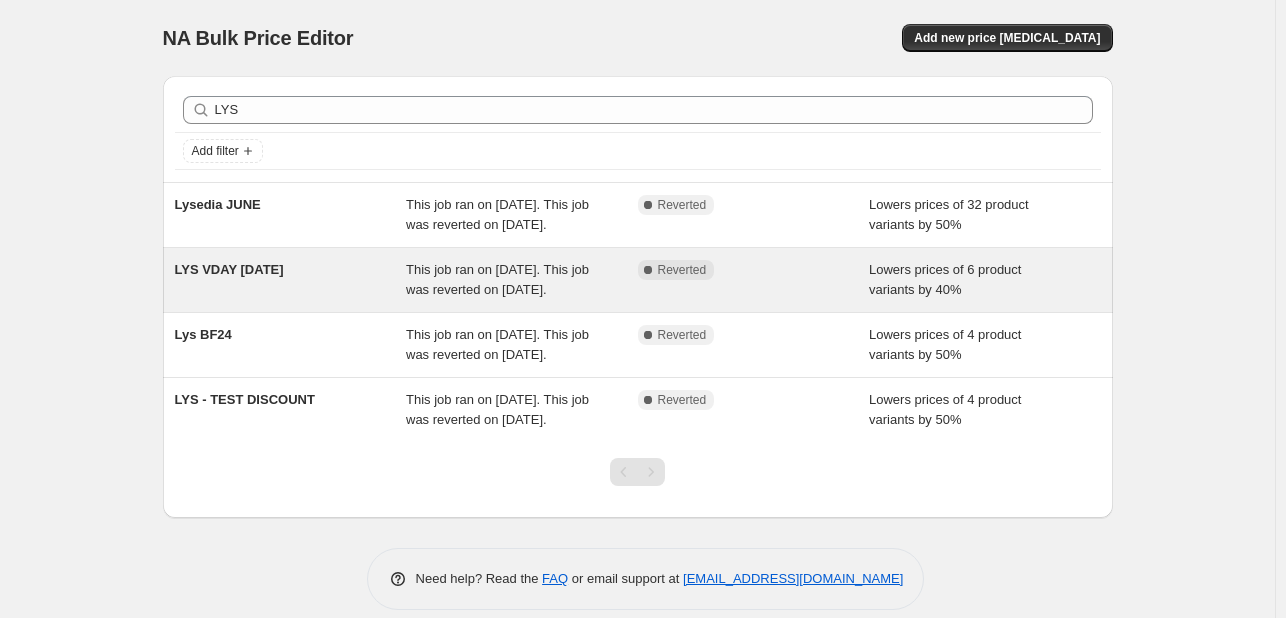 click on "This job ran on [DATE]. This job was reverted on [DATE]." at bounding box center [522, 280] 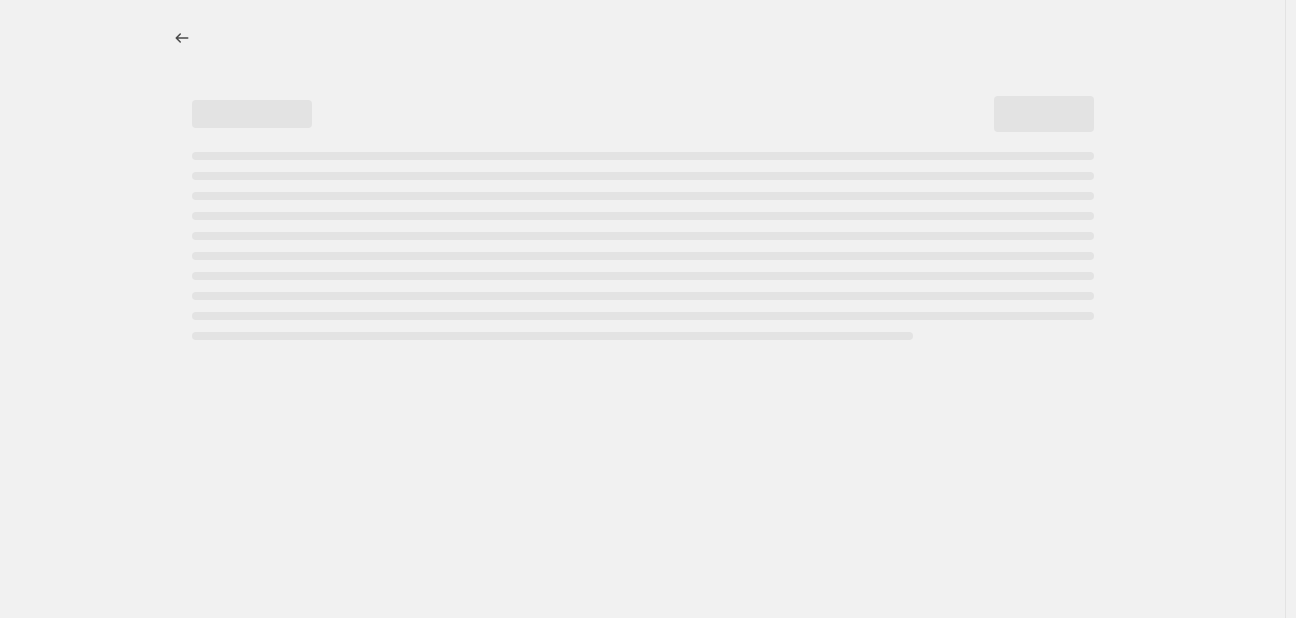 select on "percentage" 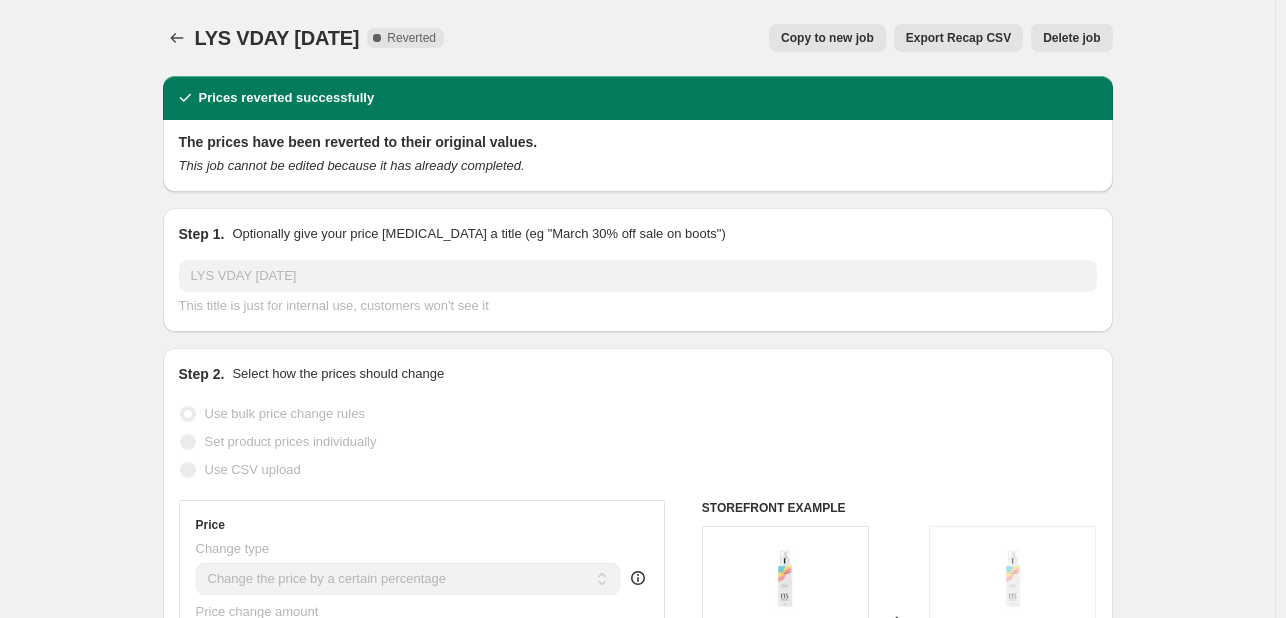 click on "Copy to new job" at bounding box center [827, 38] 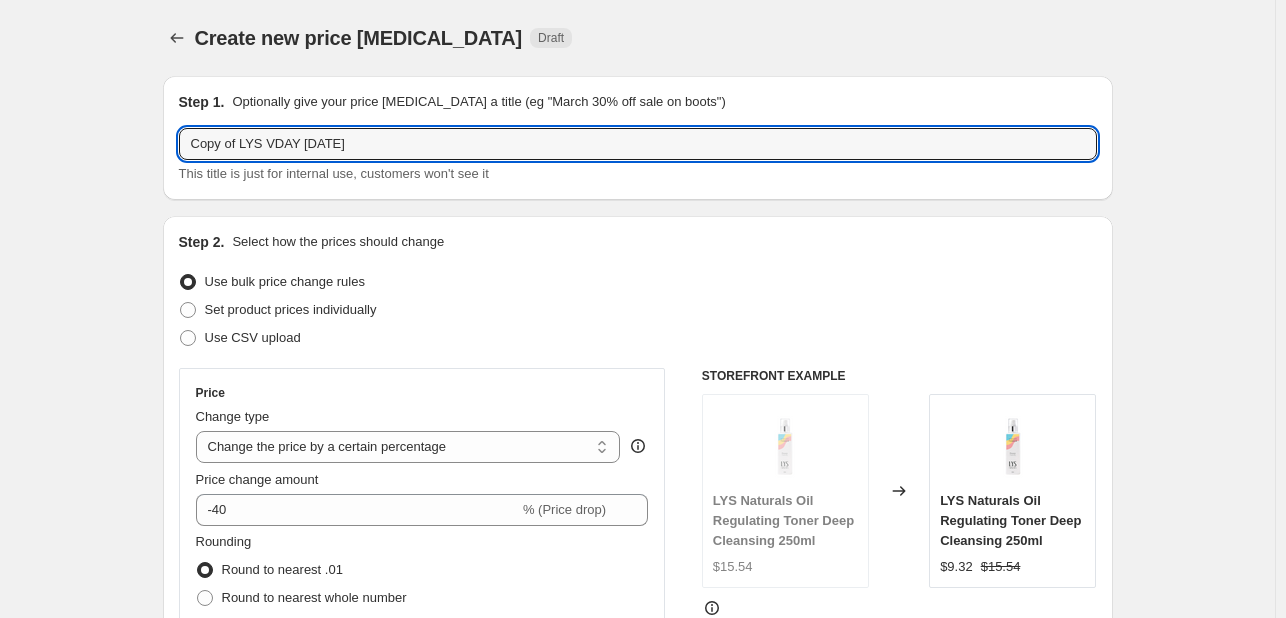 drag, startPoint x: 241, startPoint y: 142, endPoint x: 117, endPoint y: 133, distance: 124.32619 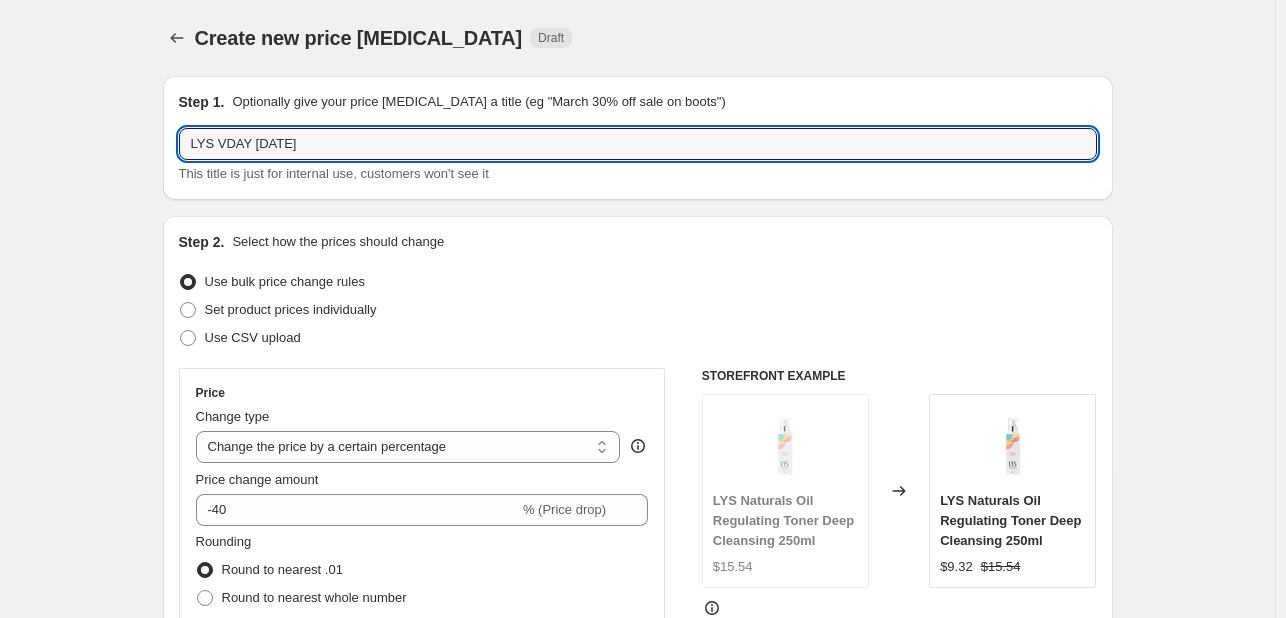 drag, startPoint x: 220, startPoint y: 141, endPoint x: 539, endPoint y: 160, distance: 319.56534 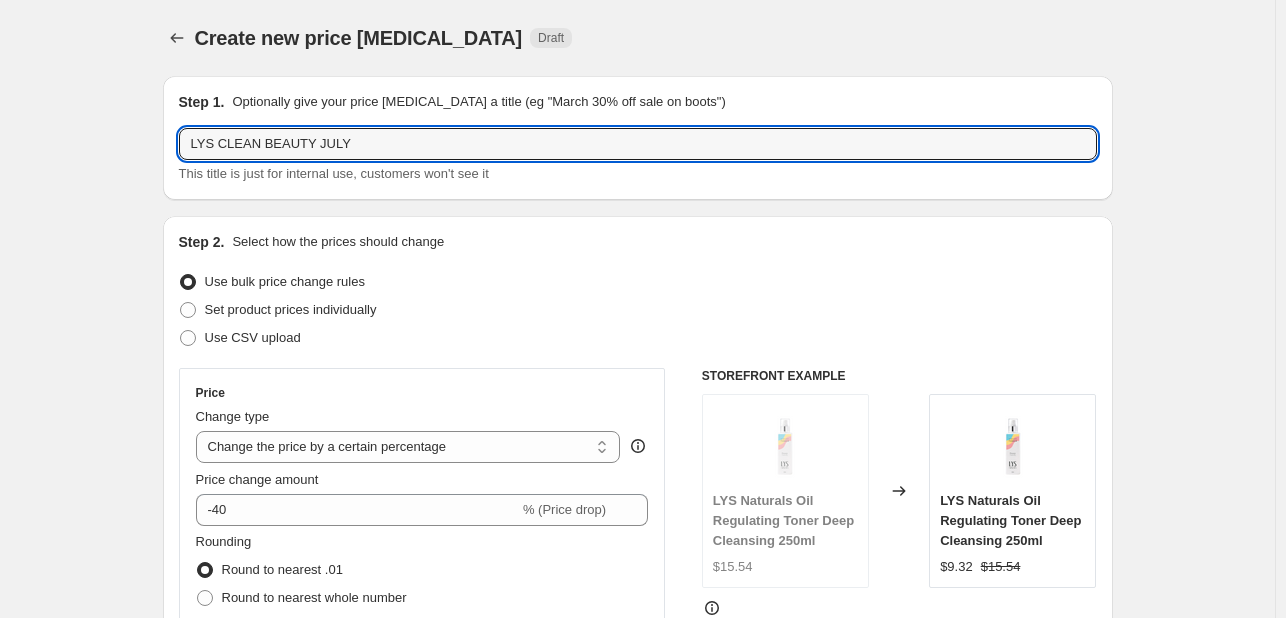 type on "LYS CLEAN BEAUTY JULY" 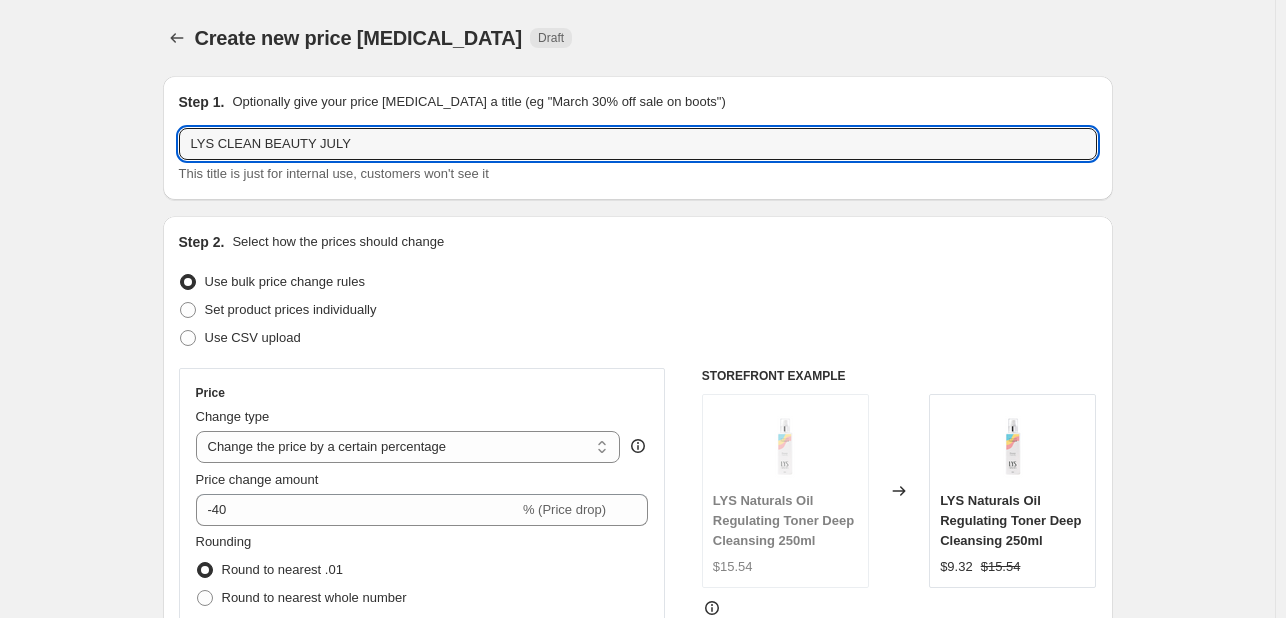 click on "Rounding Round to nearest .01 Round to nearest whole number End prices in .99 End prices in a certain number" at bounding box center [301, 600] 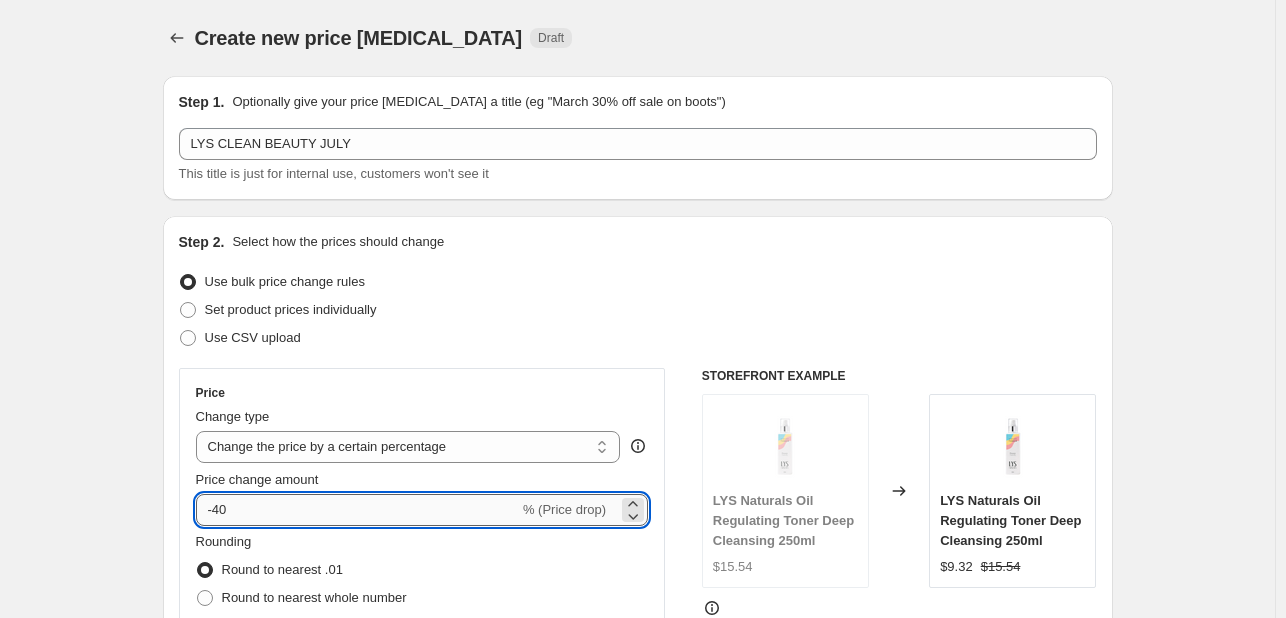 click on "-40" at bounding box center (357, 510) 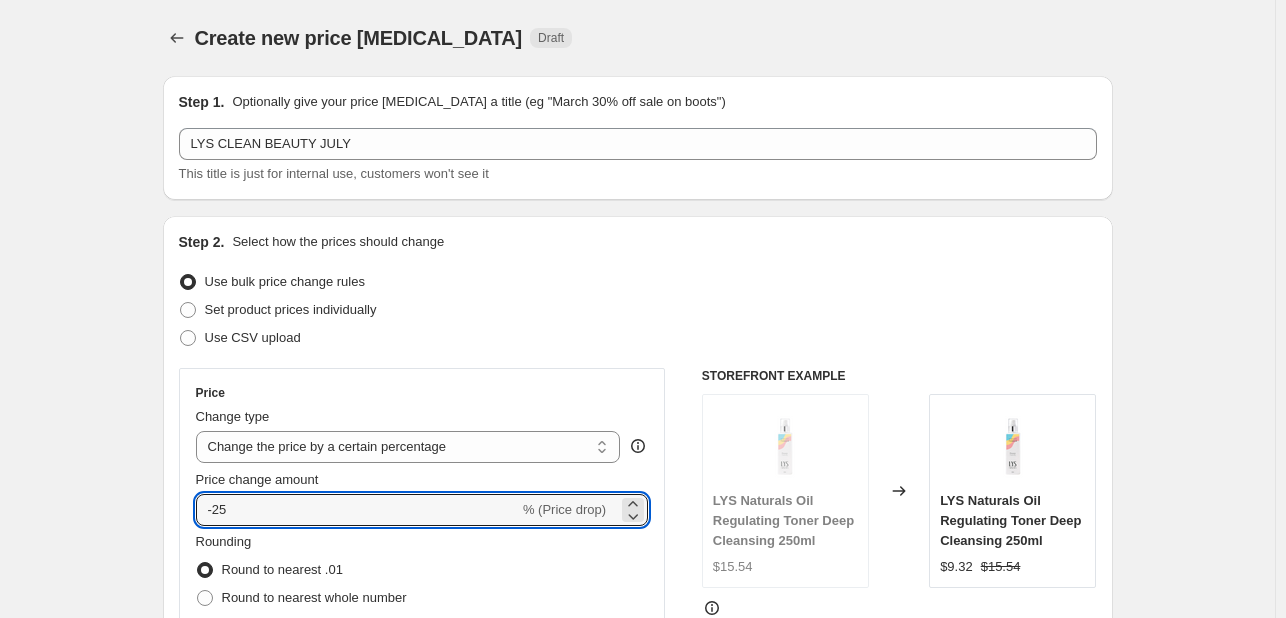 type on "-25" 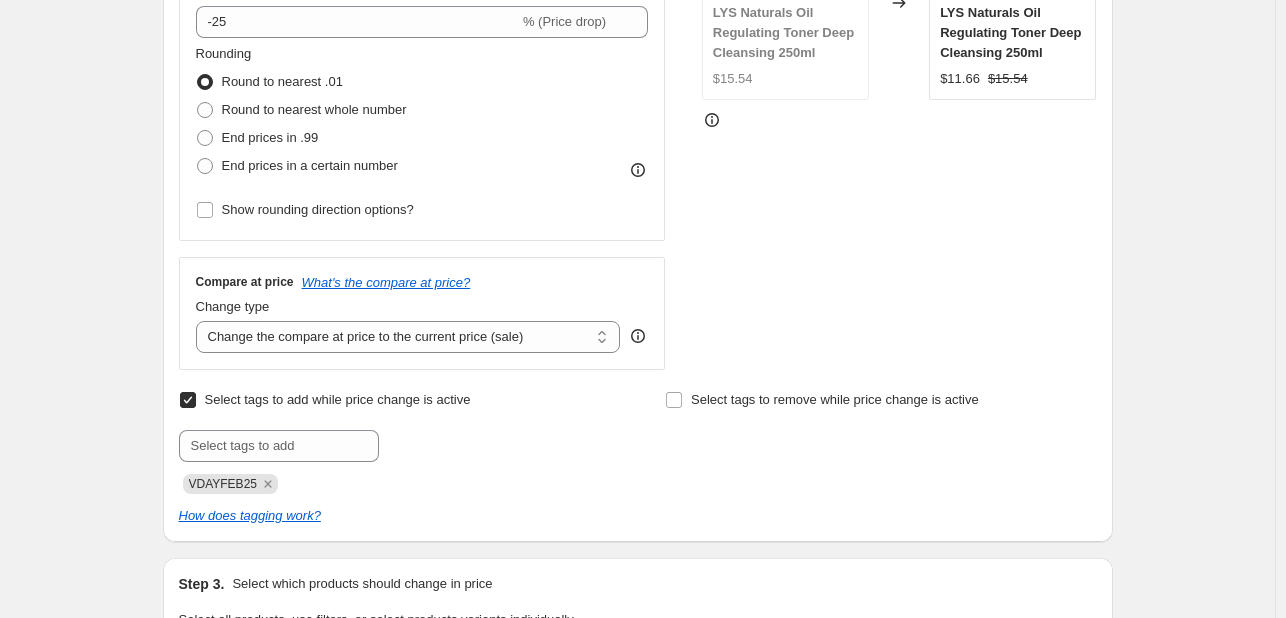 scroll, scrollTop: 500, scrollLeft: 0, axis: vertical 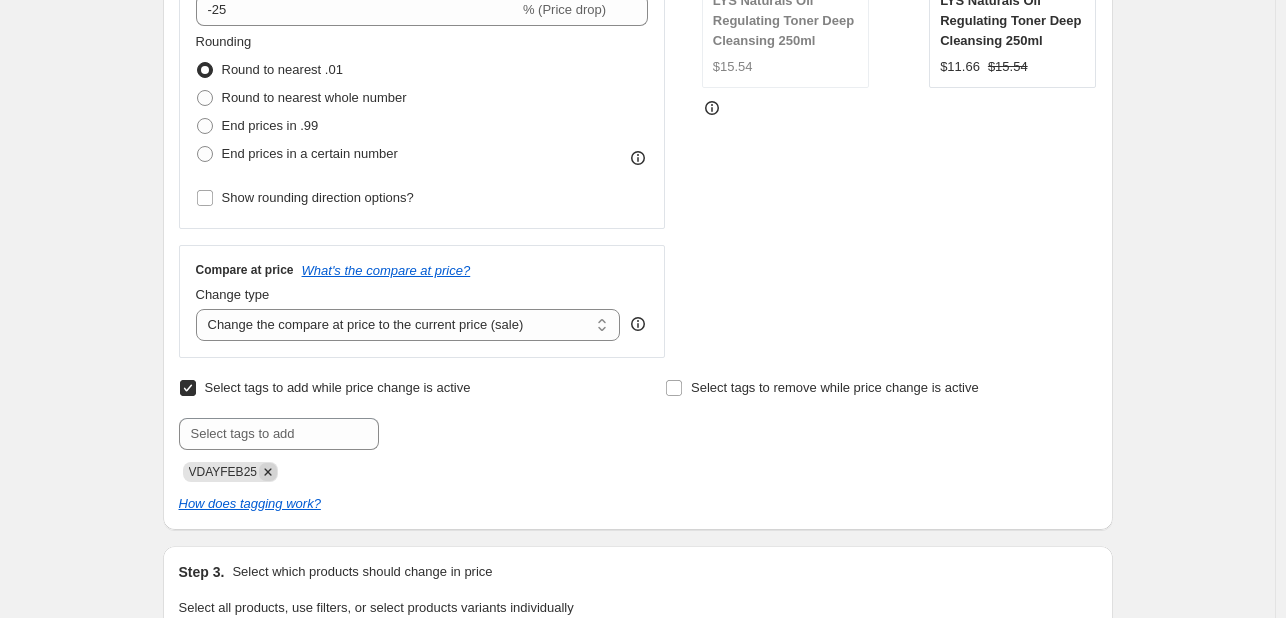click 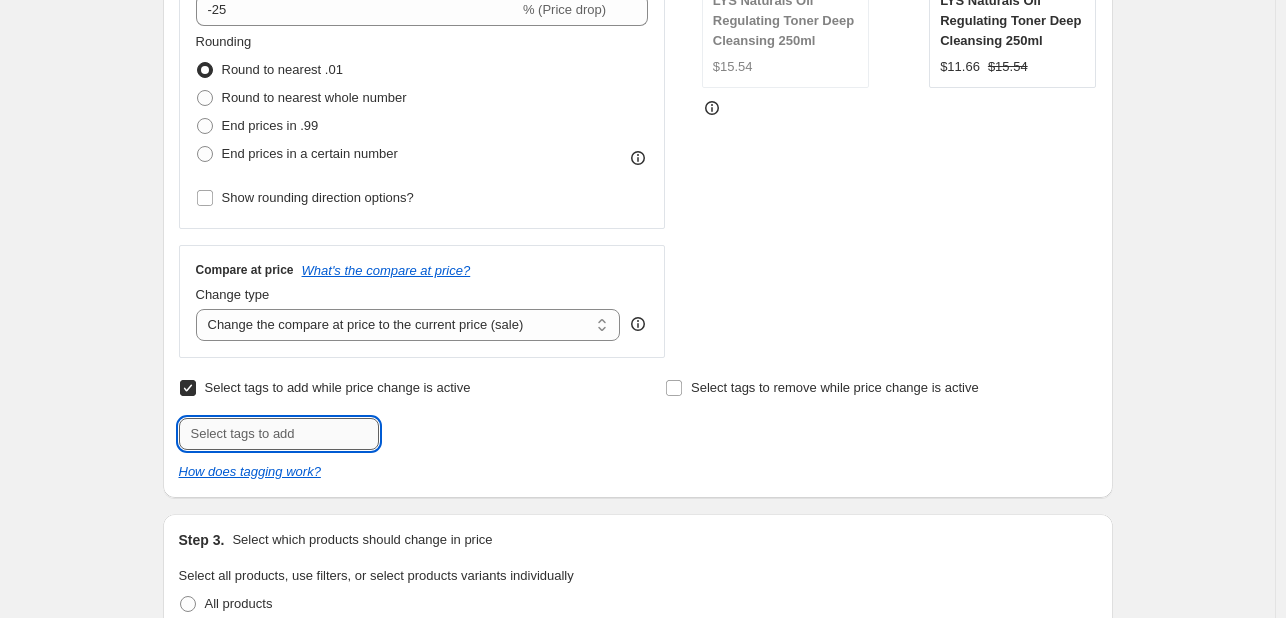 click at bounding box center [279, 434] 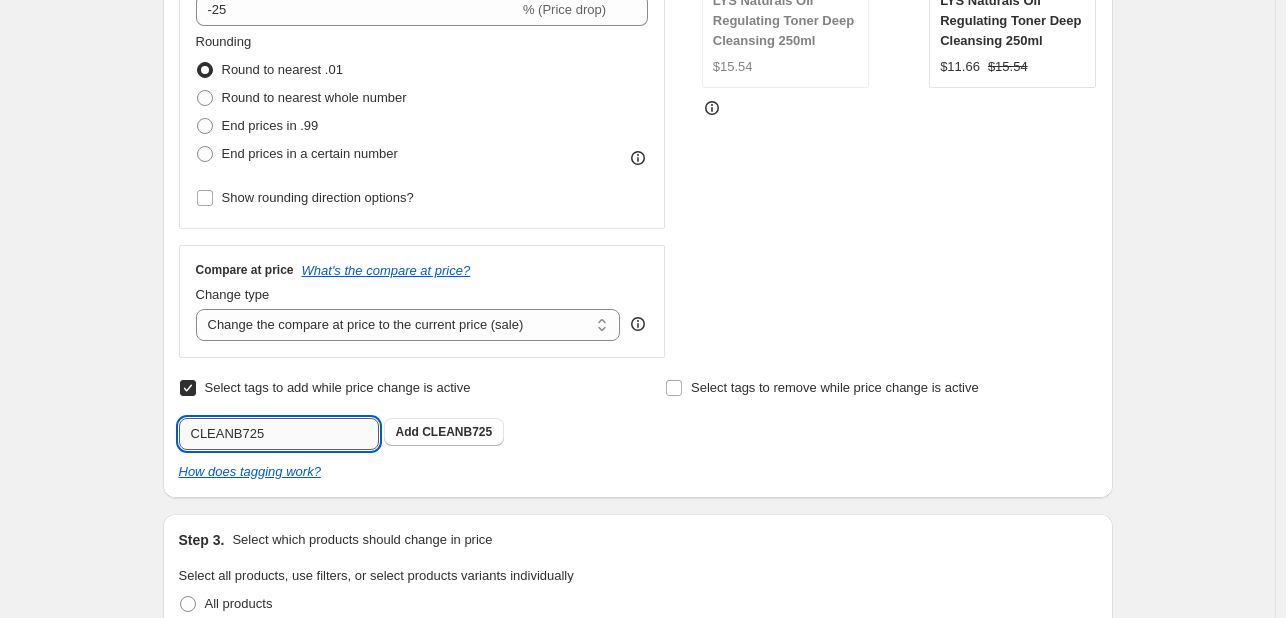 type on "CLEANB725" 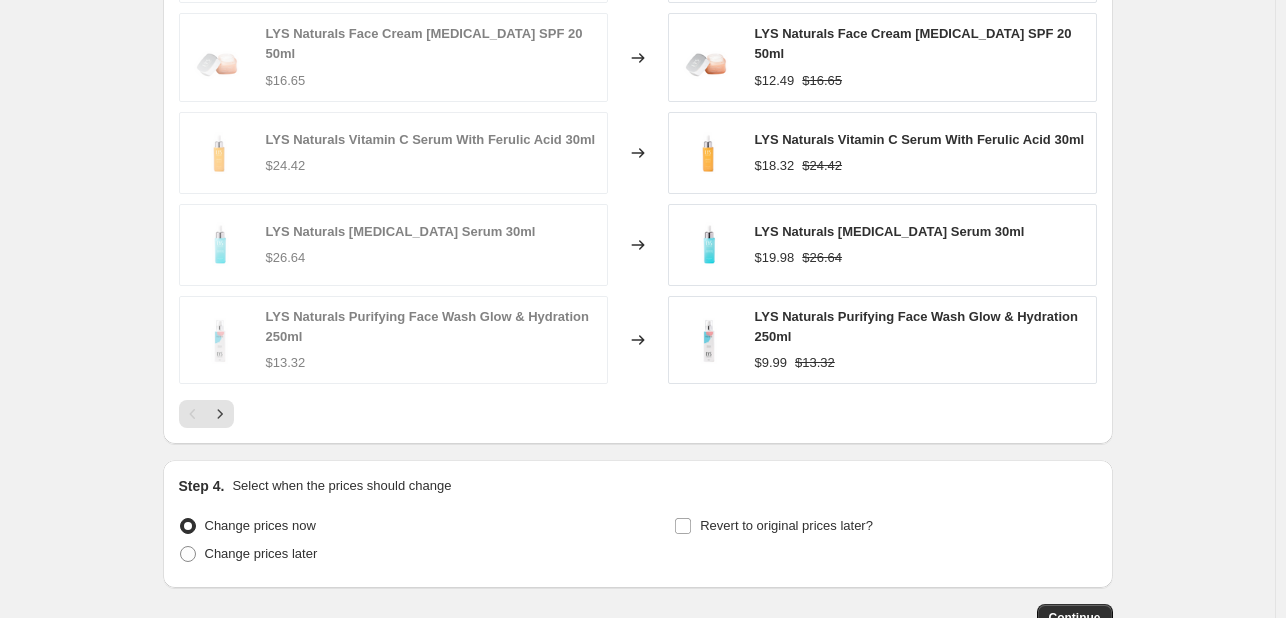 scroll, scrollTop: 1265, scrollLeft: 0, axis: vertical 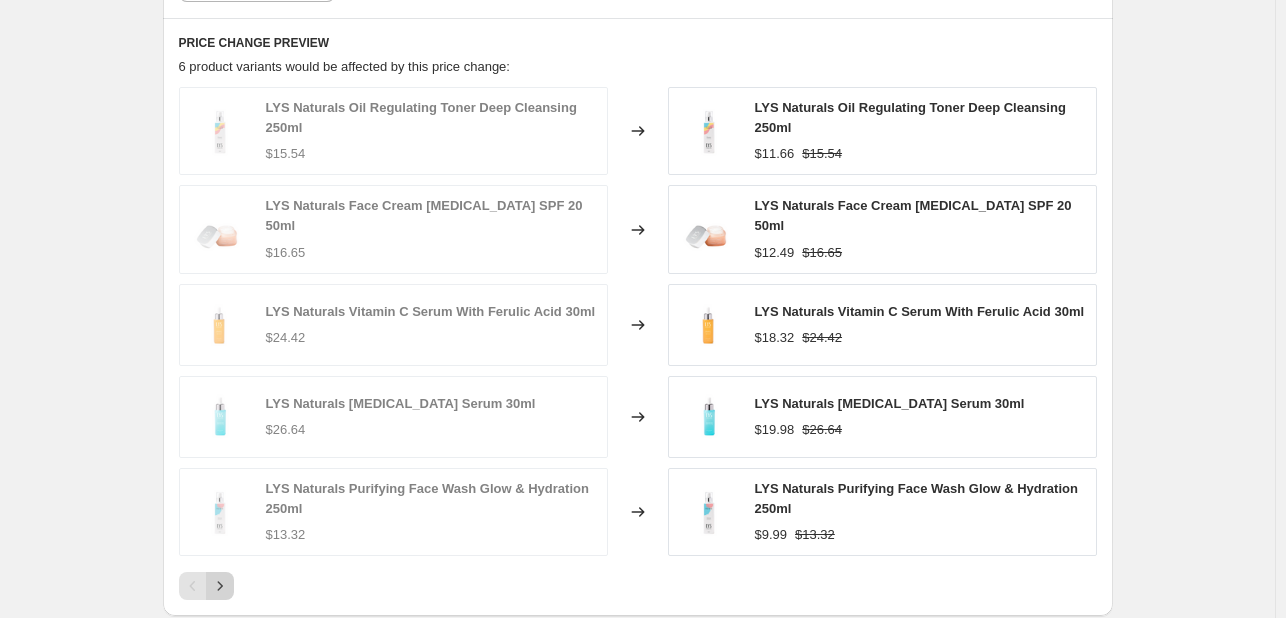 click 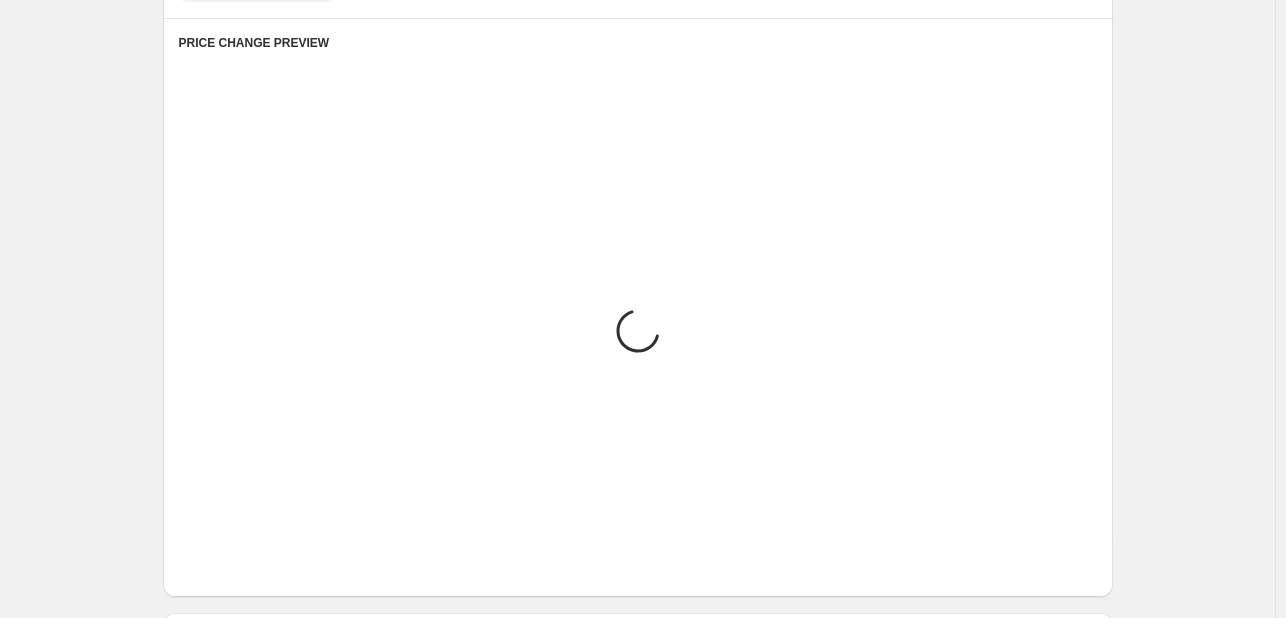 scroll, scrollTop: 1192, scrollLeft: 0, axis: vertical 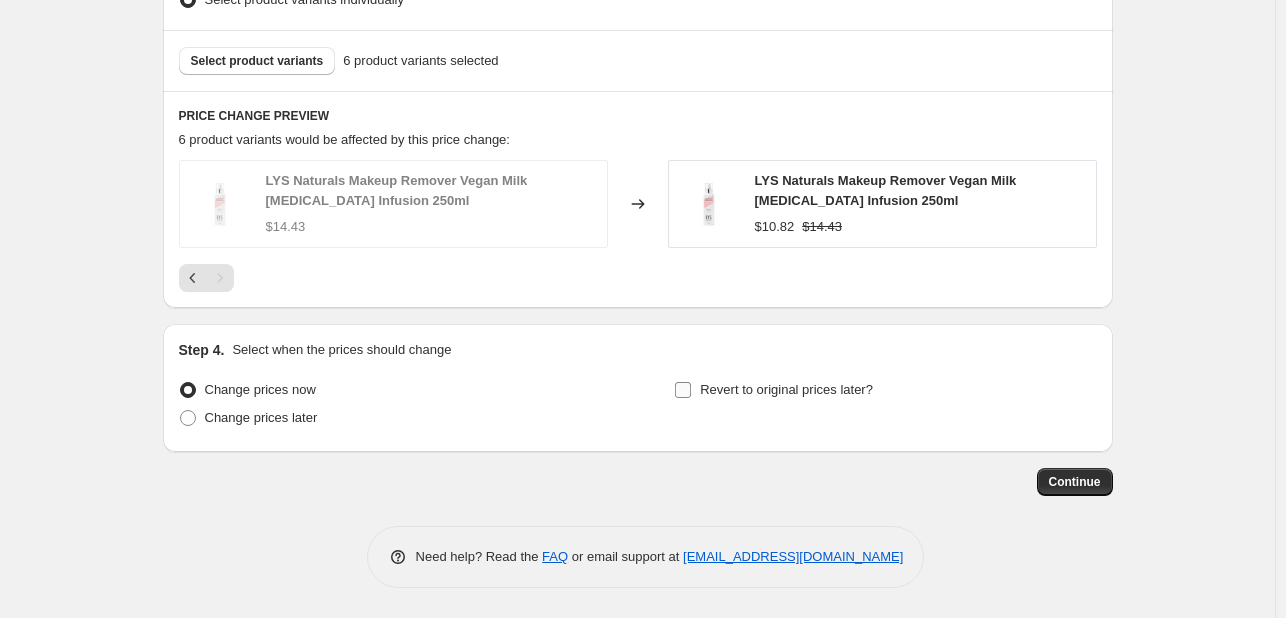click on "Revert to original prices later?" at bounding box center (786, 389) 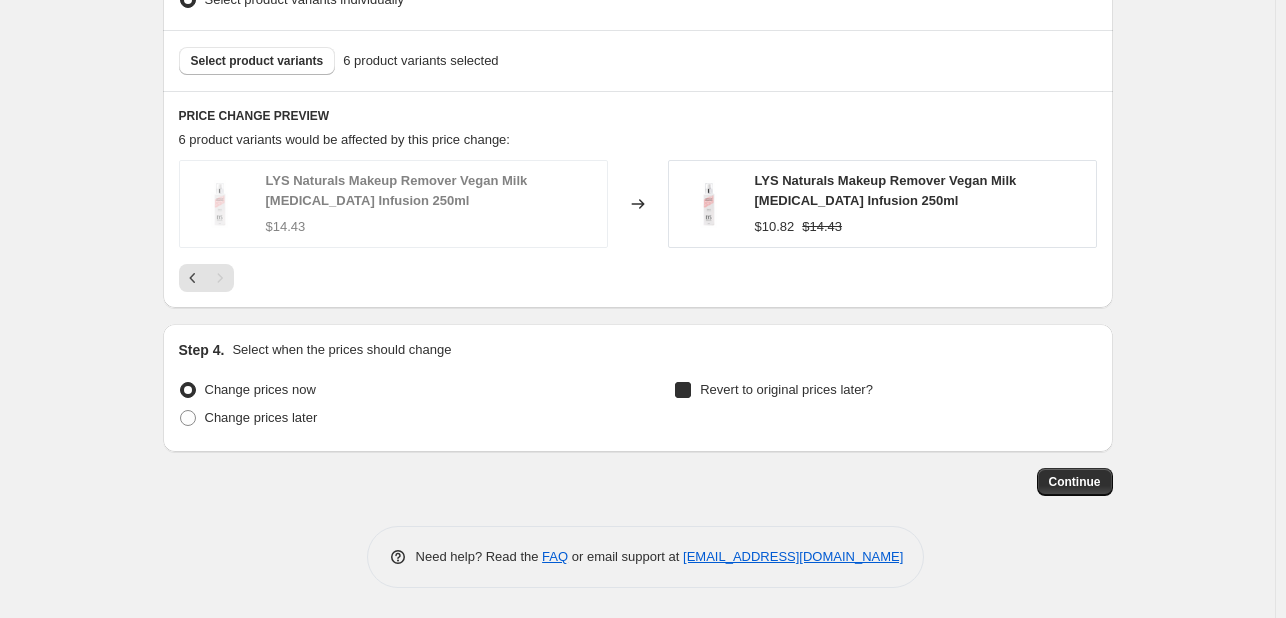 checkbox on "true" 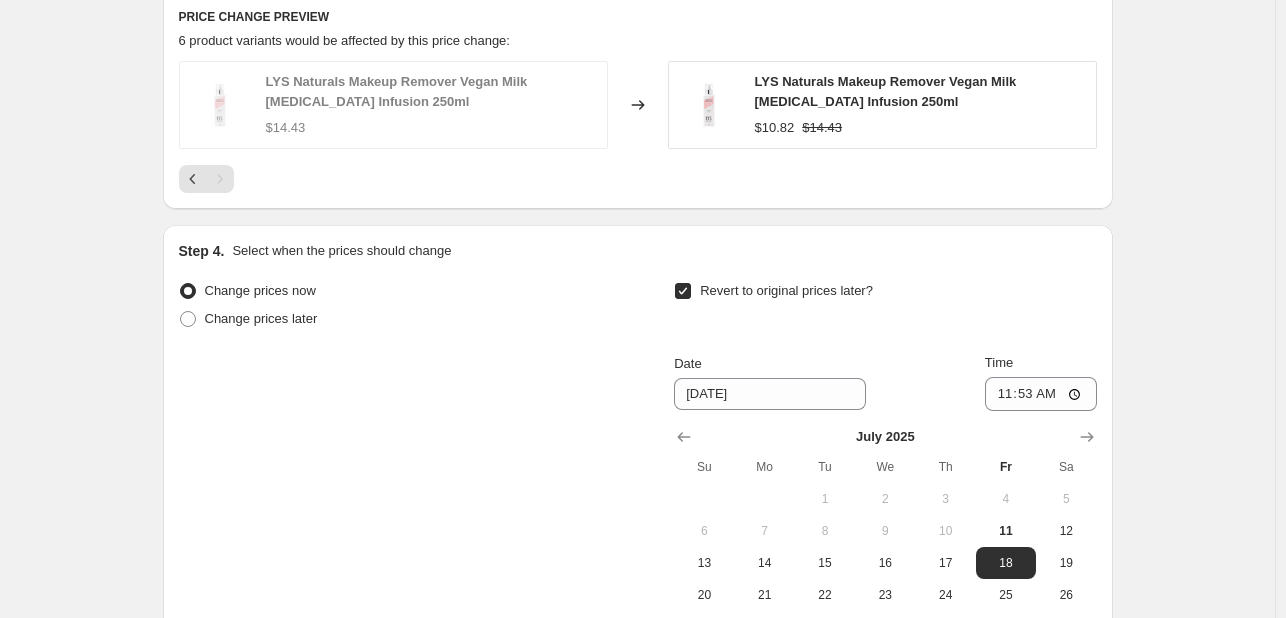 scroll, scrollTop: 1292, scrollLeft: 0, axis: vertical 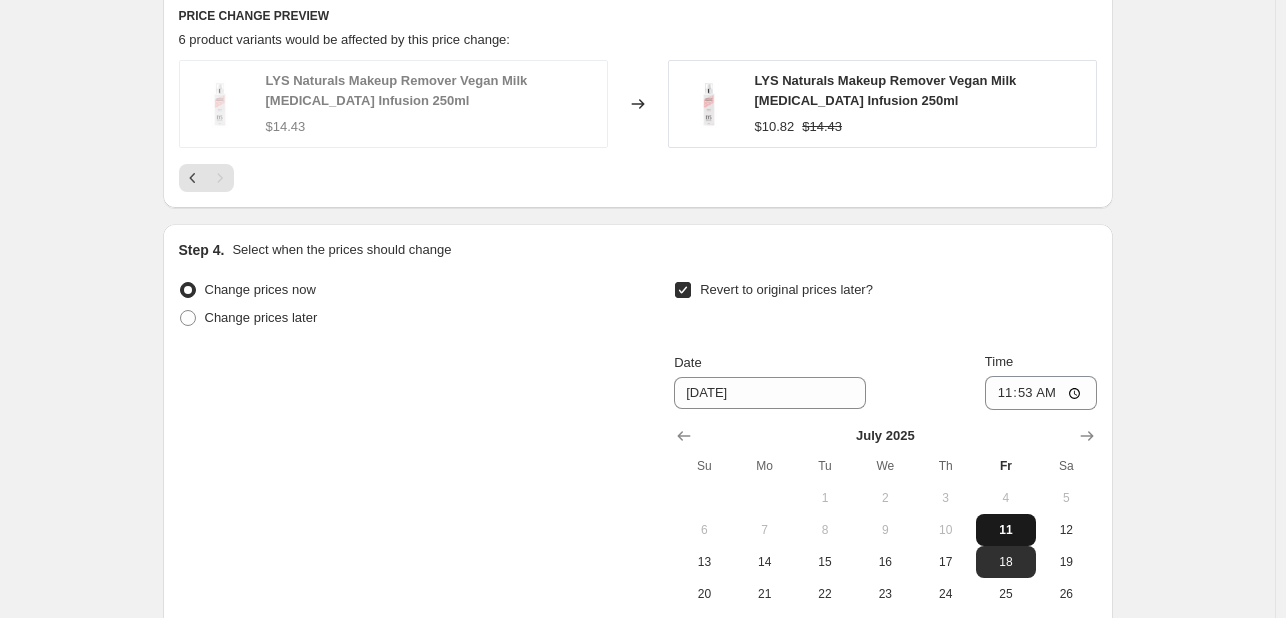 click on "11" at bounding box center (1006, 530) 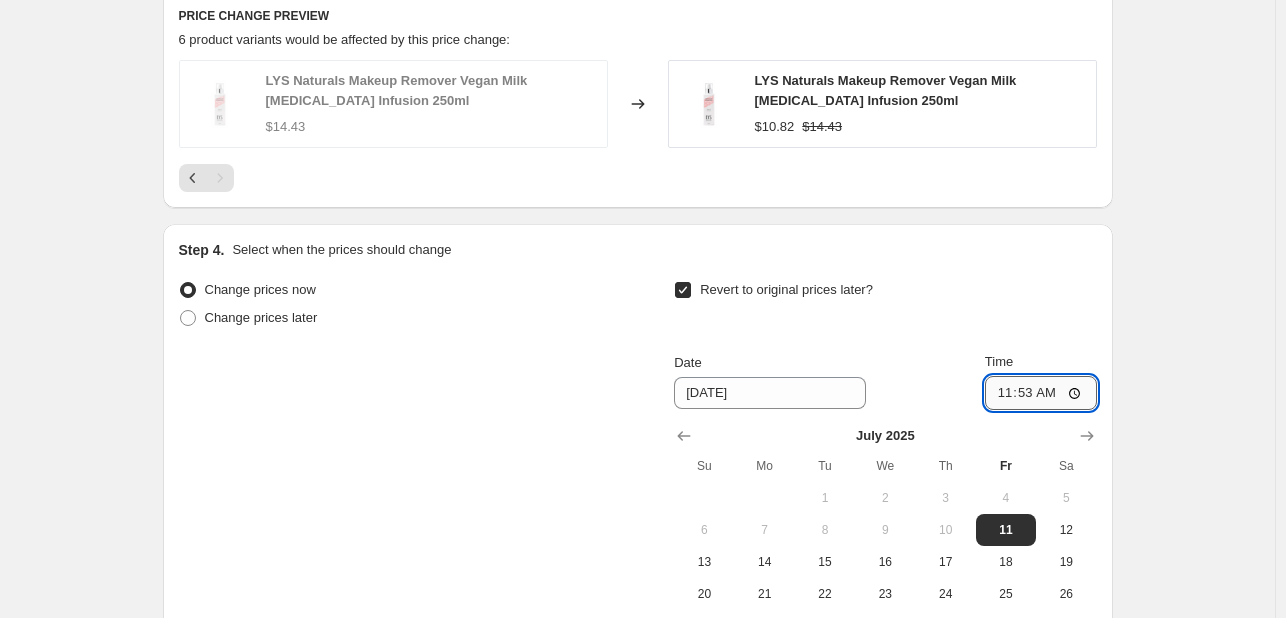 click on "11:53" at bounding box center (1041, 393) 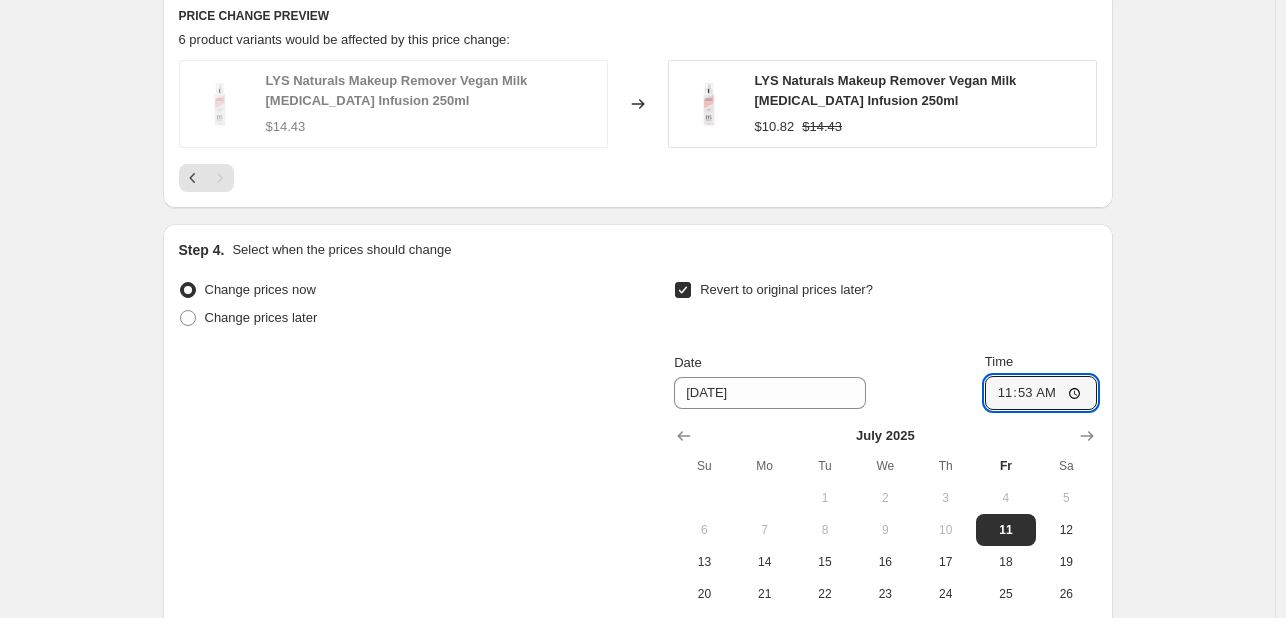 type on "23:53" 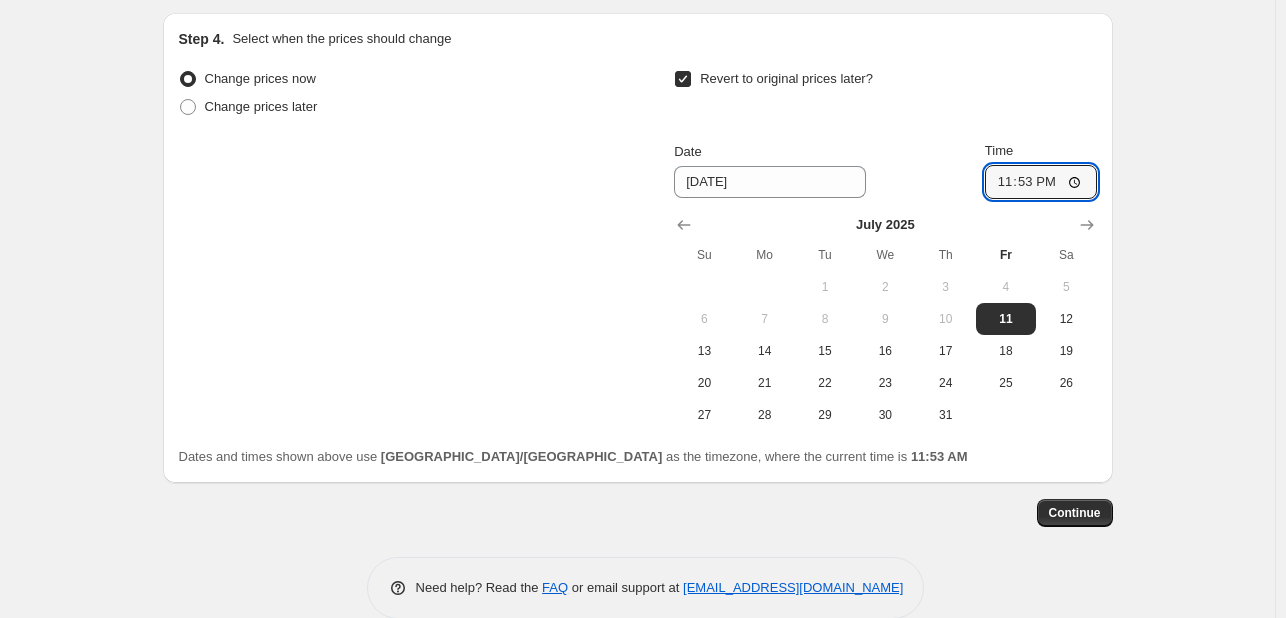 scroll, scrollTop: 1534, scrollLeft: 0, axis: vertical 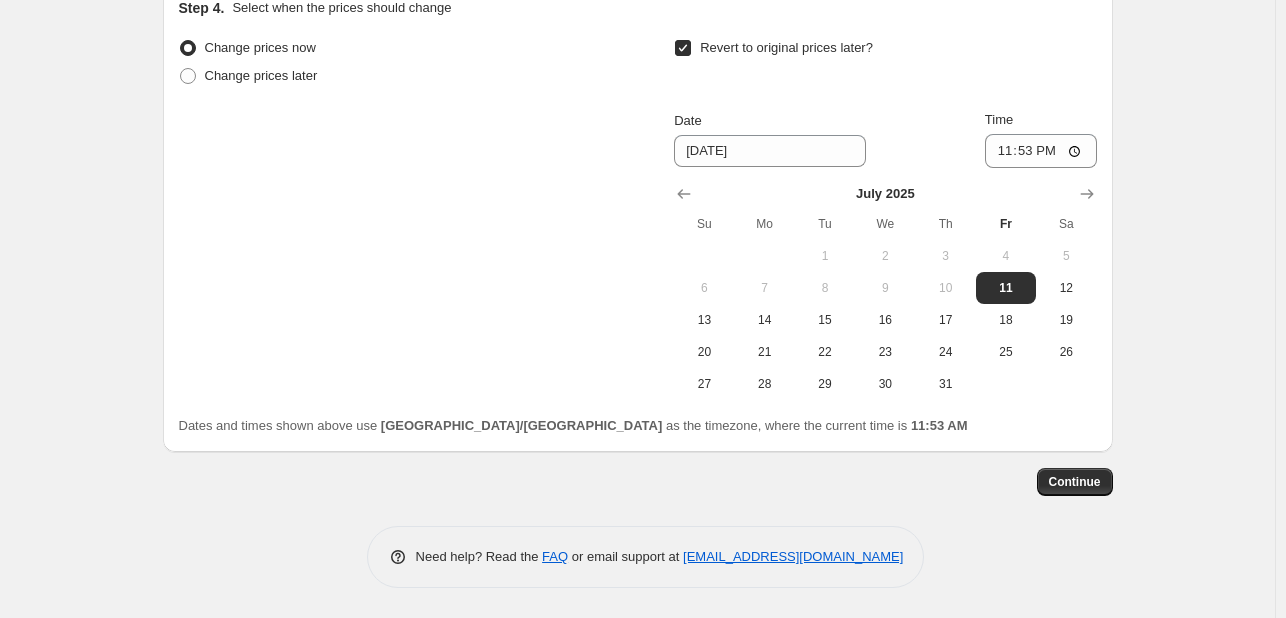 click on "Create new price [MEDICAL_DATA]. This page is ready Create new price [MEDICAL_DATA] Draft Step 1. Optionally give your price [MEDICAL_DATA] a title (eg "March 30% off sale on boots") LYS CLEAN BEAUTY JULY This title is just for internal use, customers won't see it Step 2. Select how the prices should change Use bulk price change rules Set product prices individually Use CSV upload Price Change type Change the price to a certain amount Change the price by a certain amount Change the price by a certain percentage Change the price to the current compare at price (price before sale) Change the price by a certain amount relative to the compare at price Change the price by a certain percentage relative to the compare at price Don't change the price Change the price by a certain percentage relative to the cost per item Change price to certain cost margin Change the price by a certain percentage Price change amount -25 % (Price drop) Rounding Round to nearest .01 Round to nearest whole number End prices in .99 Compare at price 6" at bounding box center (637, -458) 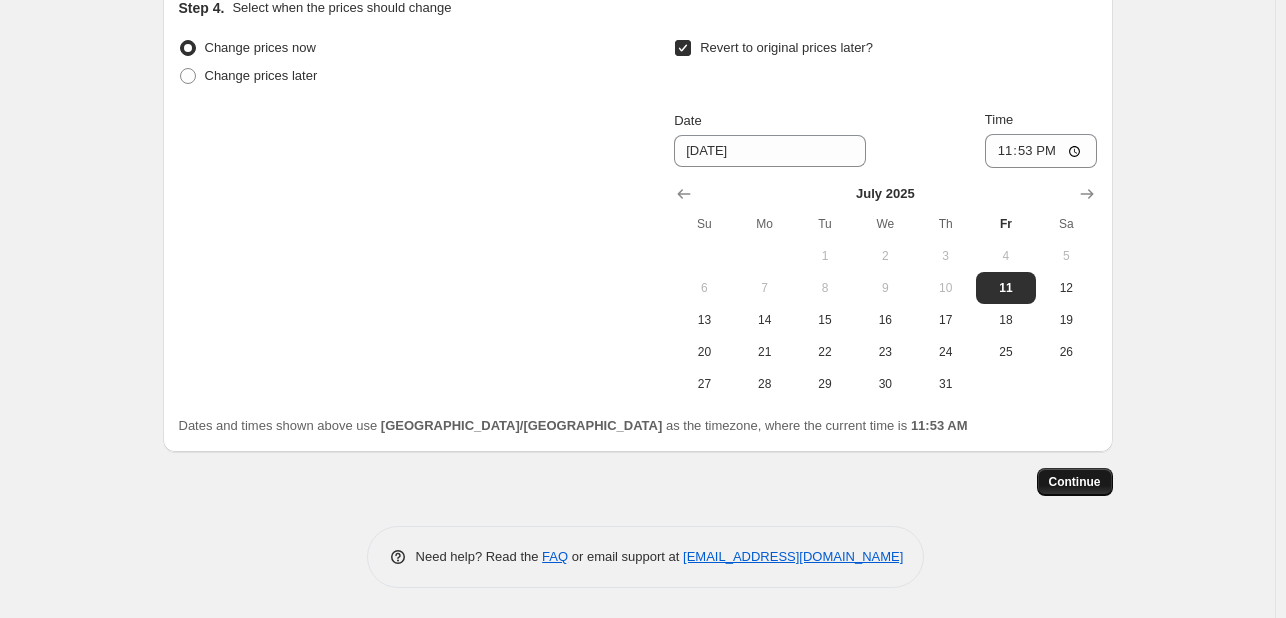 click on "Continue" at bounding box center [1075, 482] 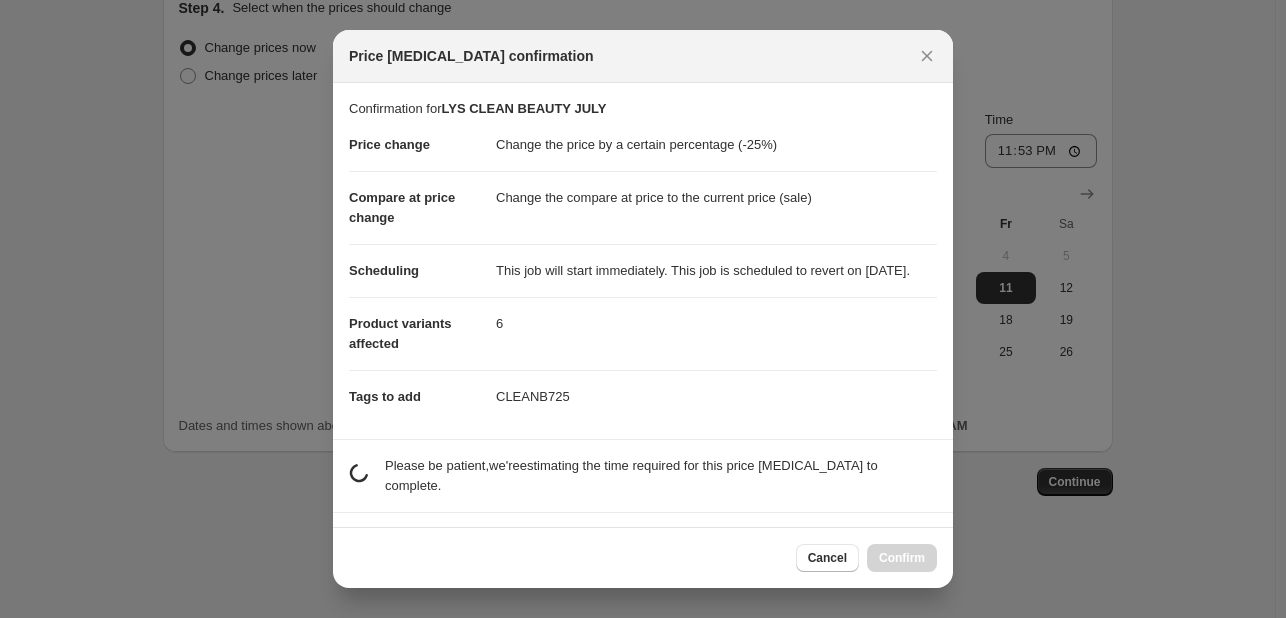 scroll, scrollTop: 0, scrollLeft: 0, axis: both 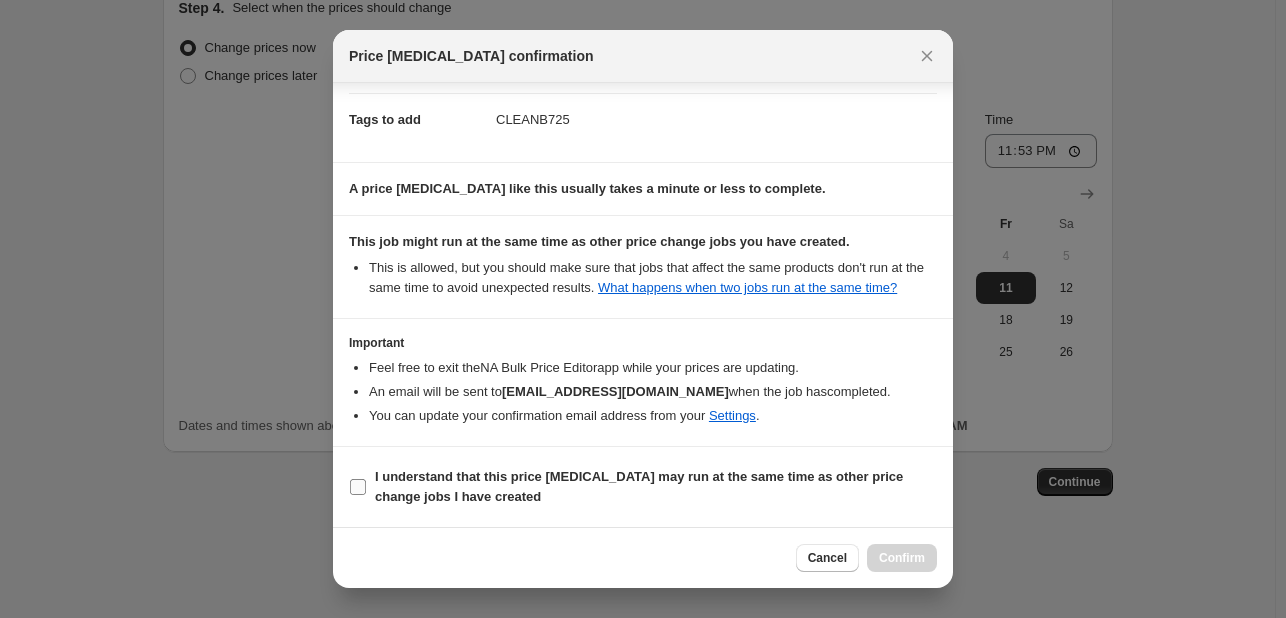 click on "I understand that this price [MEDICAL_DATA] may run at the same time as other price change jobs I have created" at bounding box center [639, 486] 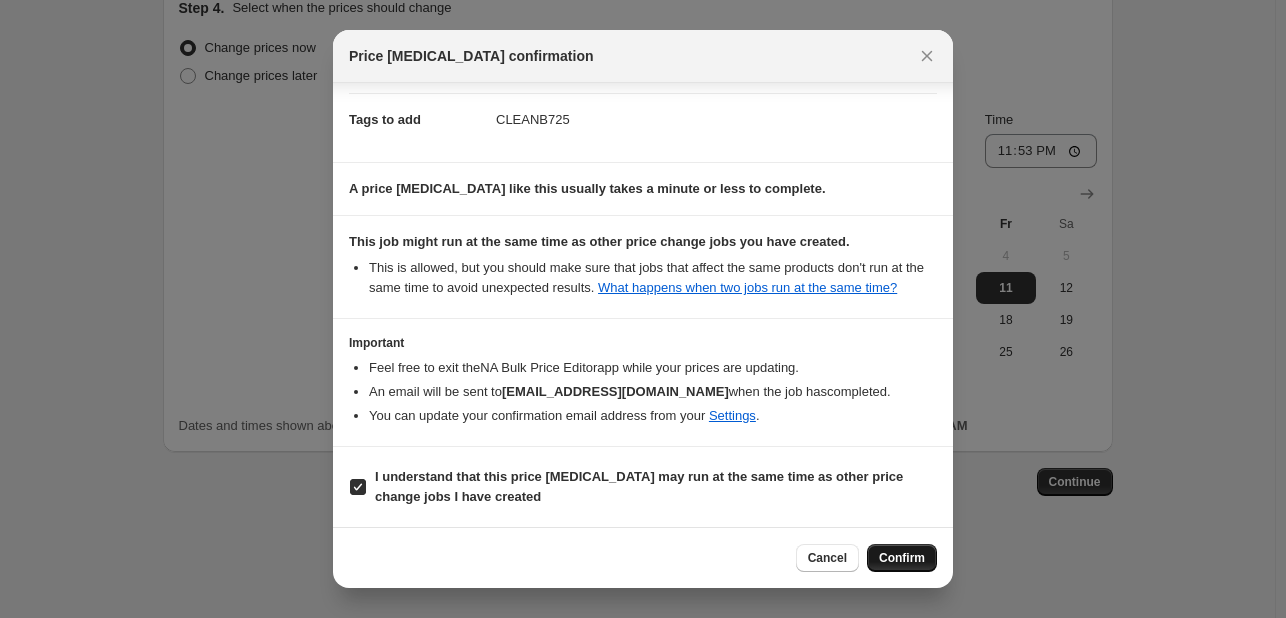 click on "Confirm" at bounding box center (902, 558) 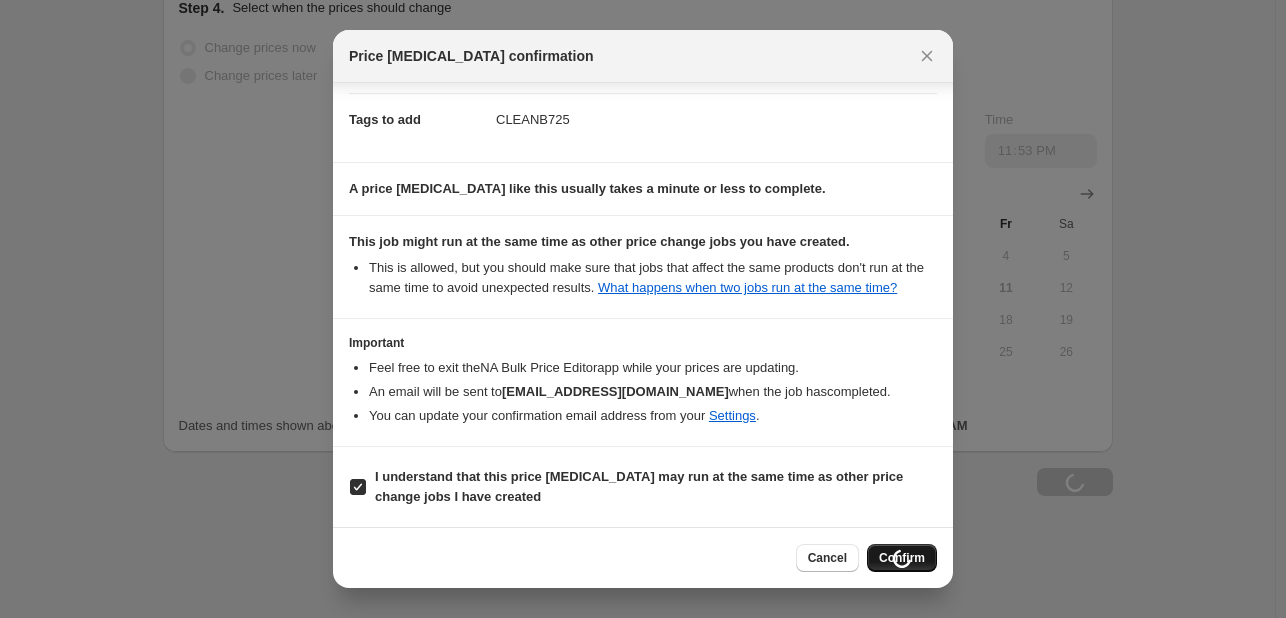 scroll, scrollTop: 1602, scrollLeft: 0, axis: vertical 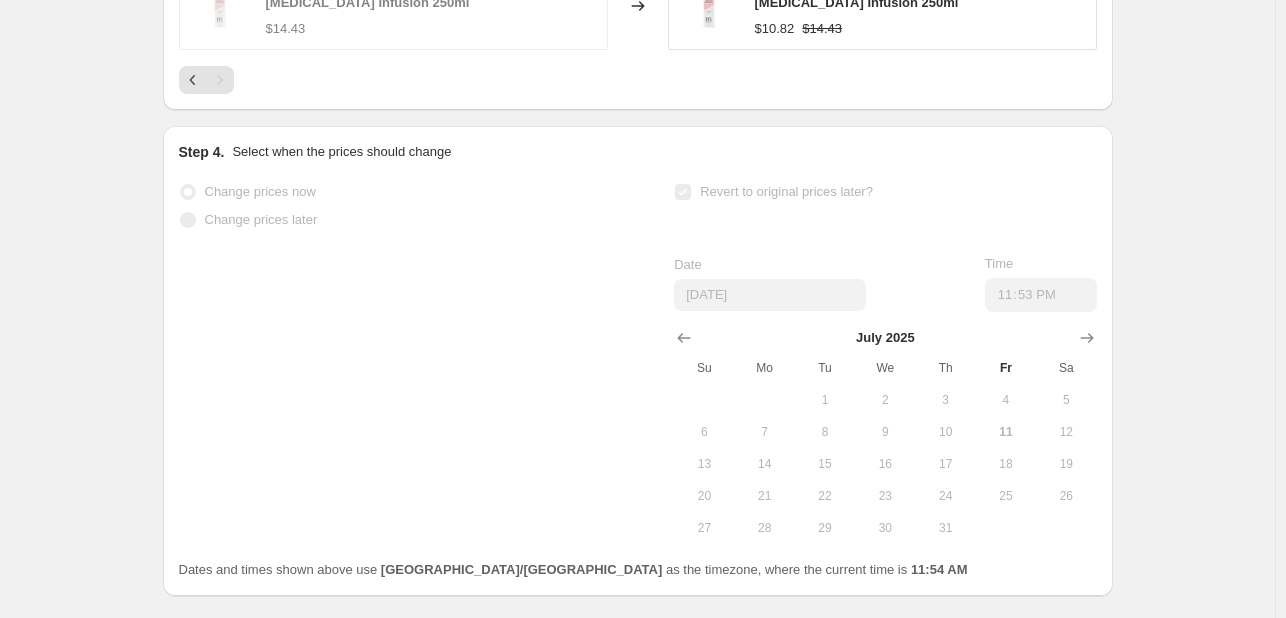 select on "percentage" 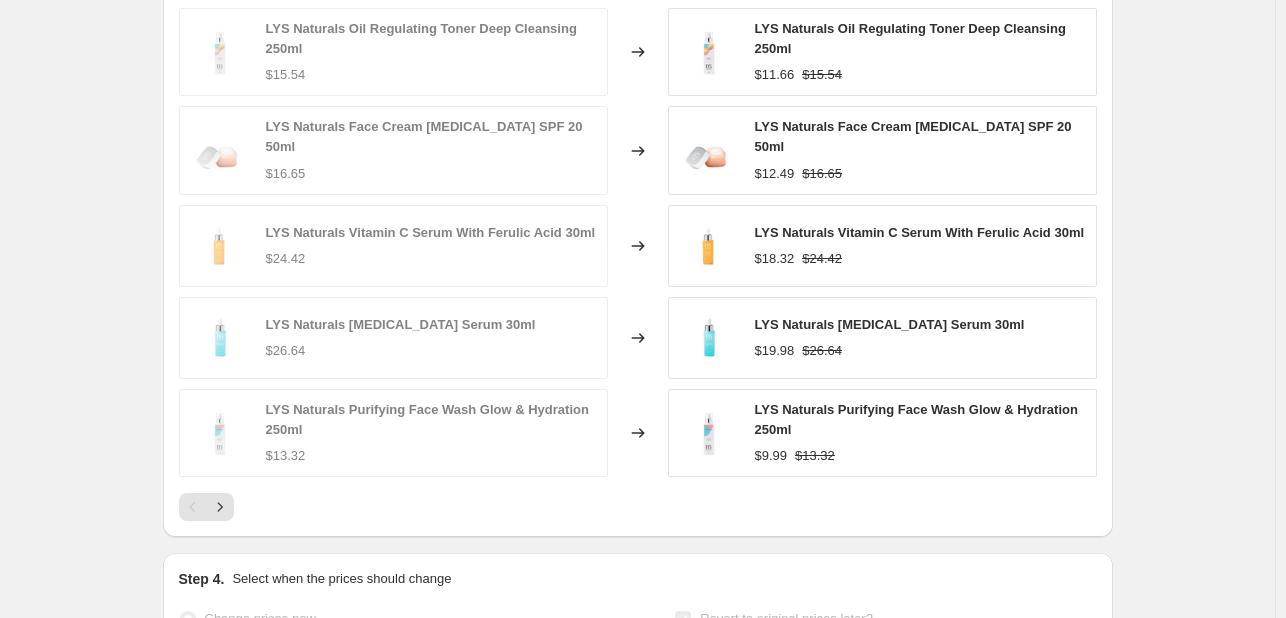 scroll, scrollTop: 0, scrollLeft: 0, axis: both 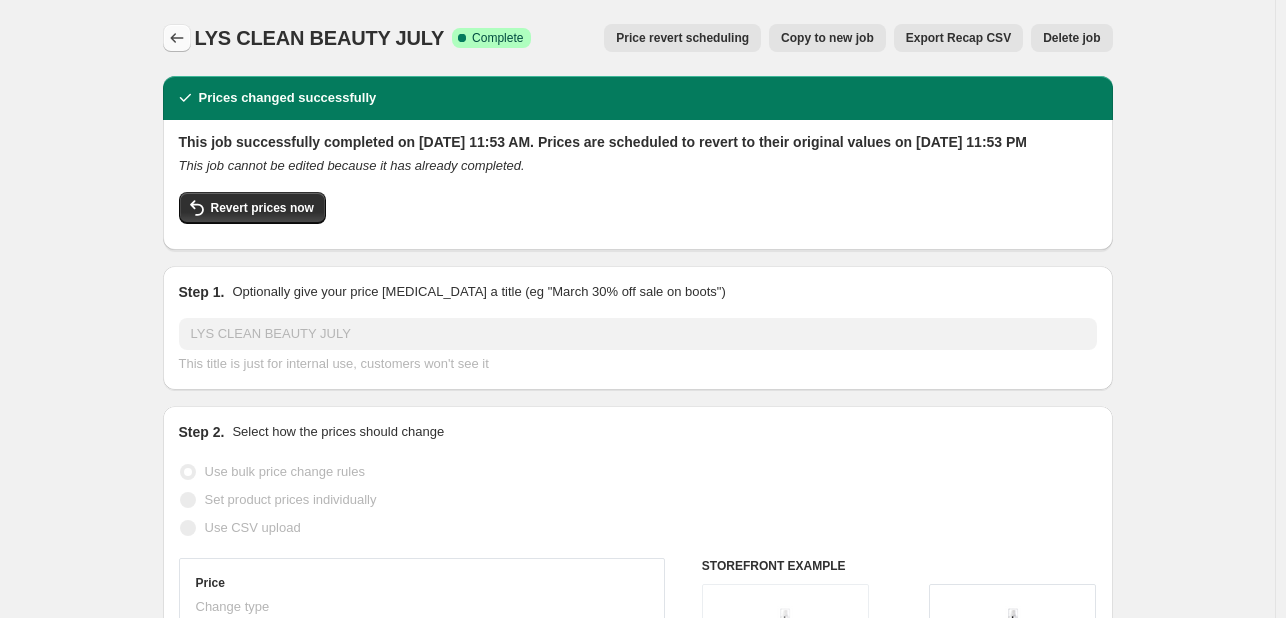 click 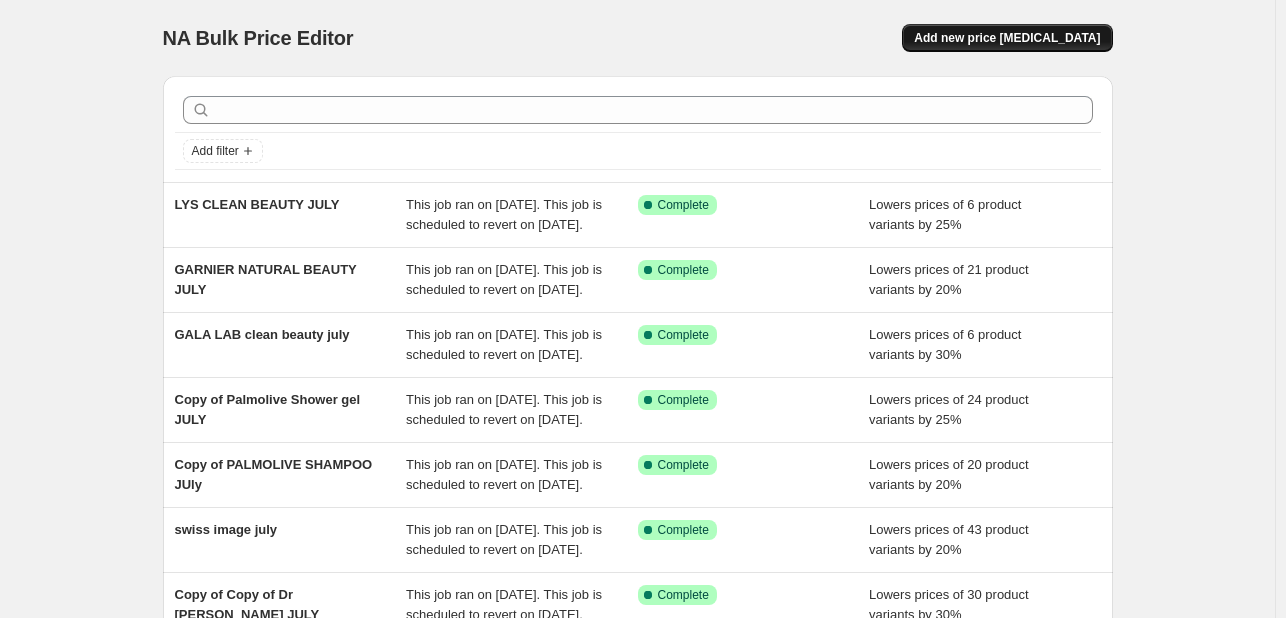 click on "Add new price [MEDICAL_DATA]" at bounding box center [1007, 38] 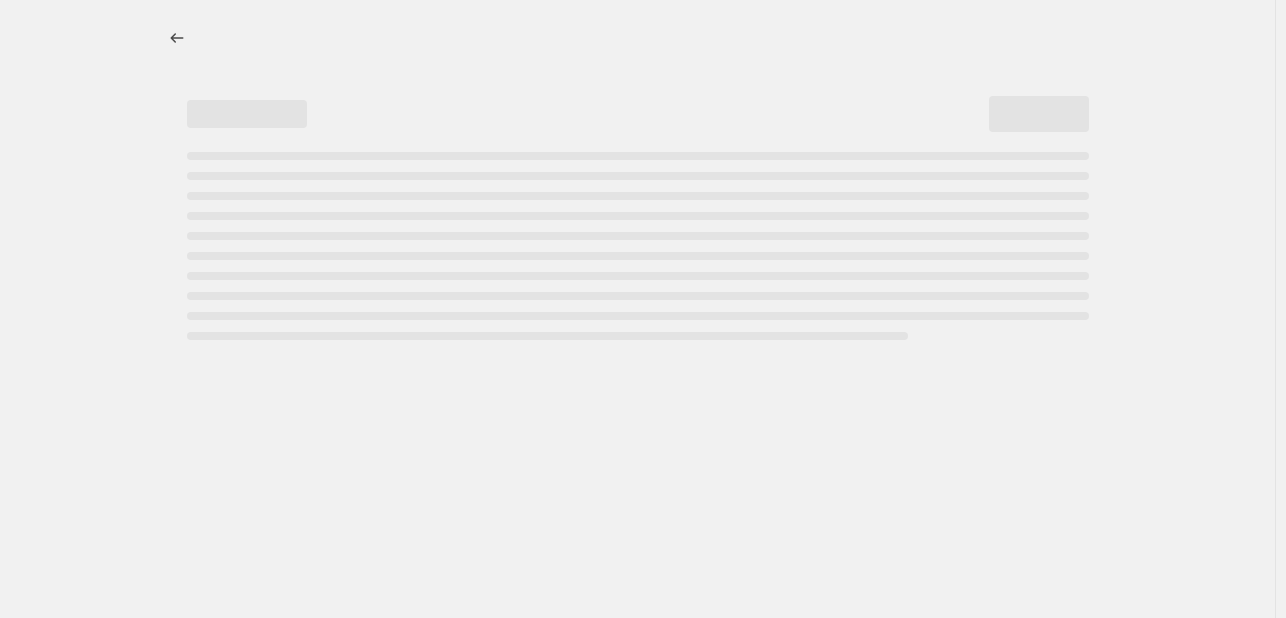 select on "percentage" 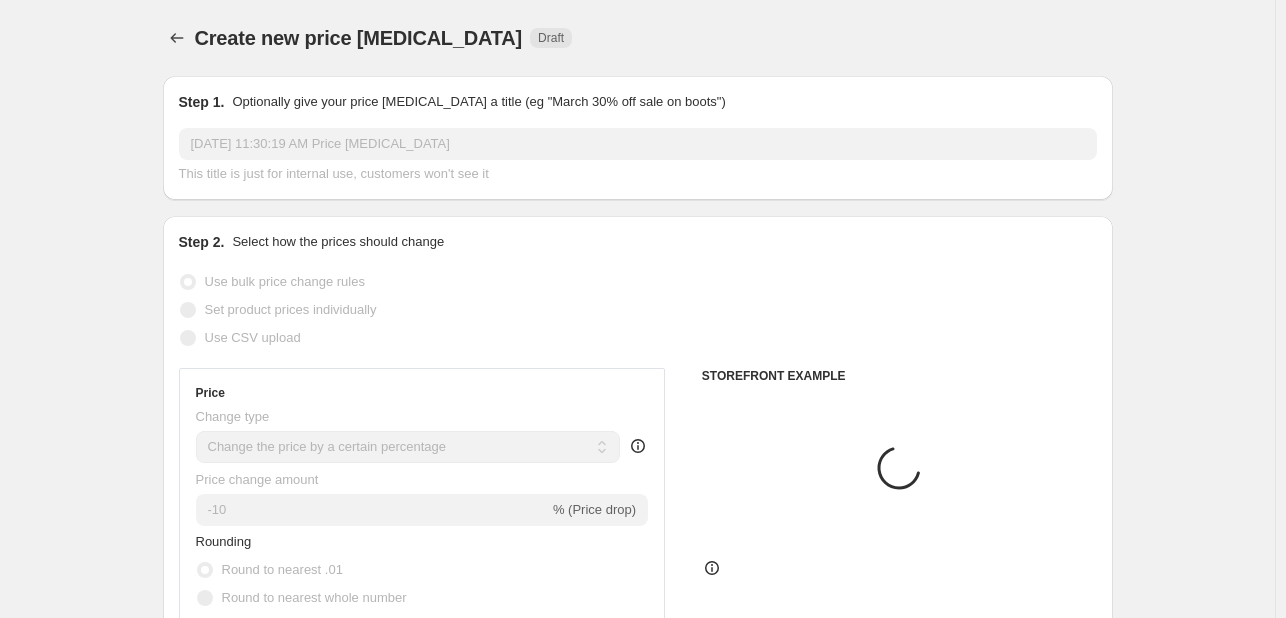 click on "[DATE] 11:30:19 AM Price [MEDICAL_DATA]" at bounding box center (638, 144) 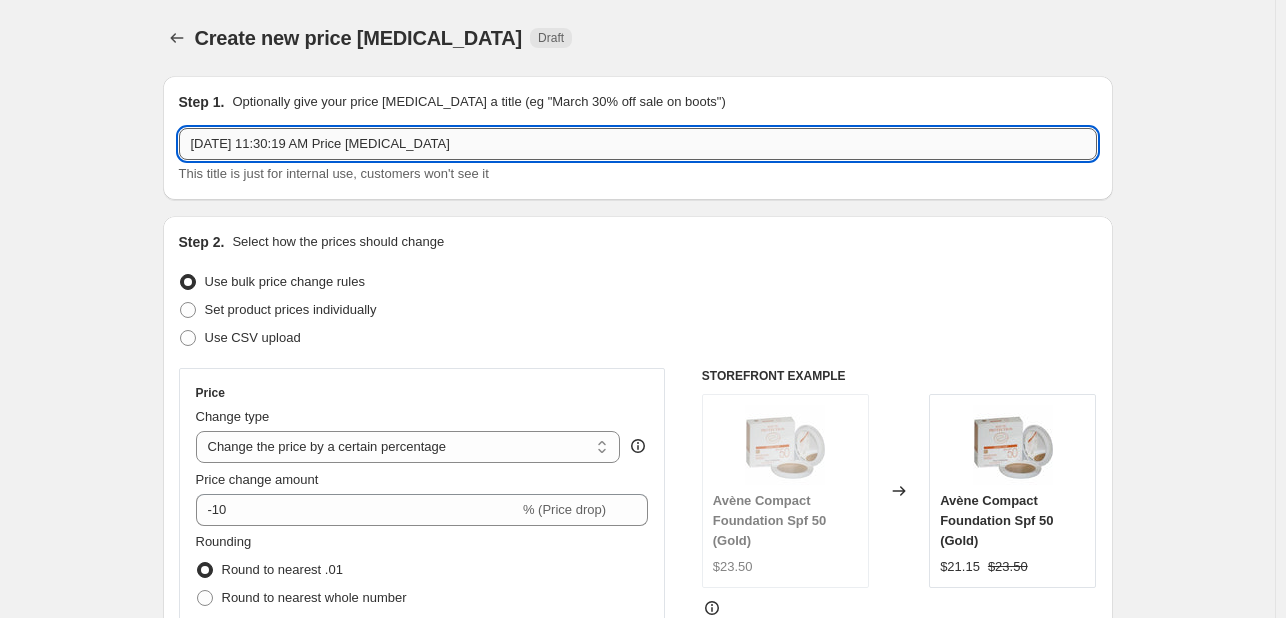 click on "[DATE] 11:30:19 AM Price [MEDICAL_DATA]" at bounding box center (638, 144) 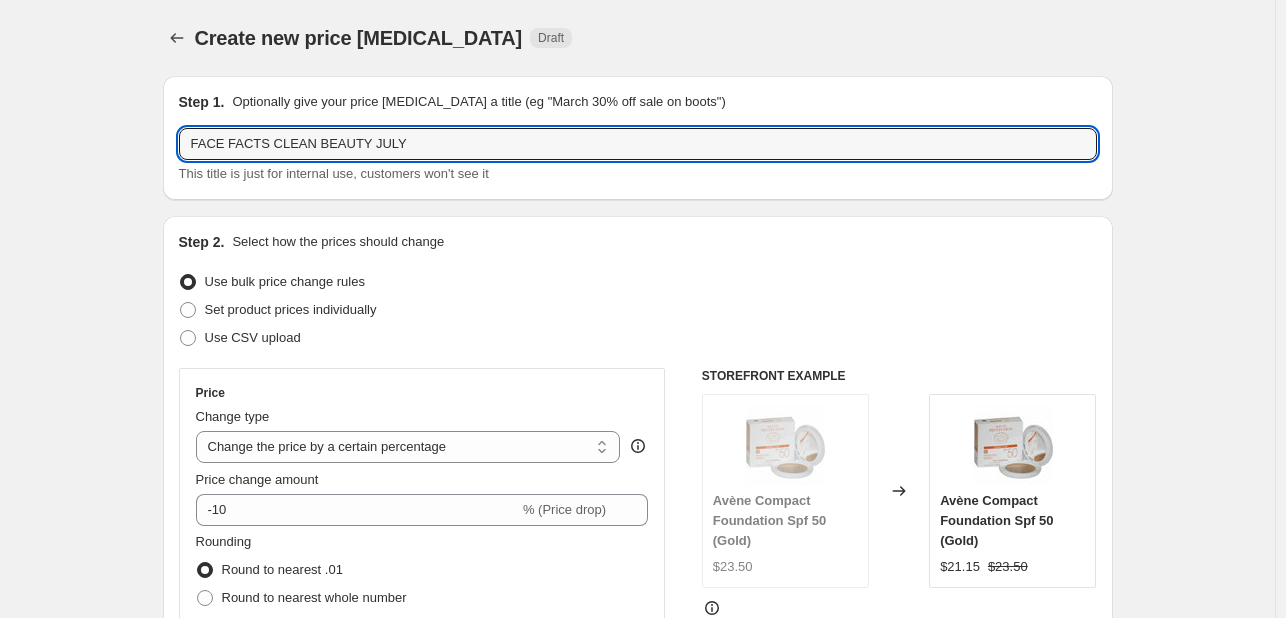 type on "FACE FACTS CLEAN BEAUTY JULY" 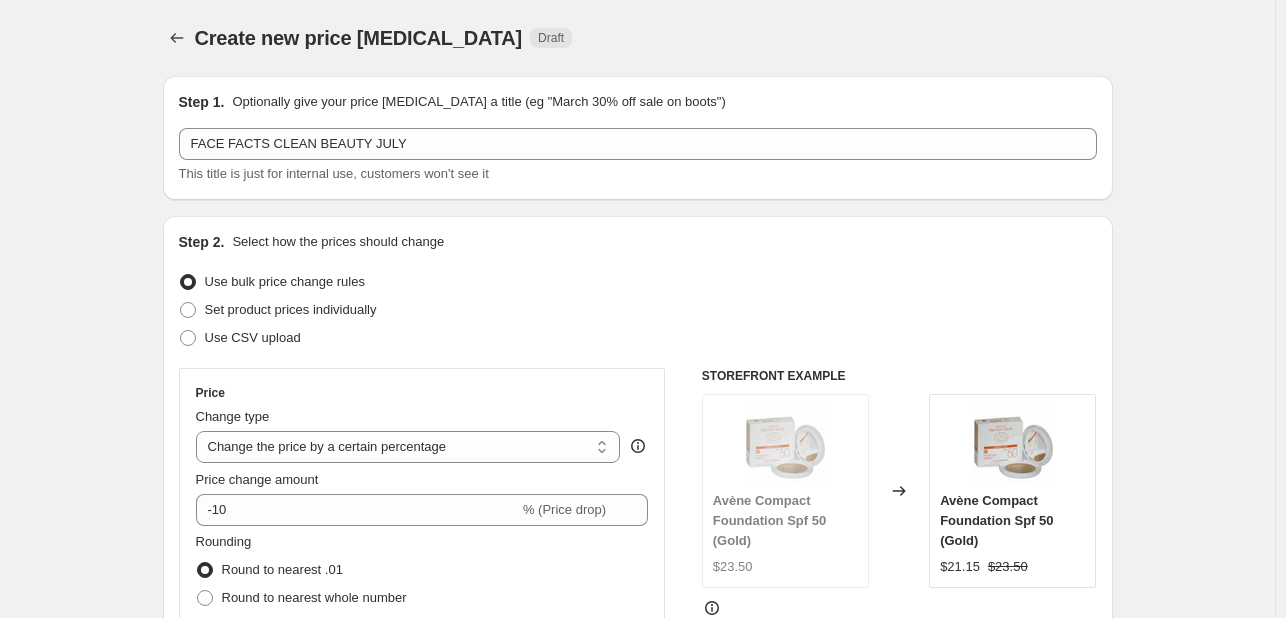 click on "Create new price [MEDICAL_DATA]. This page is ready Create new price [MEDICAL_DATA] Draft Step 1. Optionally give your price [MEDICAL_DATA] a title (eg "March 30% off sale on boots") FACE FACTS CLEAN BEAUTY JULY This title is just for internal use, customers won't see it Step 2. Select how the prices should change Use bulk price change rules Set product prices individually Use CSV upload Price Change type Change the price to a certain amount Change the price by a certain amount Change the price by a certain percentage Change the price to the current compare at price (price before sale) Change the price by a certain amount relative to the compare at price Change the price by a certain percentage relative to the compare at price Don't change the price Change the price by a certain percentage relative to the cost per item Change price to certain cost margin Change the price by a certain percentage Price change amount -10 % (Price drop) Rounding Round to nearest .01 Round to nearest whole number End prices in .99 Change type" at bounding box center (637, 1006) 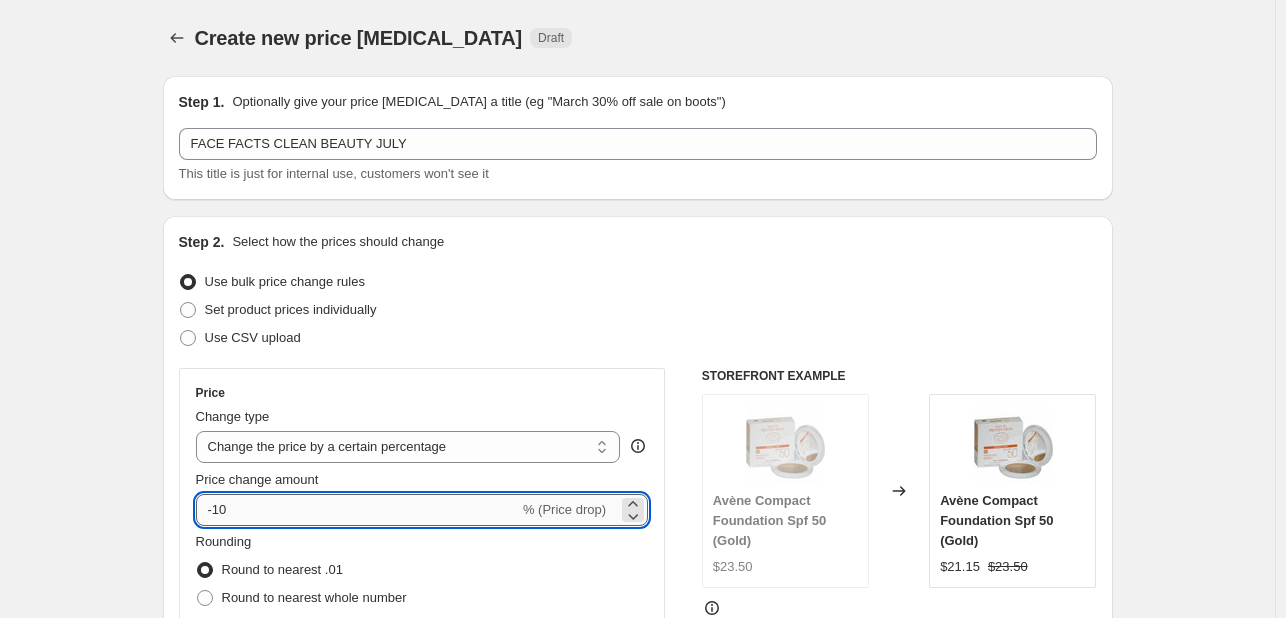 click on "-10" at bounding box center [357, 510] 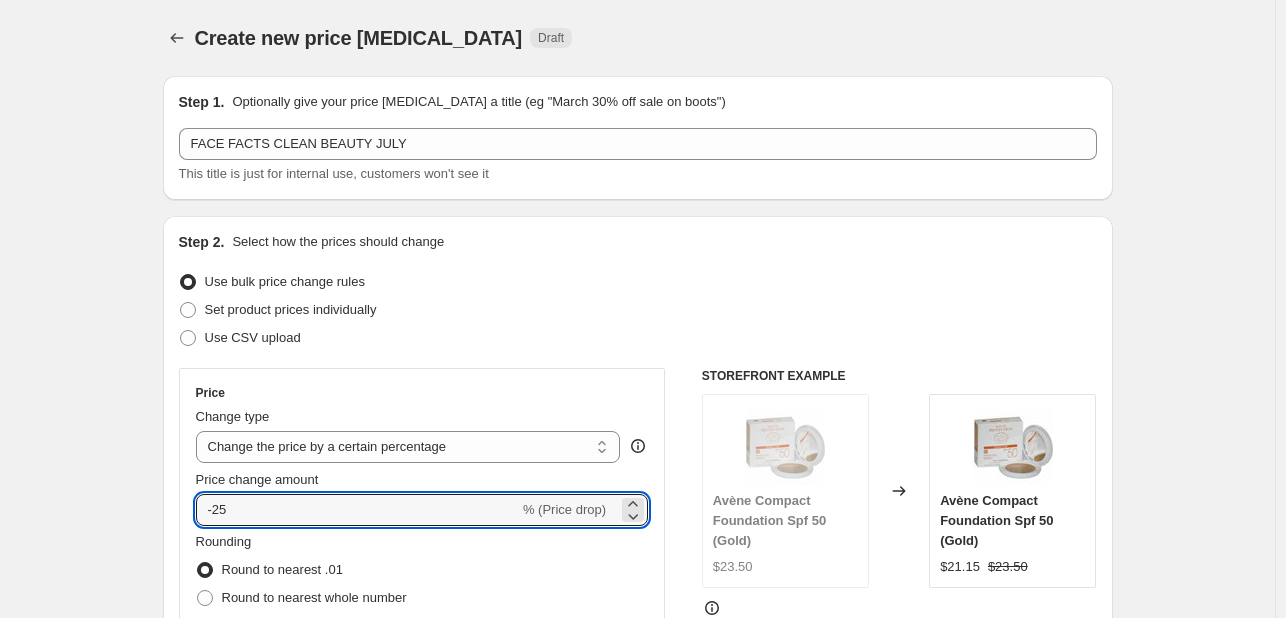 type on "-25" 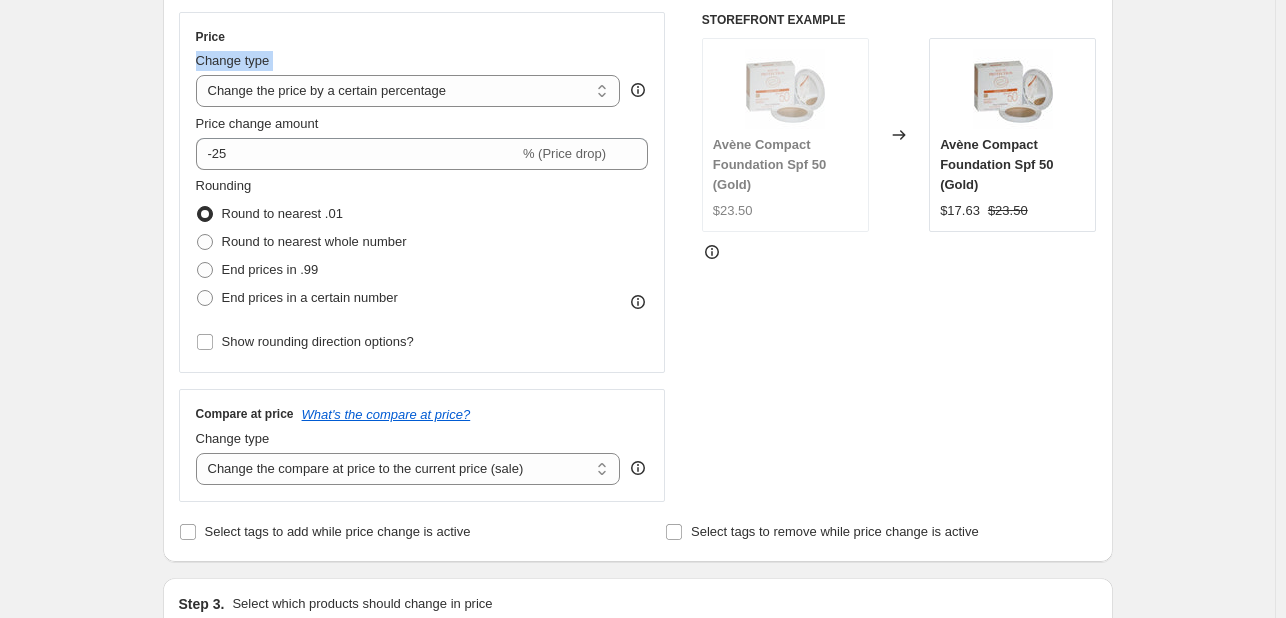 scroll, scrollTop: 700, scrollLeft: 0, axis: vertical 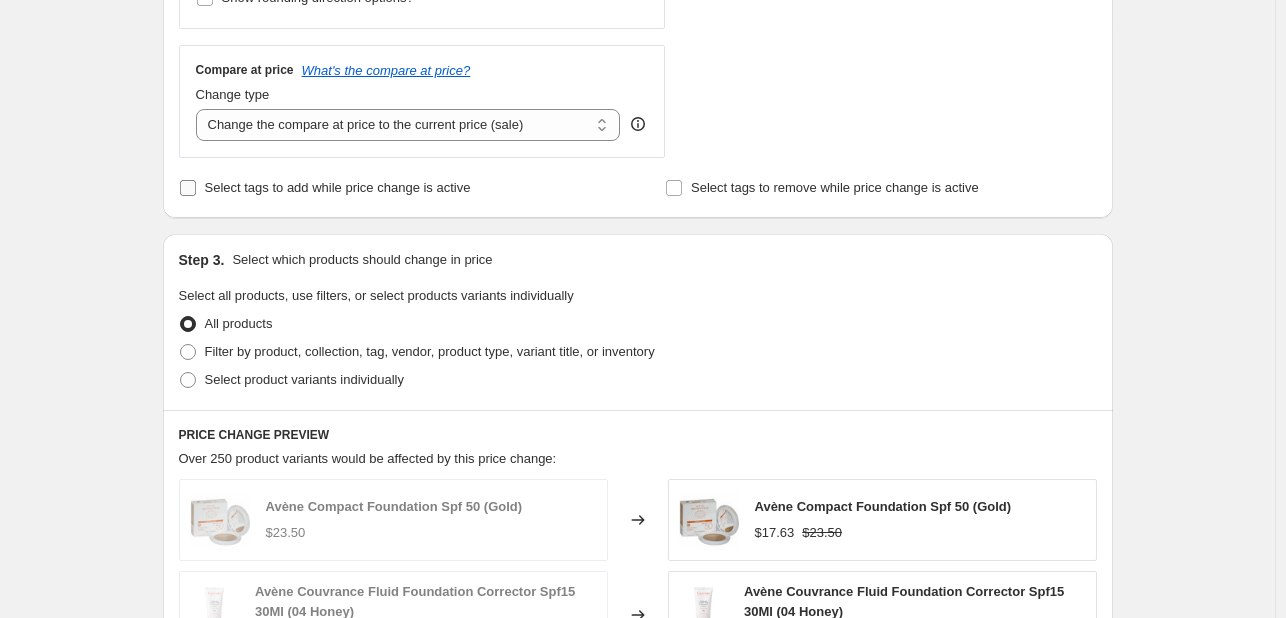click on "Select tags to add while price change is active" at bounding box center (325, 188) 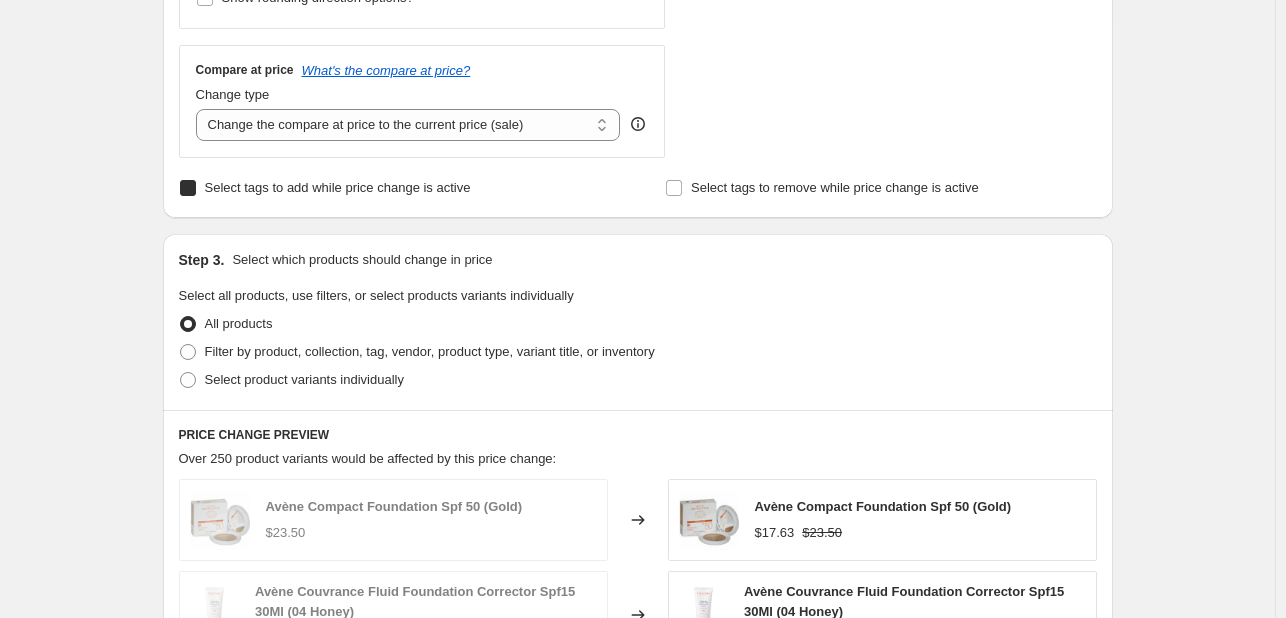 checkbox on "true" 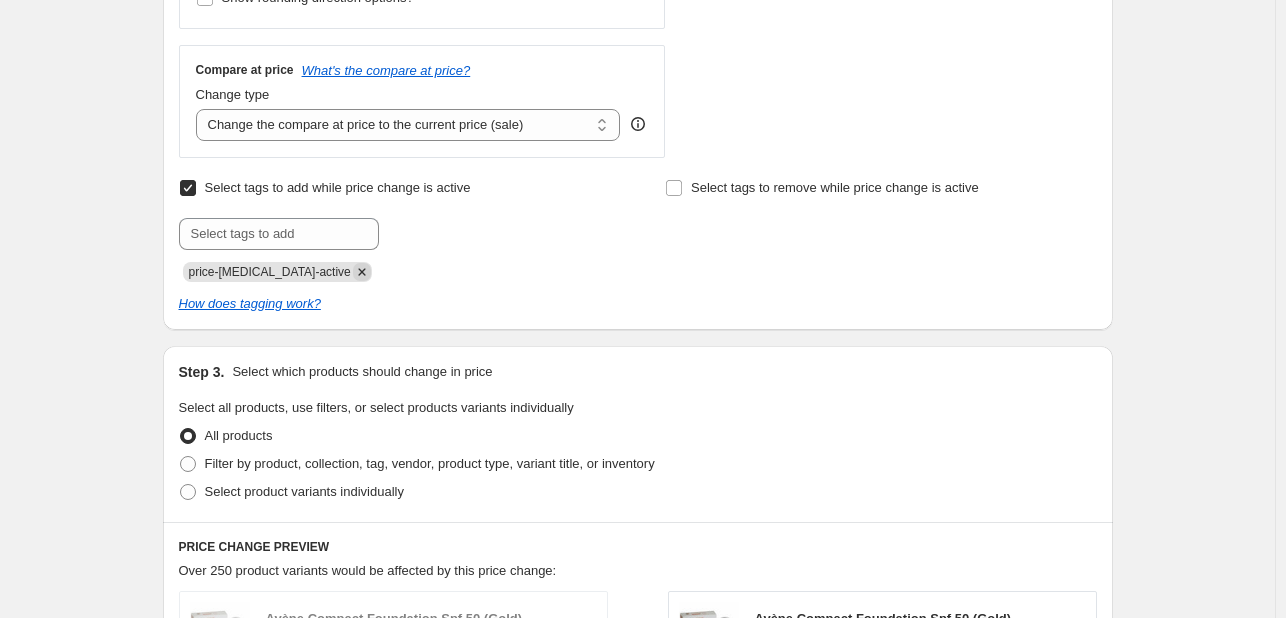 click 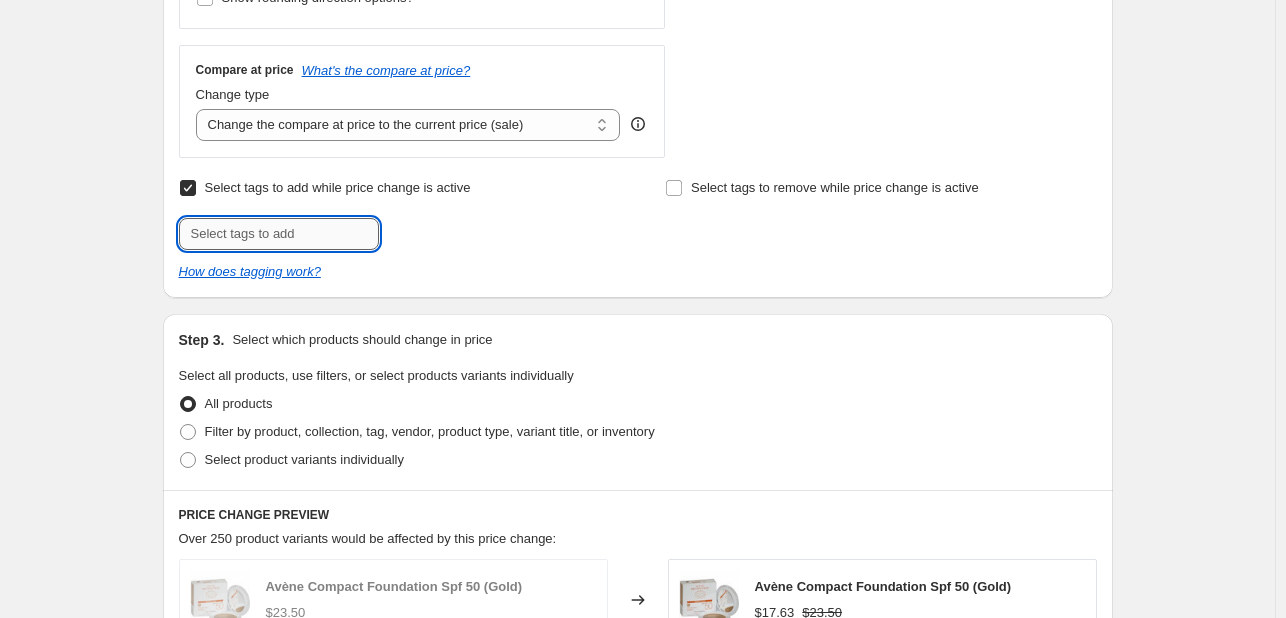 click at bounding box center [279, 234] 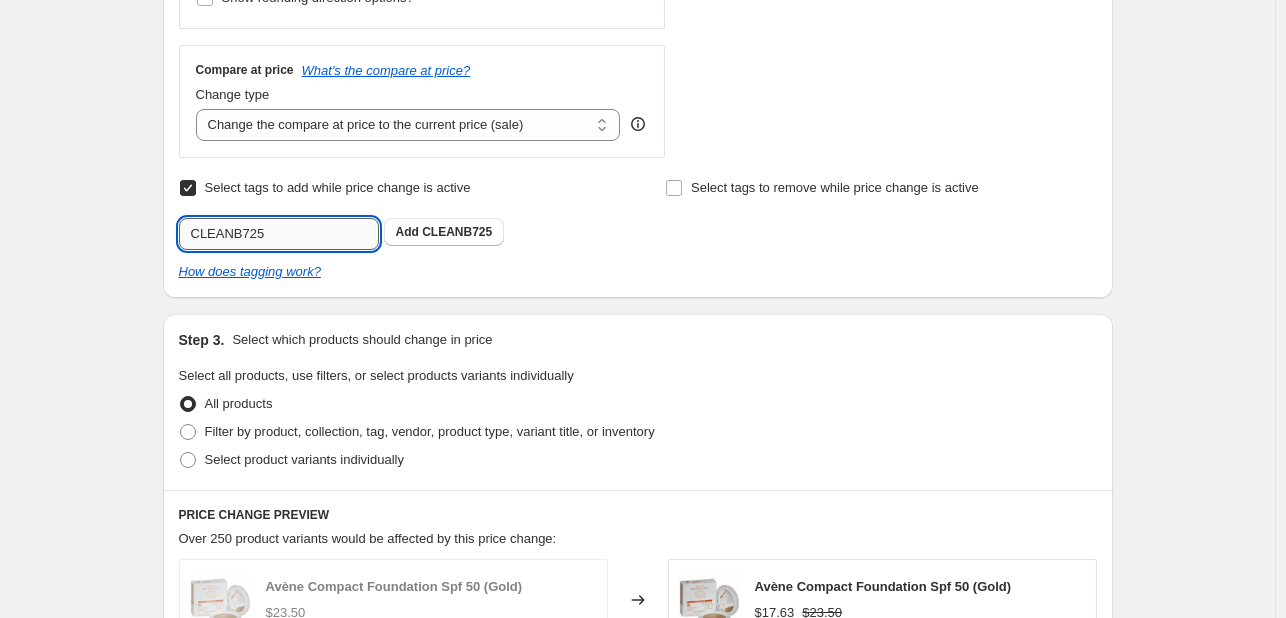 type on "CLEANB725" 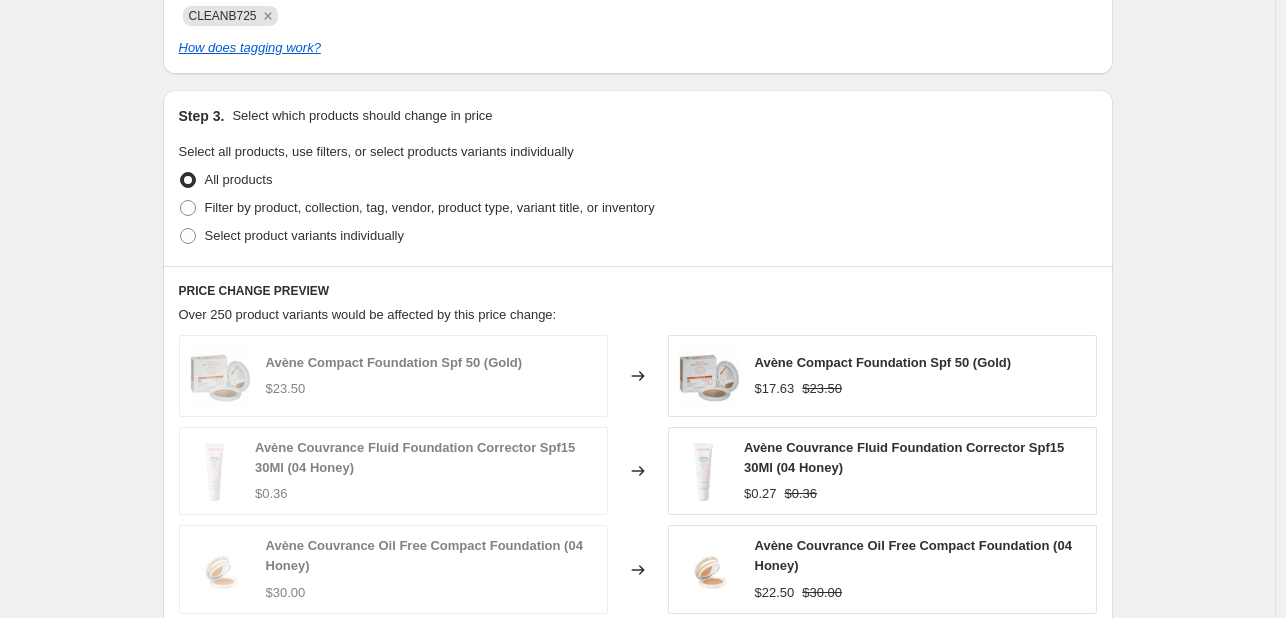 scroll, scrollTop: 1100, scrollLeft: 0, axis: vertical 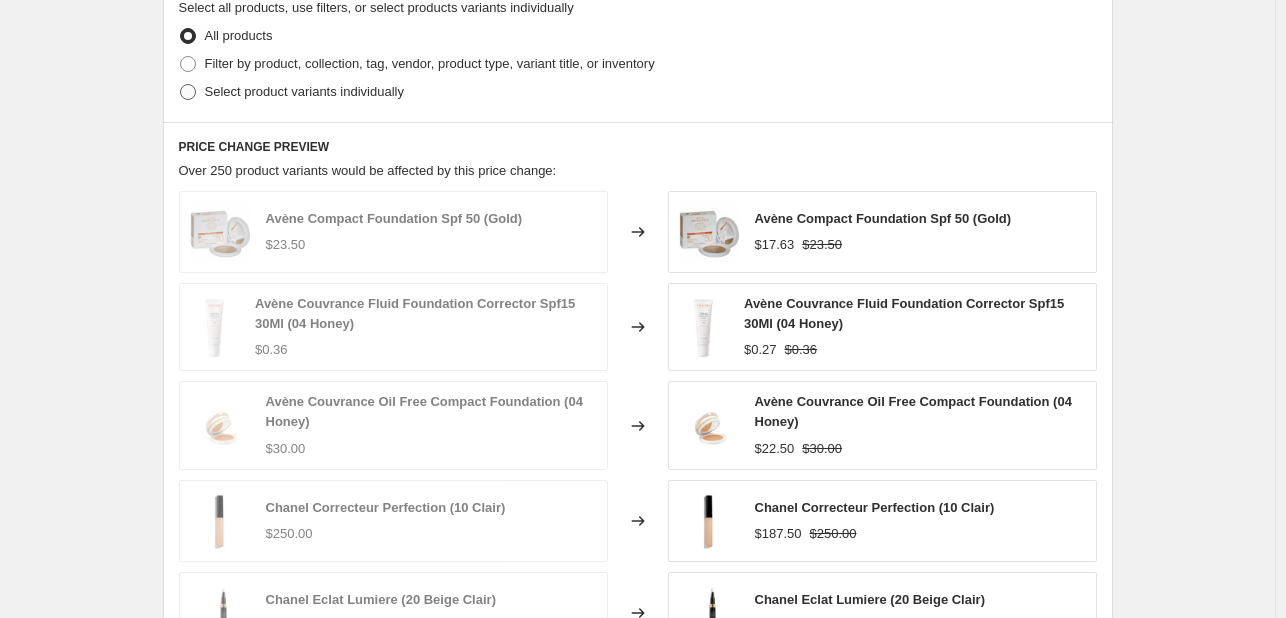 click on "Select product variants individually" at bounding box center (304, 91) 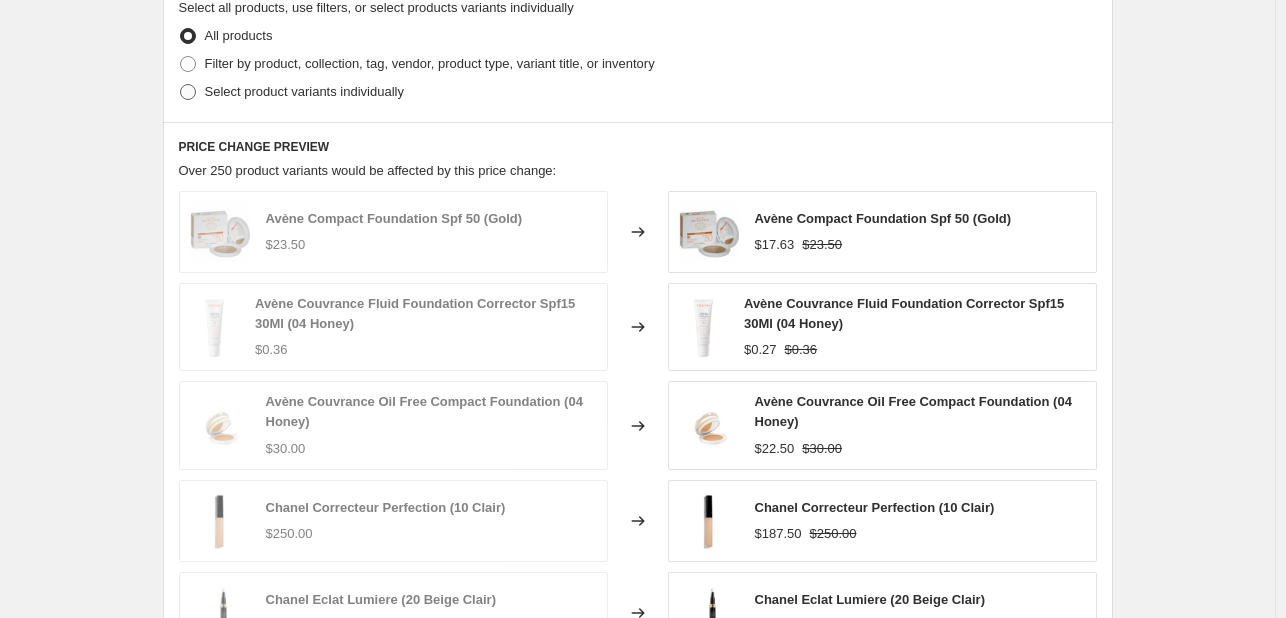 radio on "true" 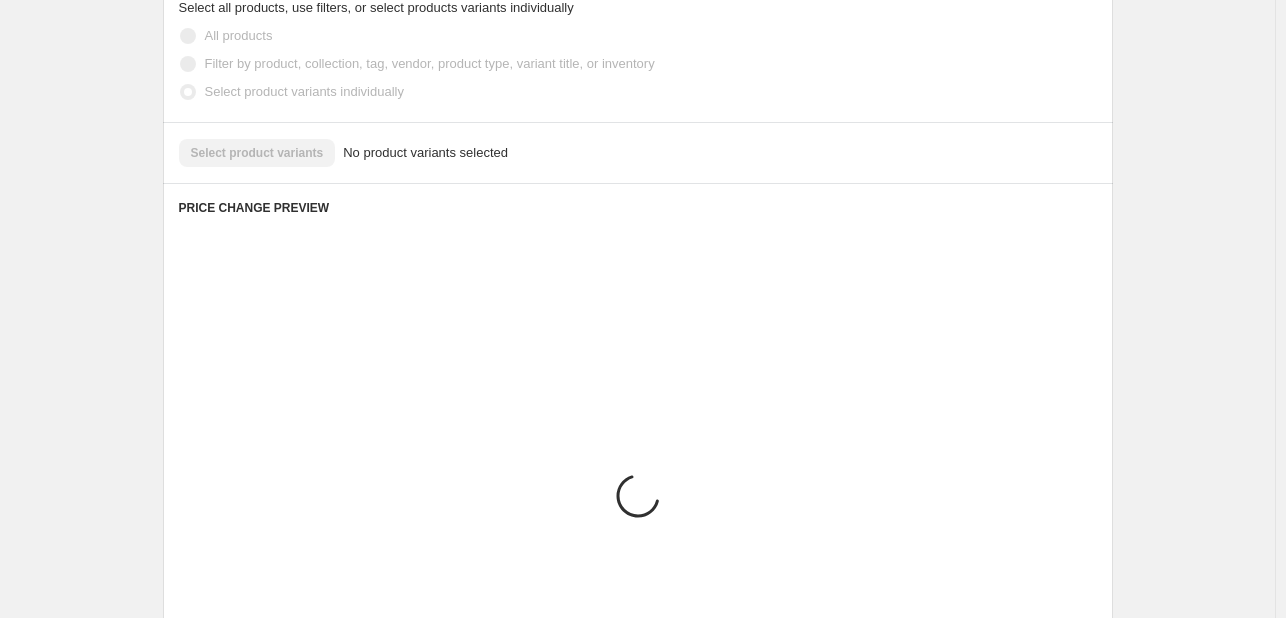 scroll, scrollTop: 1050, scrollLeft: 0, axis: vertical 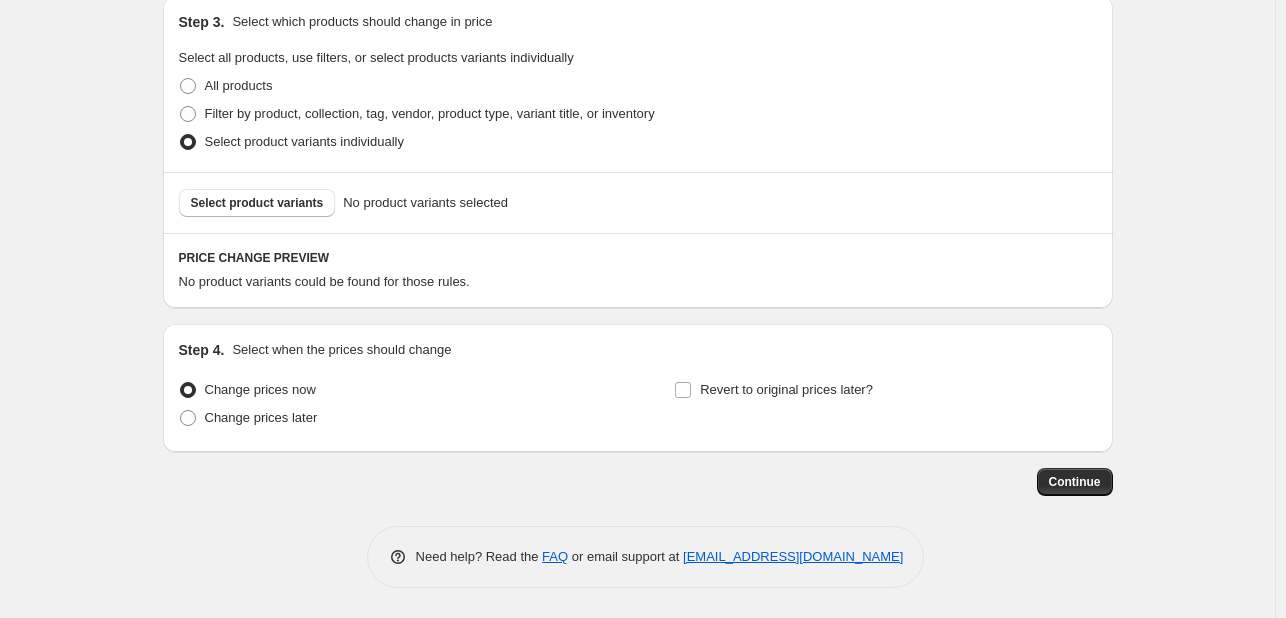 click on "Select product variants individually" at bounding box center [304, 142] 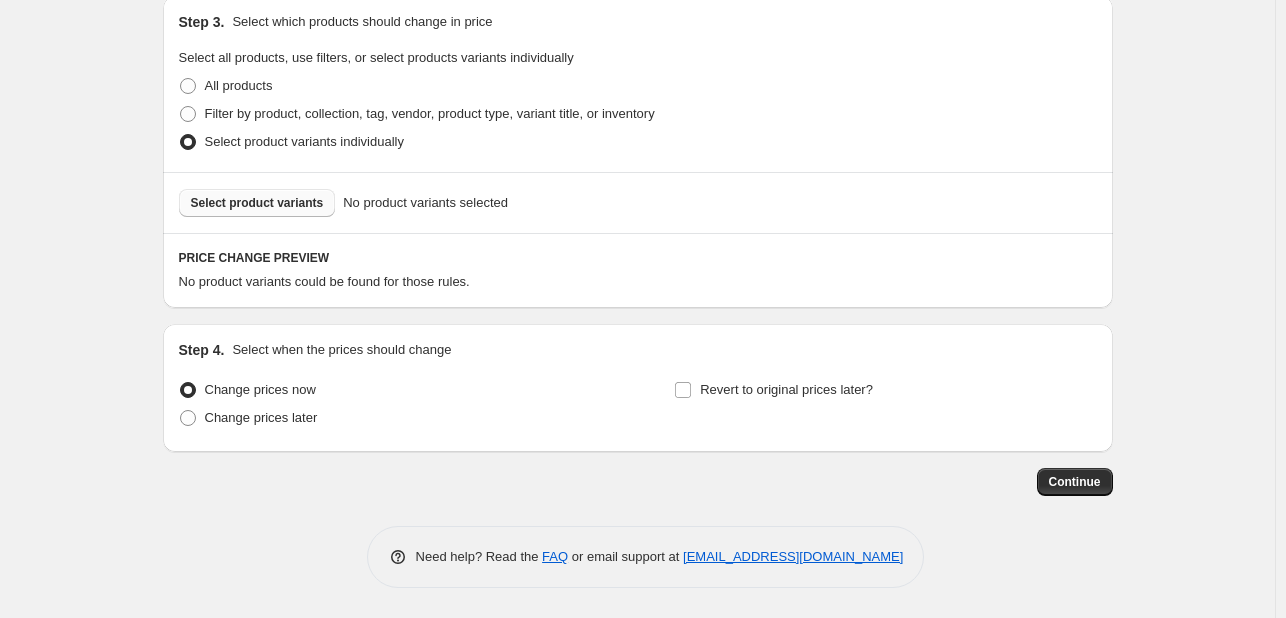 click on "Select product variants" at bounding box center [257, 203] 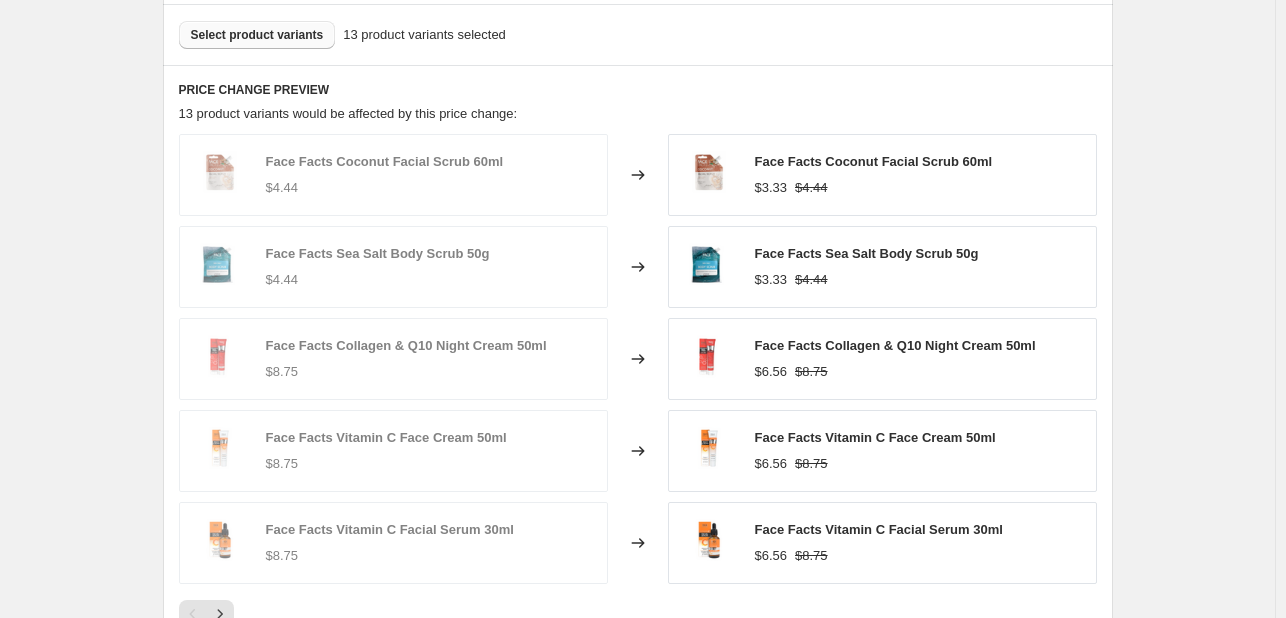 scroll, scrollTop: 1252, scrollLeft: 0, axis: vertical 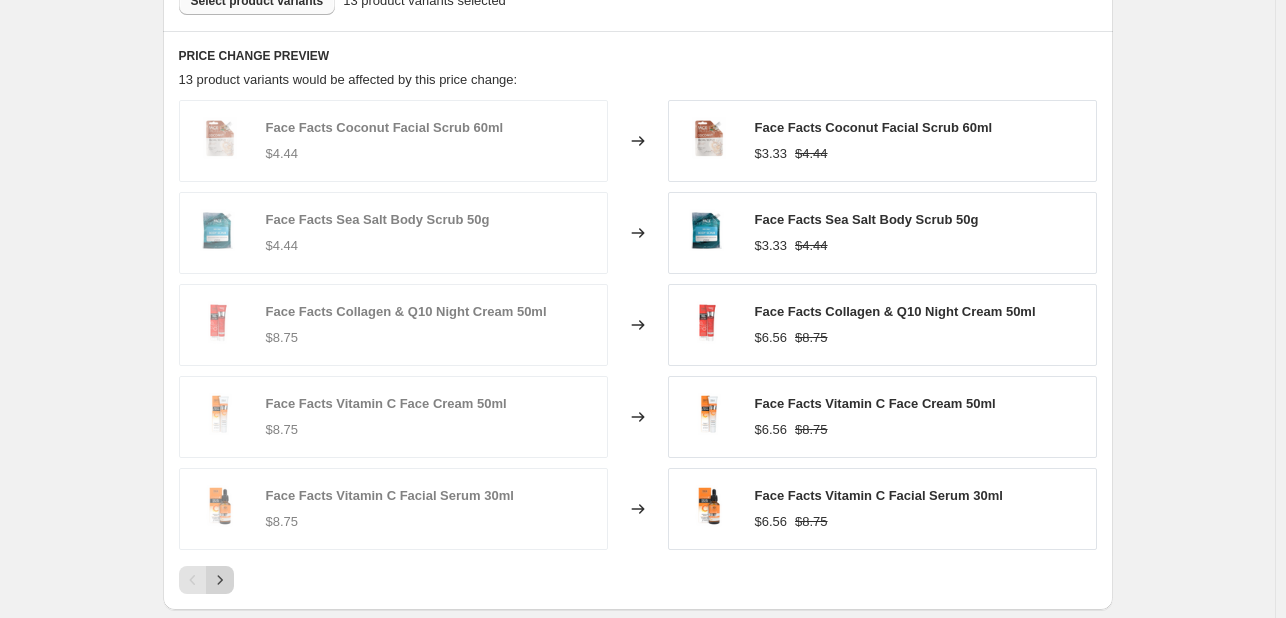 click 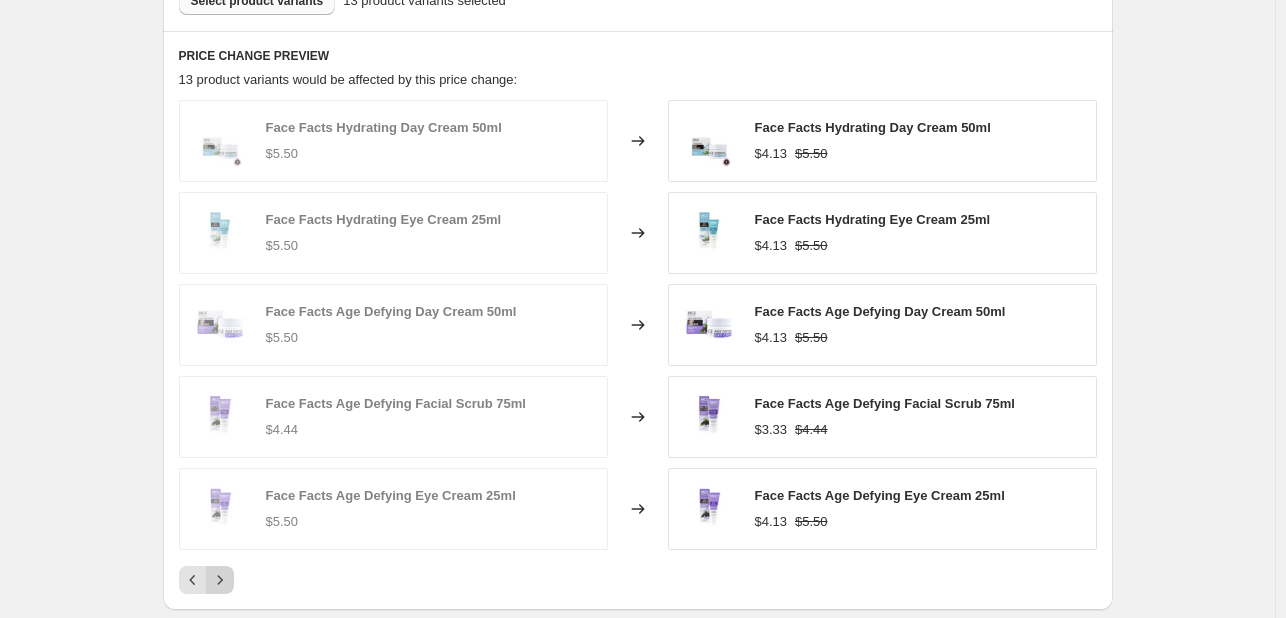 click 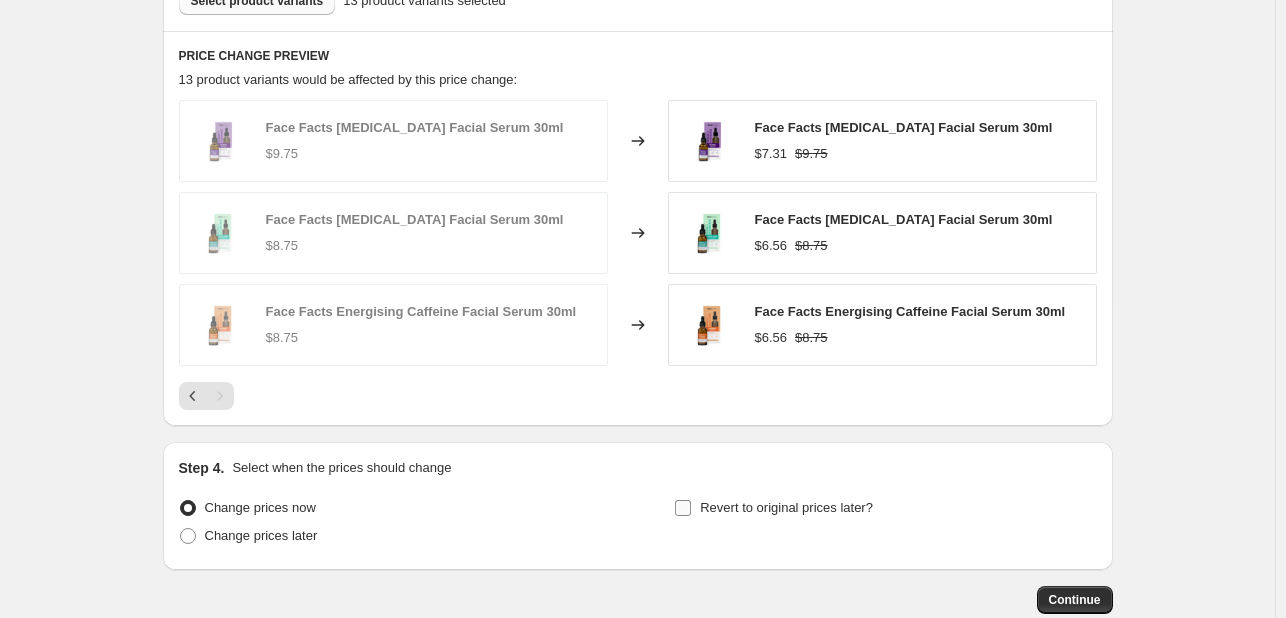 click on "Revert to original prices later?" at bounding box center (786, 507) 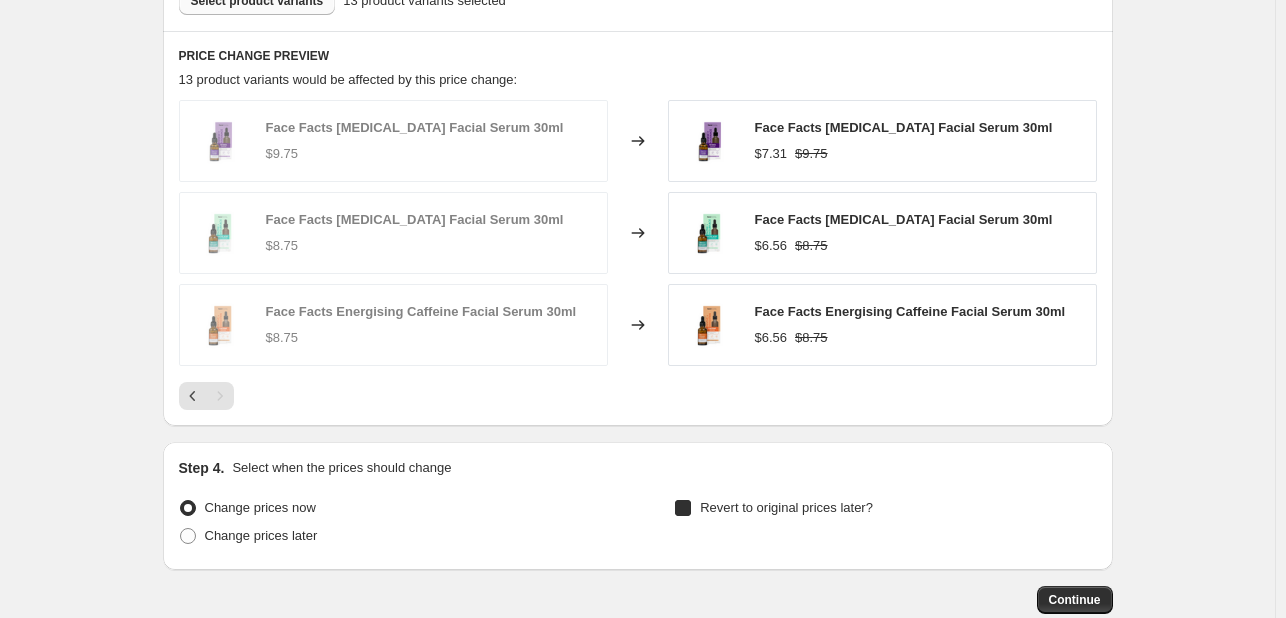 checkbox on "true" 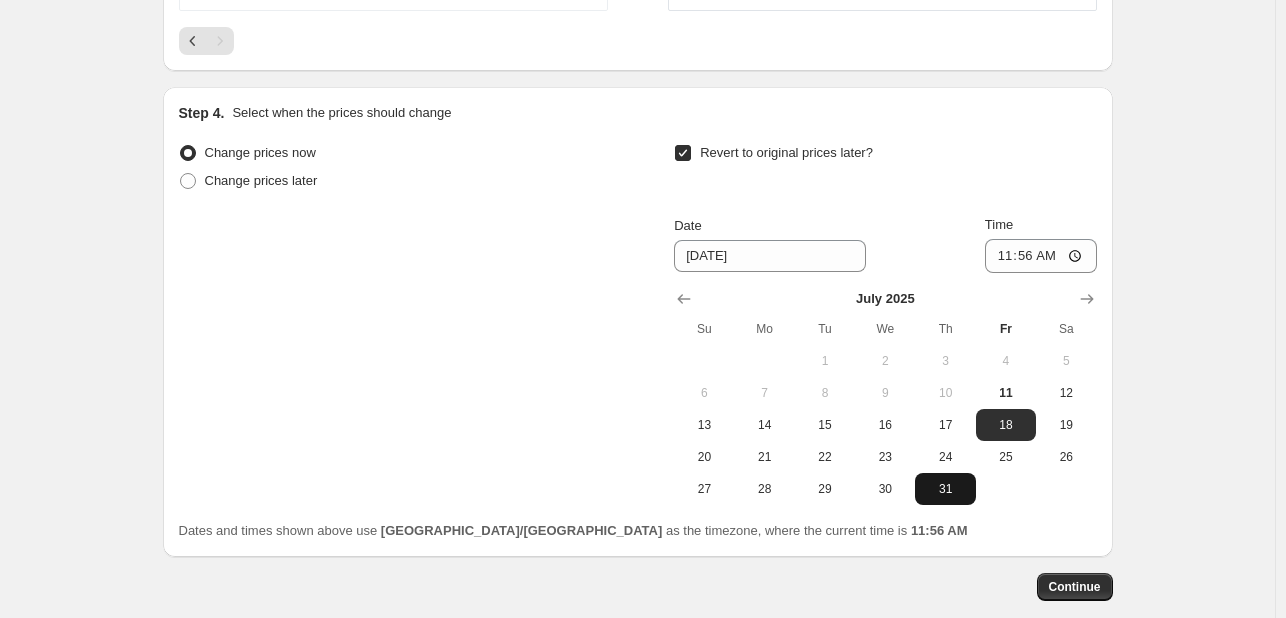 scroll, scrollTop: 1652, scrollLeft: 0, axis: vertical 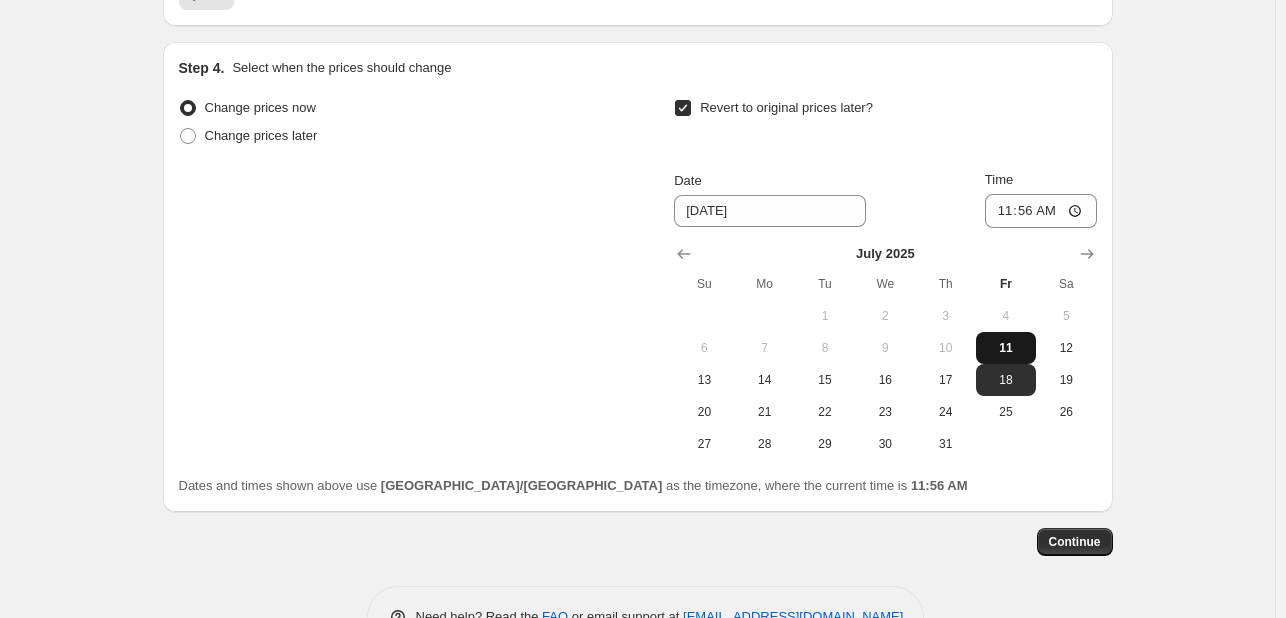 click on "11" at bounding box center (1006, 348) 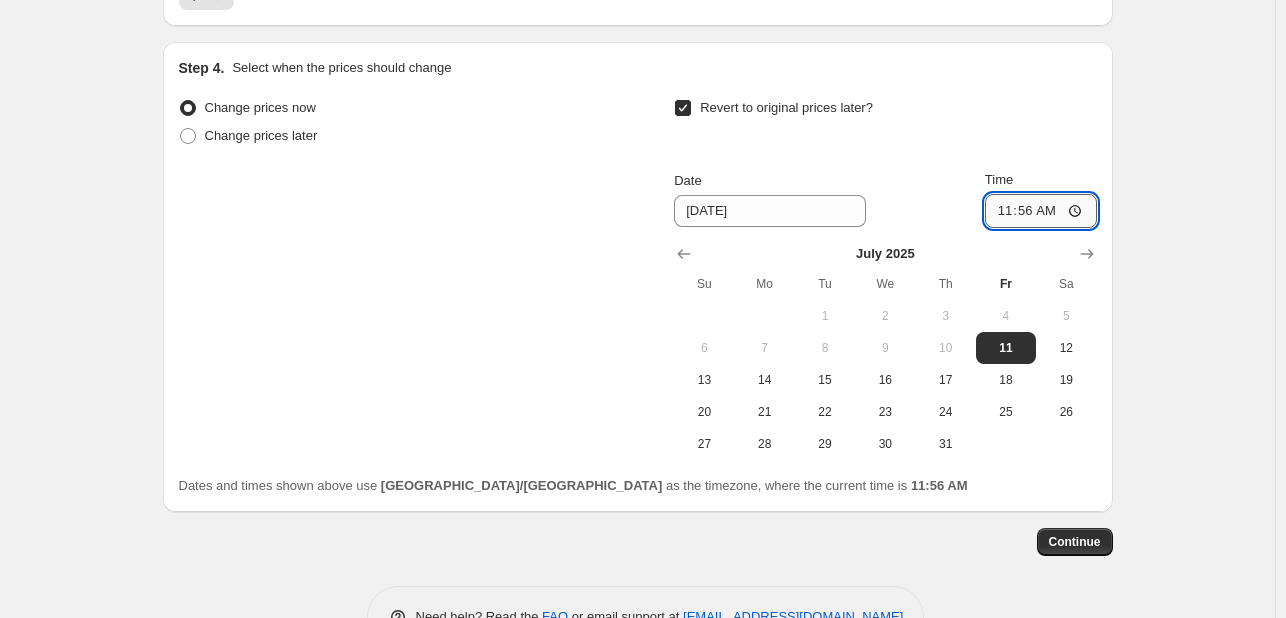 click on "11:56" at bounding box center [1041, 211] 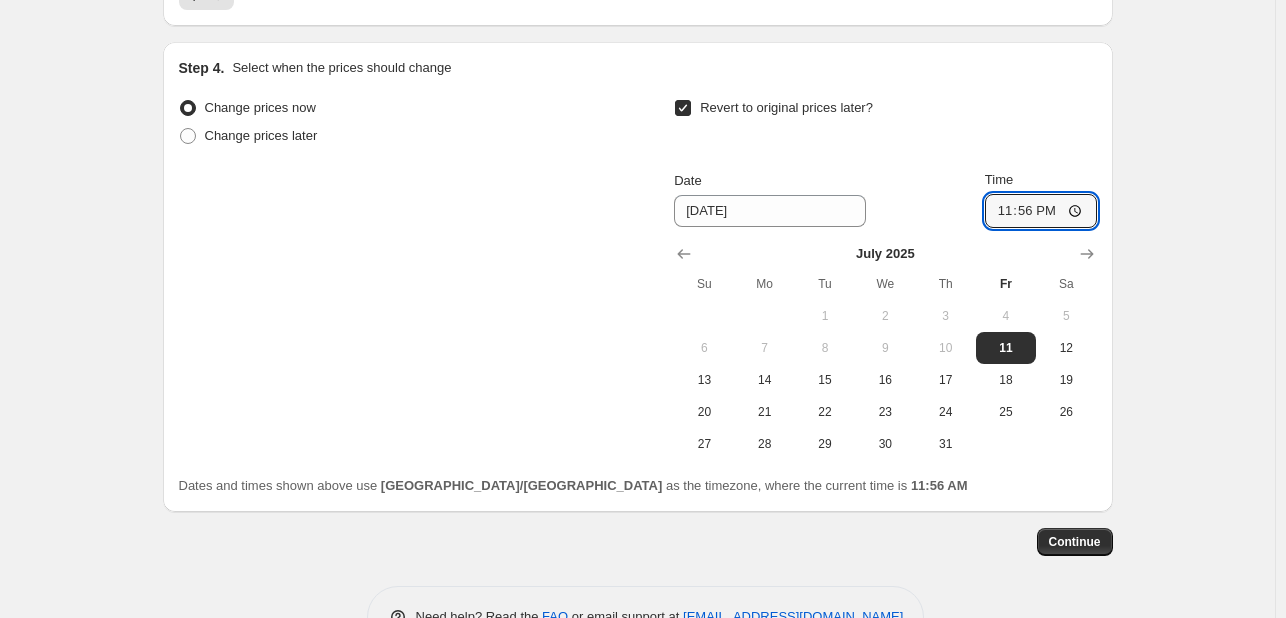 click on "Create new price [MEDICAL_DATA]. This page is ready Create new price [MEDICAL_DATA] Draft Step 1. Optionally give your price [MEDICAL_DATA] a title (eg "March 30% off sale on boots") FACE FACTS CLEAN BEAUTY JULY This title is just for internal use, customers won't see it Step 2. Select how the prices should change Use bulk price change rules Set product prices individually Use CSV upload Price Change type Change the price to a certain amount Change the price by a certain amount Change the price by a certain percentage Change the price to the current compare at price (price before sale) Change the price by a certain amount relative to the compare at price Change the price by a certain percentage relative to the compare at price Don't change the price Change the price by a certain percentage relative to the cost per item Change price to certain cost margin Change the price by a certain percentage Price change amount -25 % (Price drop) Rounding Round to nearest .01 Round to nearest whole number End prices in .99 Change type" at bounding box center [637, -487] 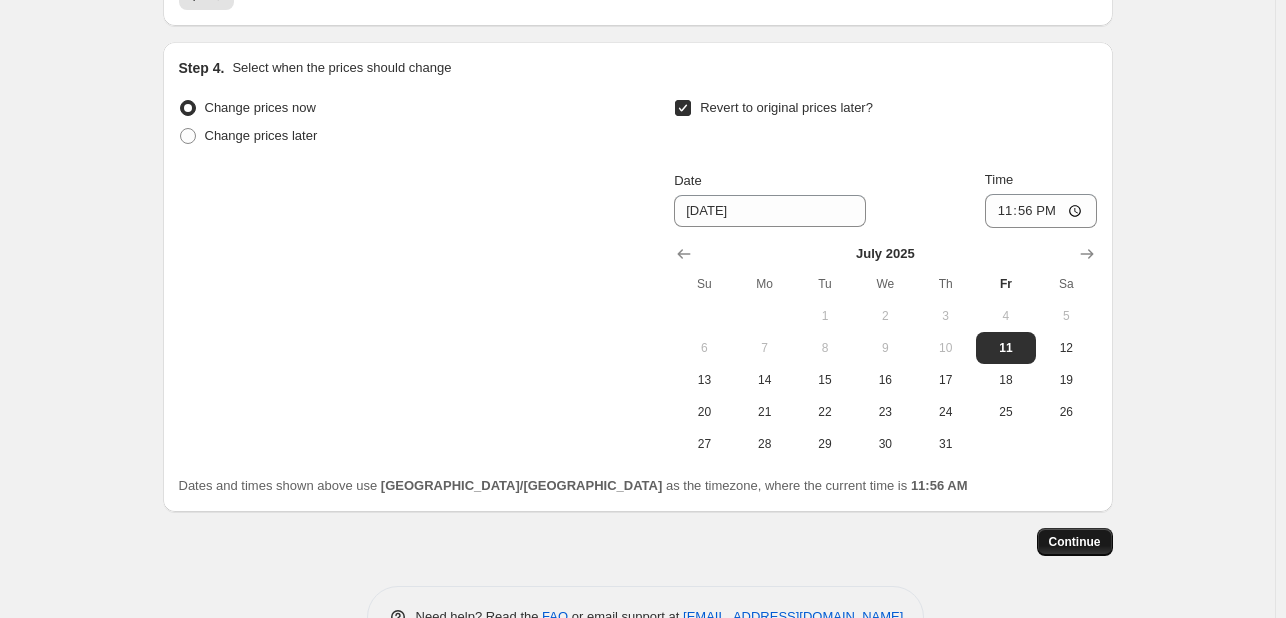 click on "Continue" at bounding box center (1075, 542) 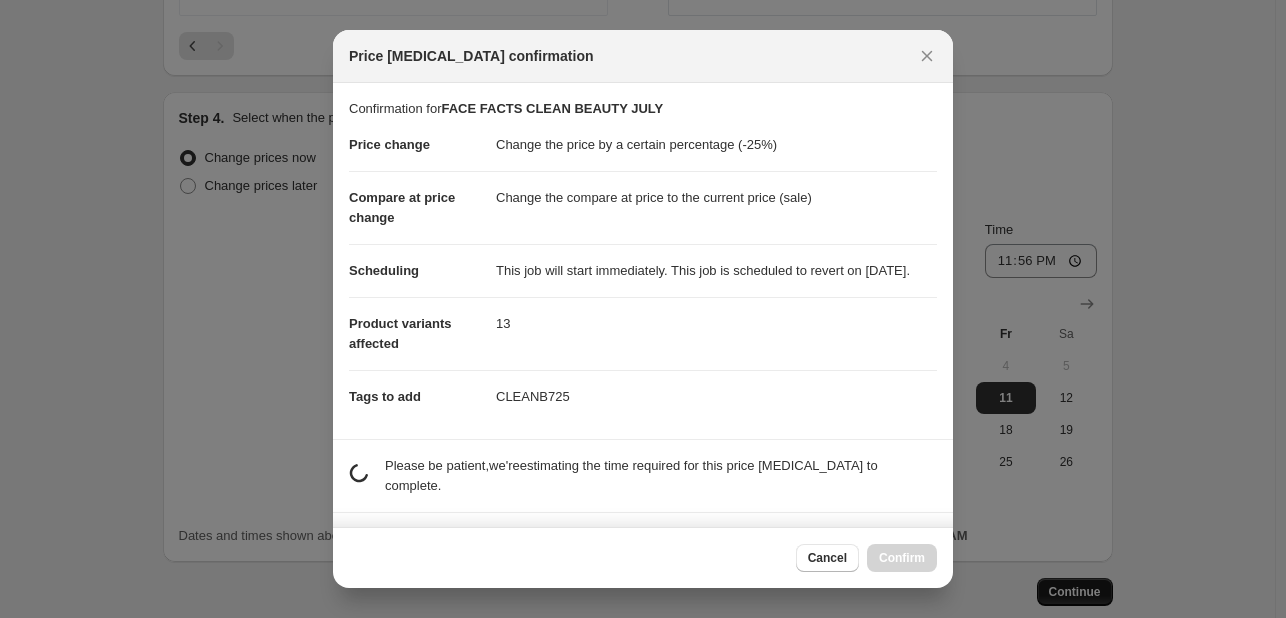 scroll, scrollTop: 0, scrollLeft: 0, axis: both 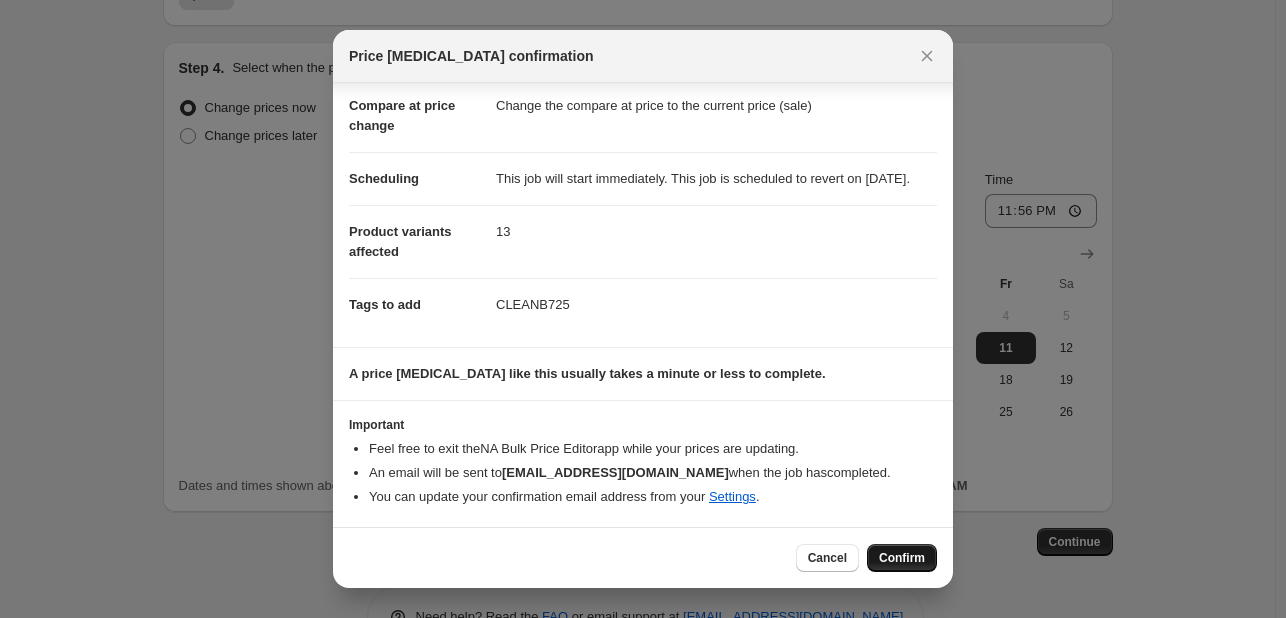 click on "Confirm" at bounding box center (902, 558) 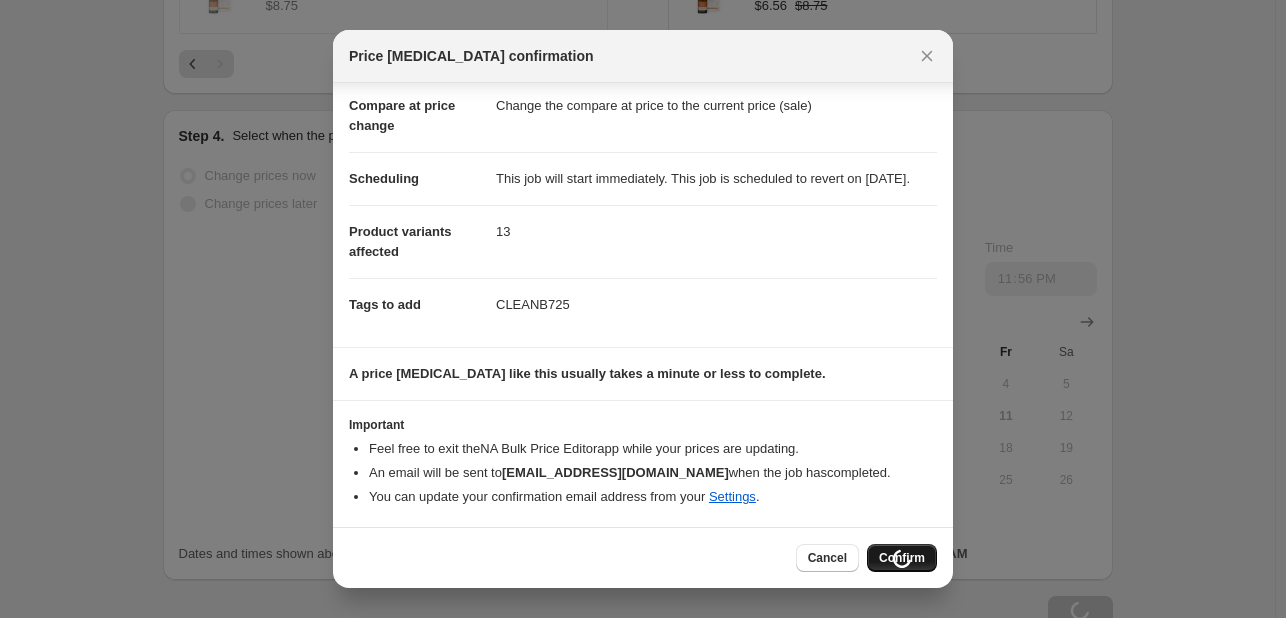 scroll, scrollTop: 1720, scrollLeft: 0, axis: vertical 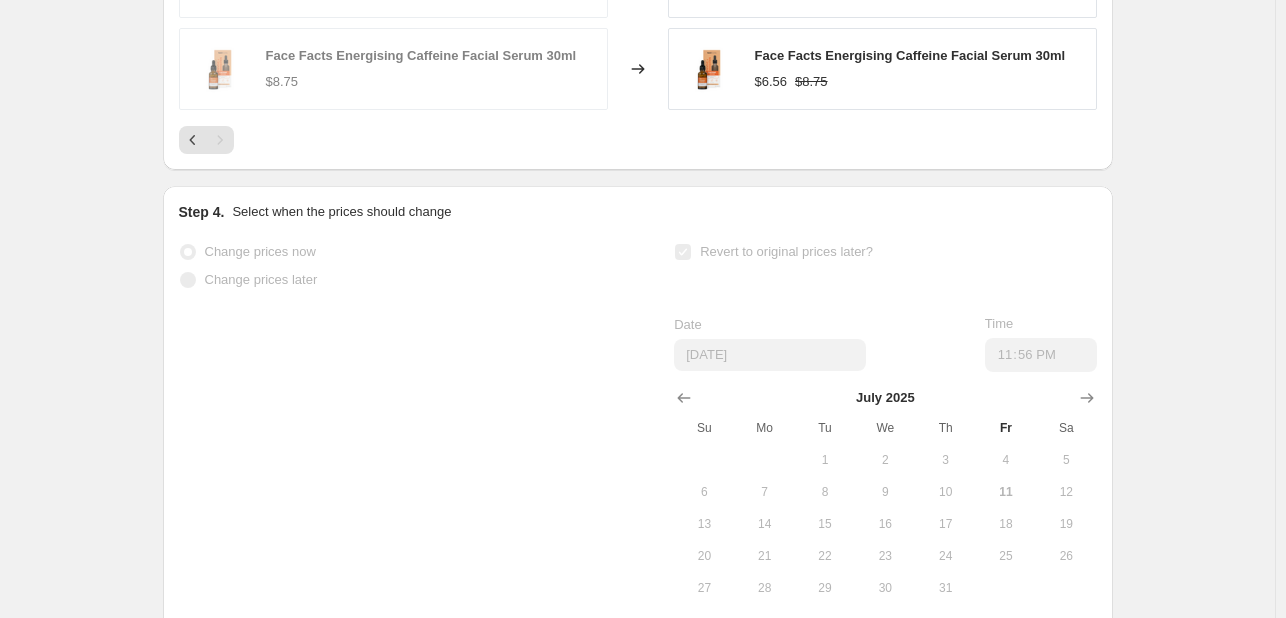 select on "percentage" 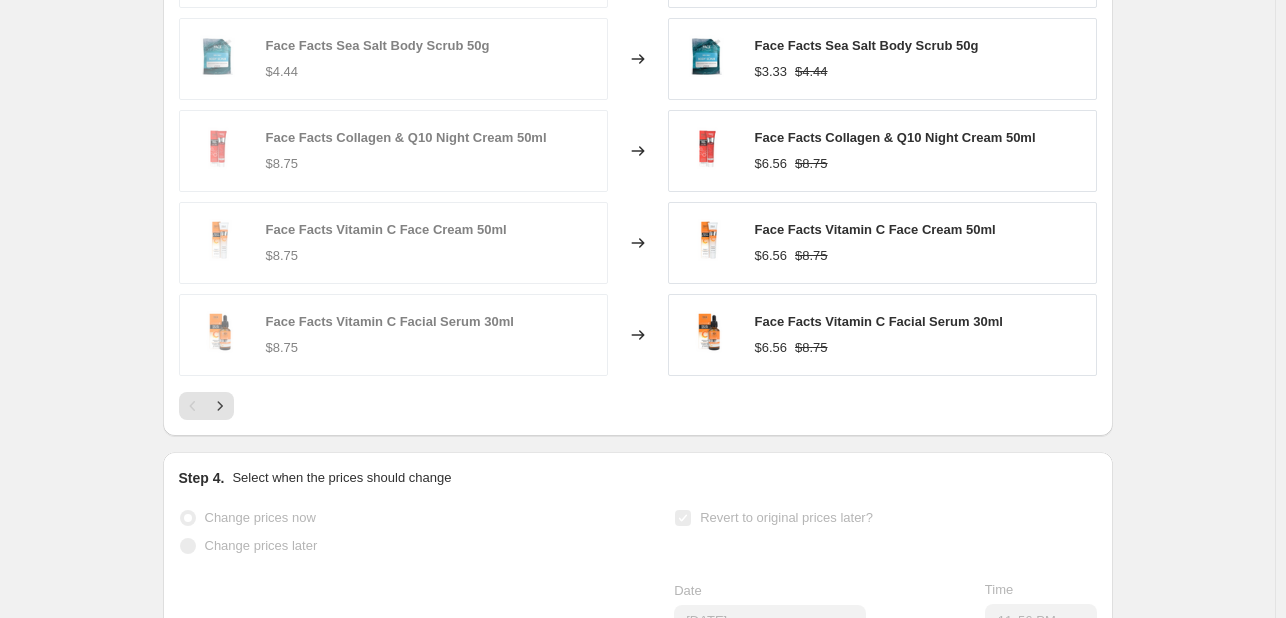 scroll, scrollTop: 0, scrollLeft: 0, axis: both 